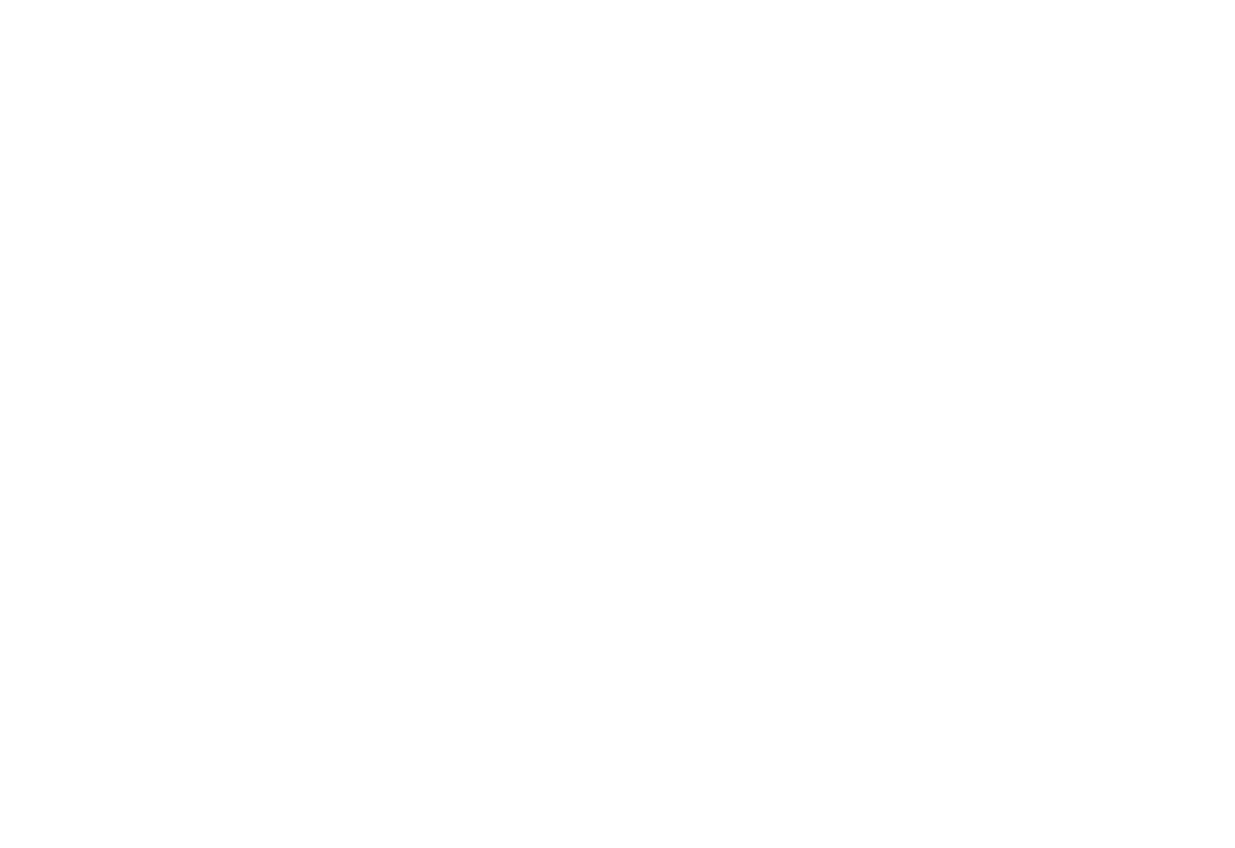 scroll, scrollTop: 0, scrollLeft: 0, axis: both 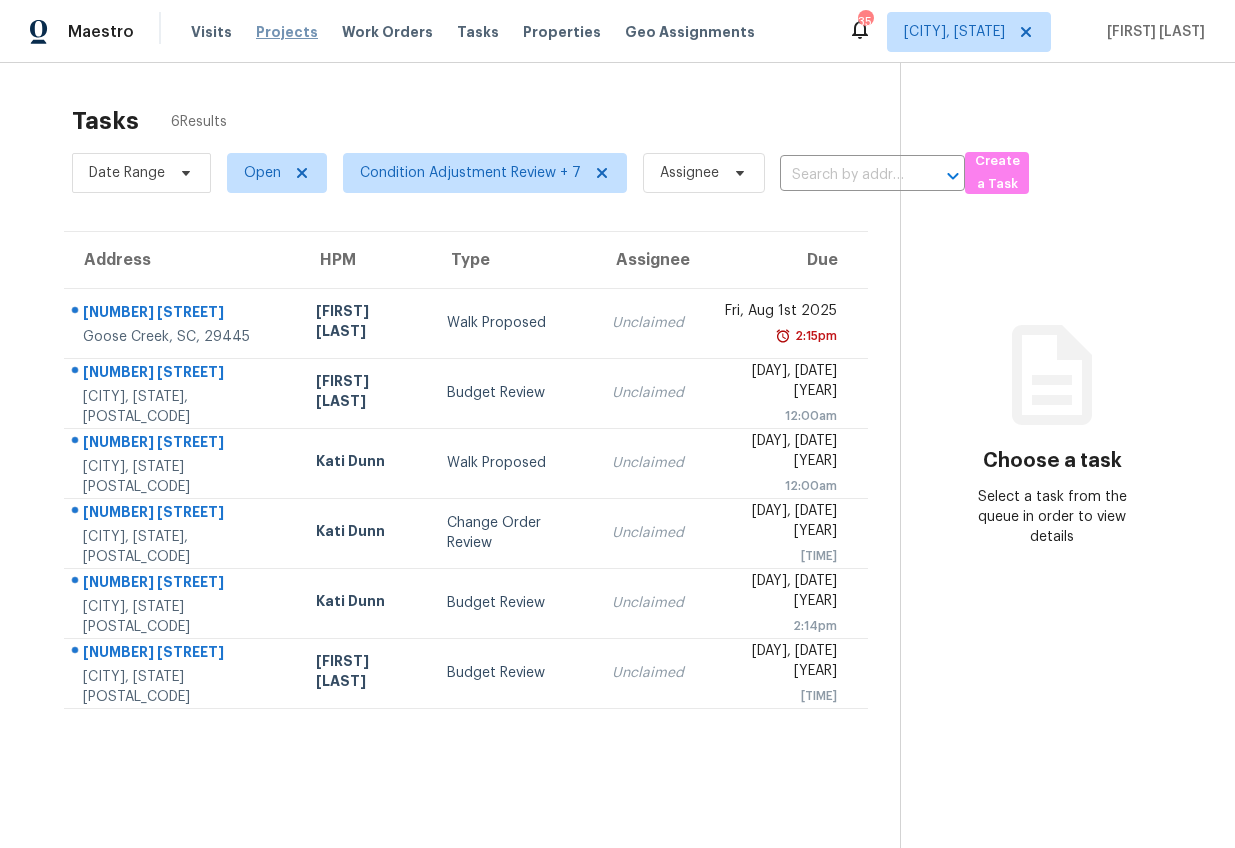 click on "Projects" at bounding box center [287, 32] 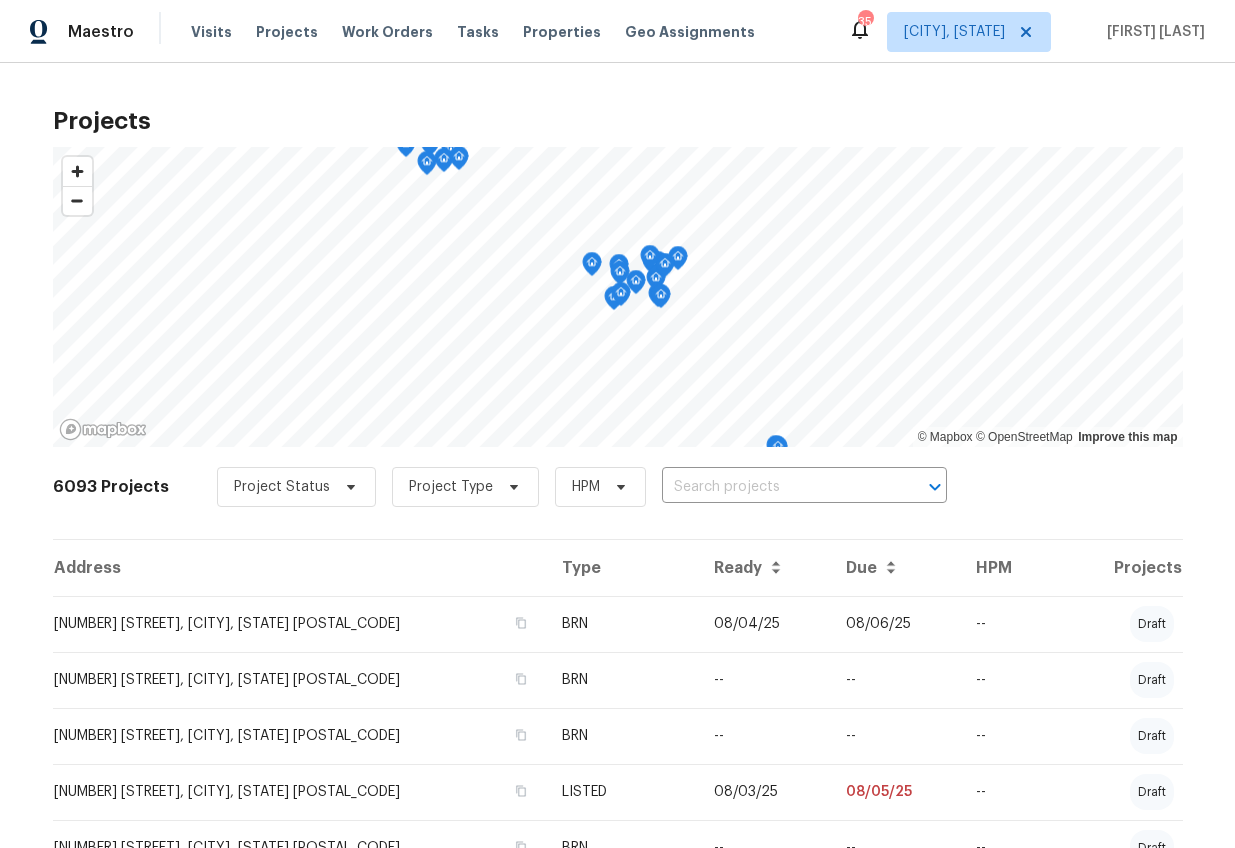 click at bounding box center (776, 487) 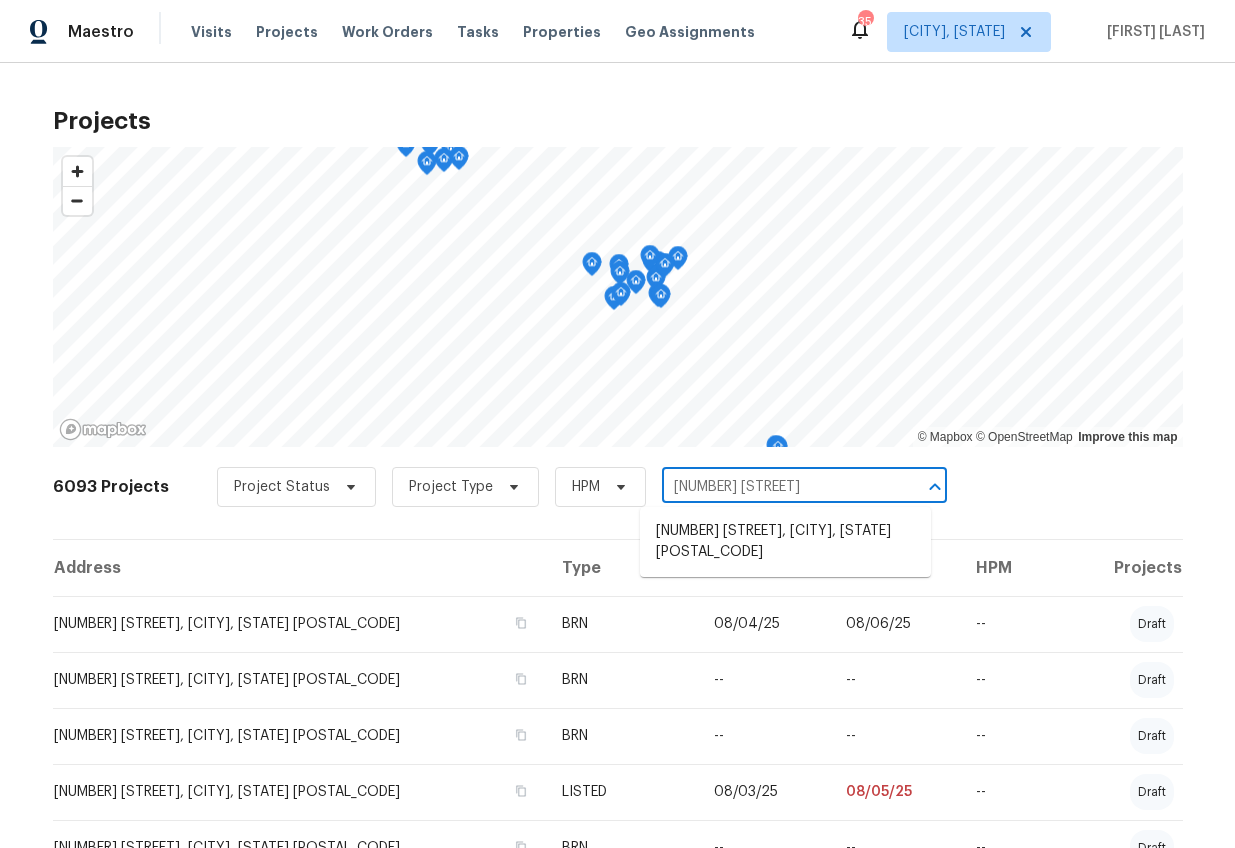 type on "[NUMBER] [STREET]" 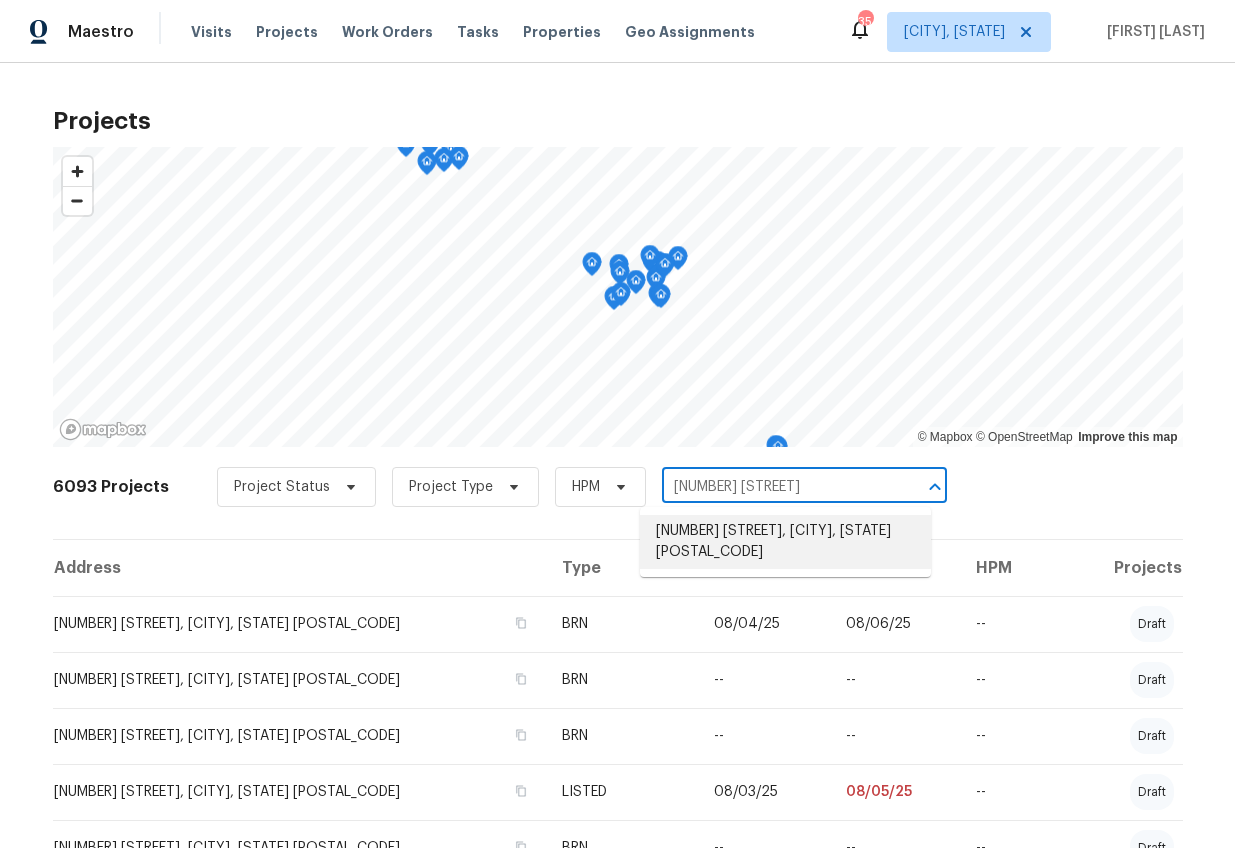 click on "[NUMBER] [STREET], [CITY], [STATE] [POSTAL_CODE]" at bounding box center (785, 542) 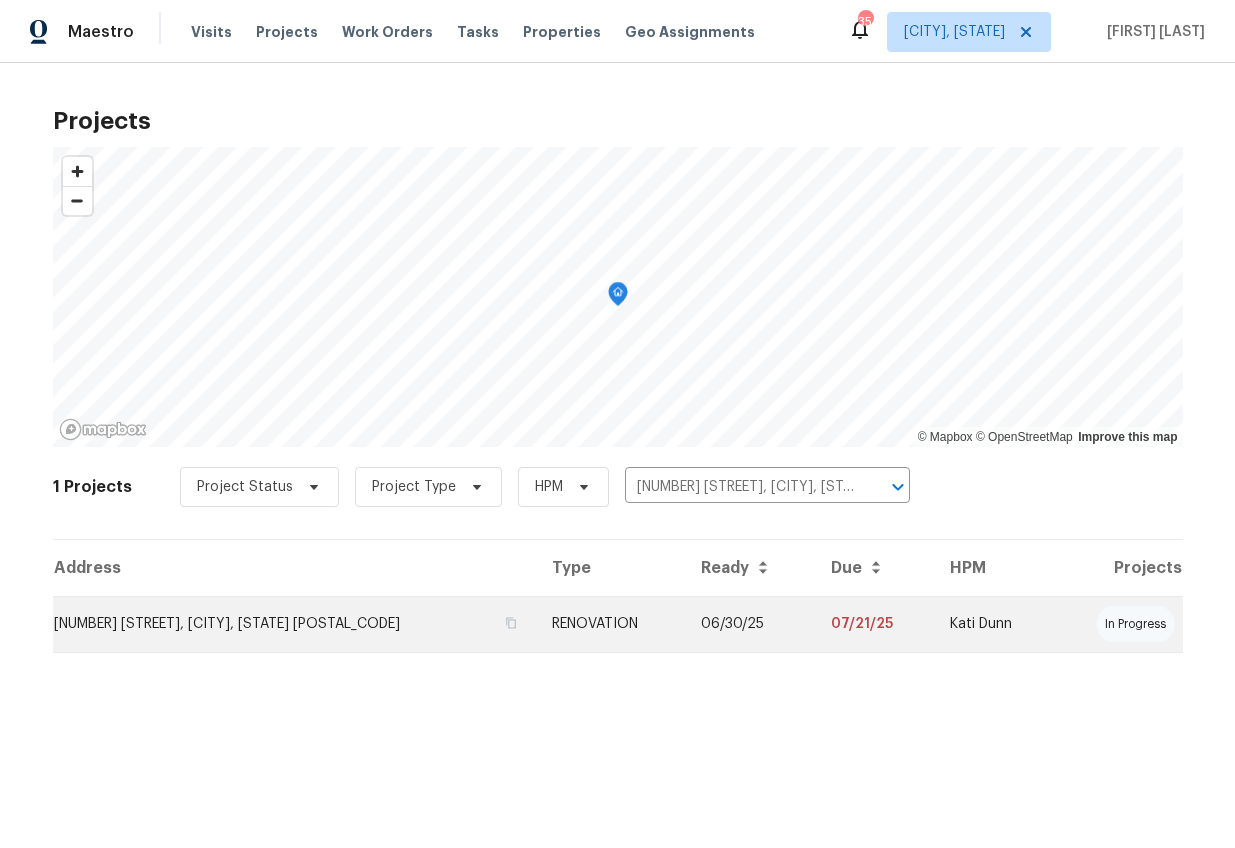 click on "[NUMBER] [STREET], [CITY], [STATE] [POSTAL_CODE]" at bounding box center (294, 624) 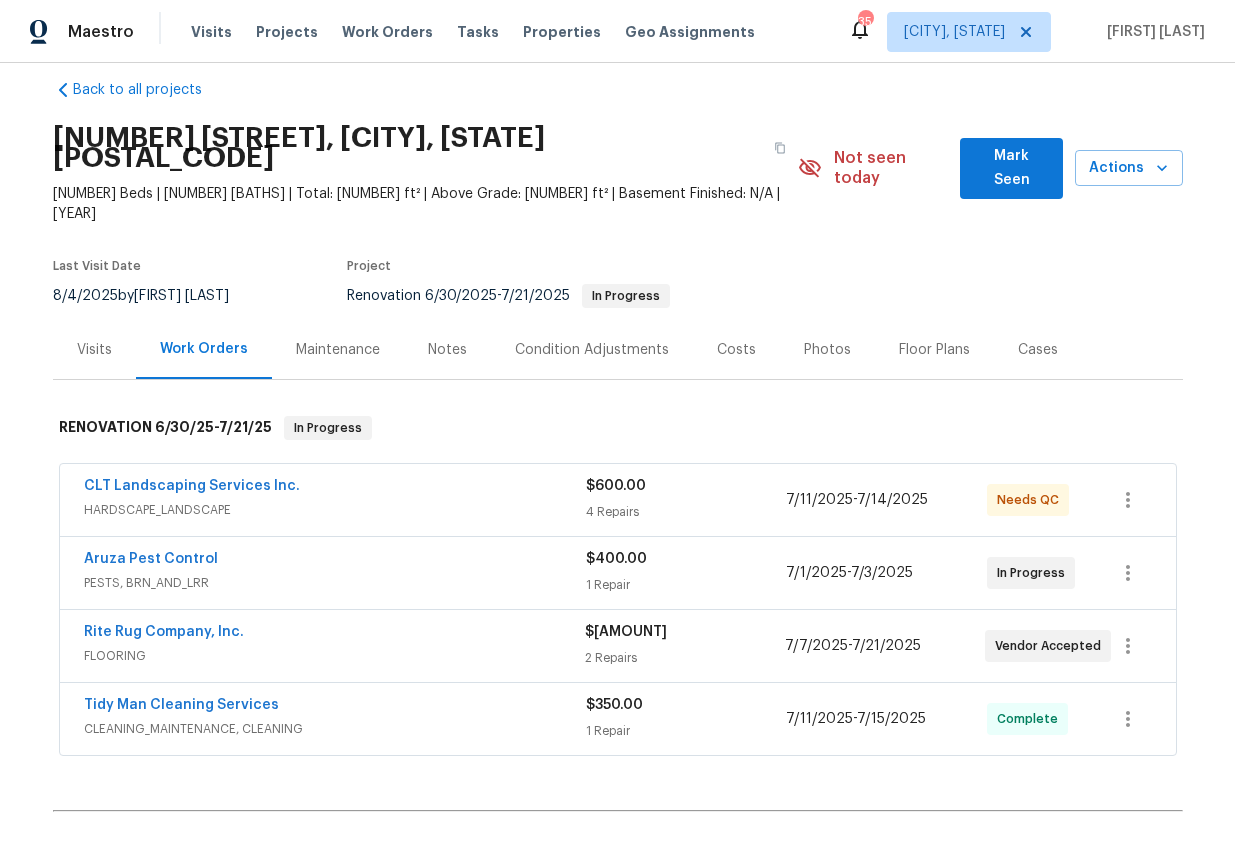 scroll, scrollTop: 91, scrollLeft: 0, axis: vertical 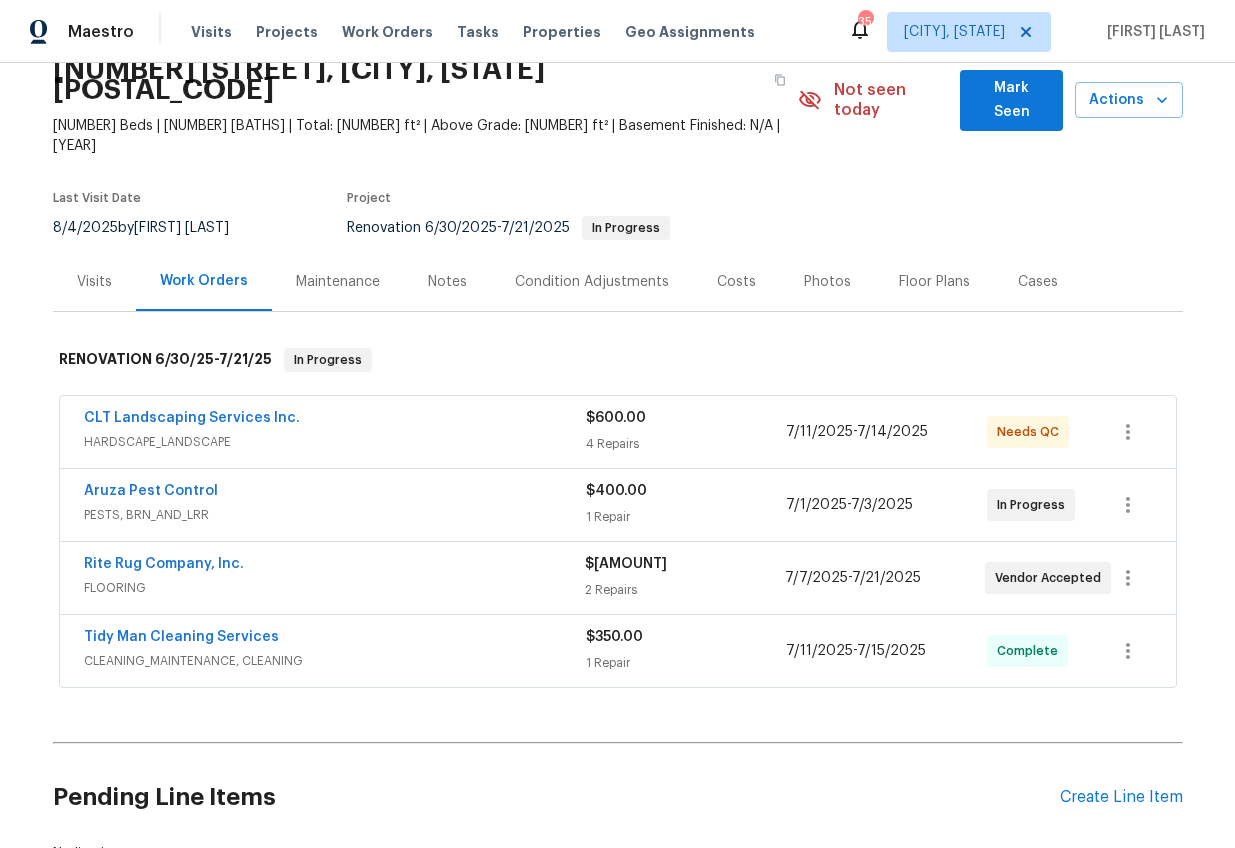 click on "Notes" at bounding box center (447, 282) 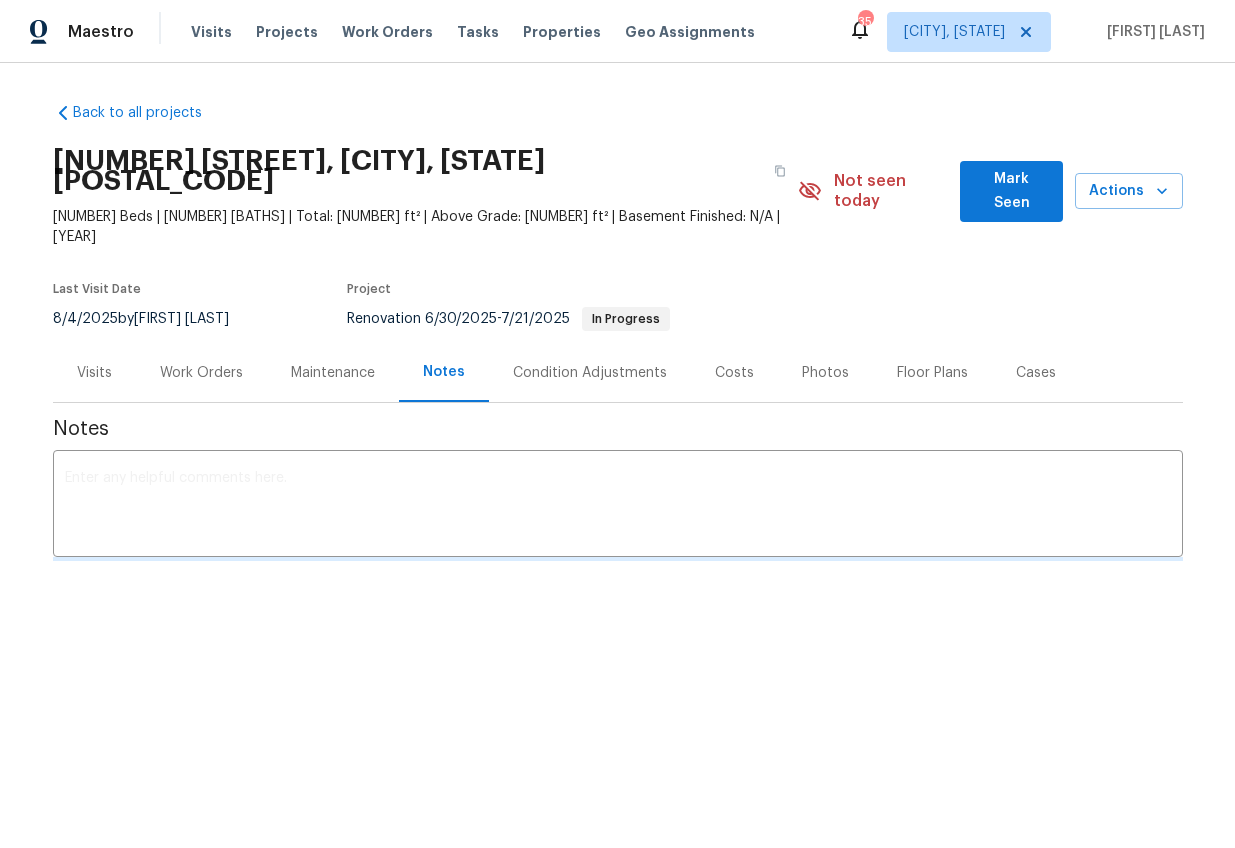 scroll, scrollTop: 0, scrollLeft: 0, axis: both 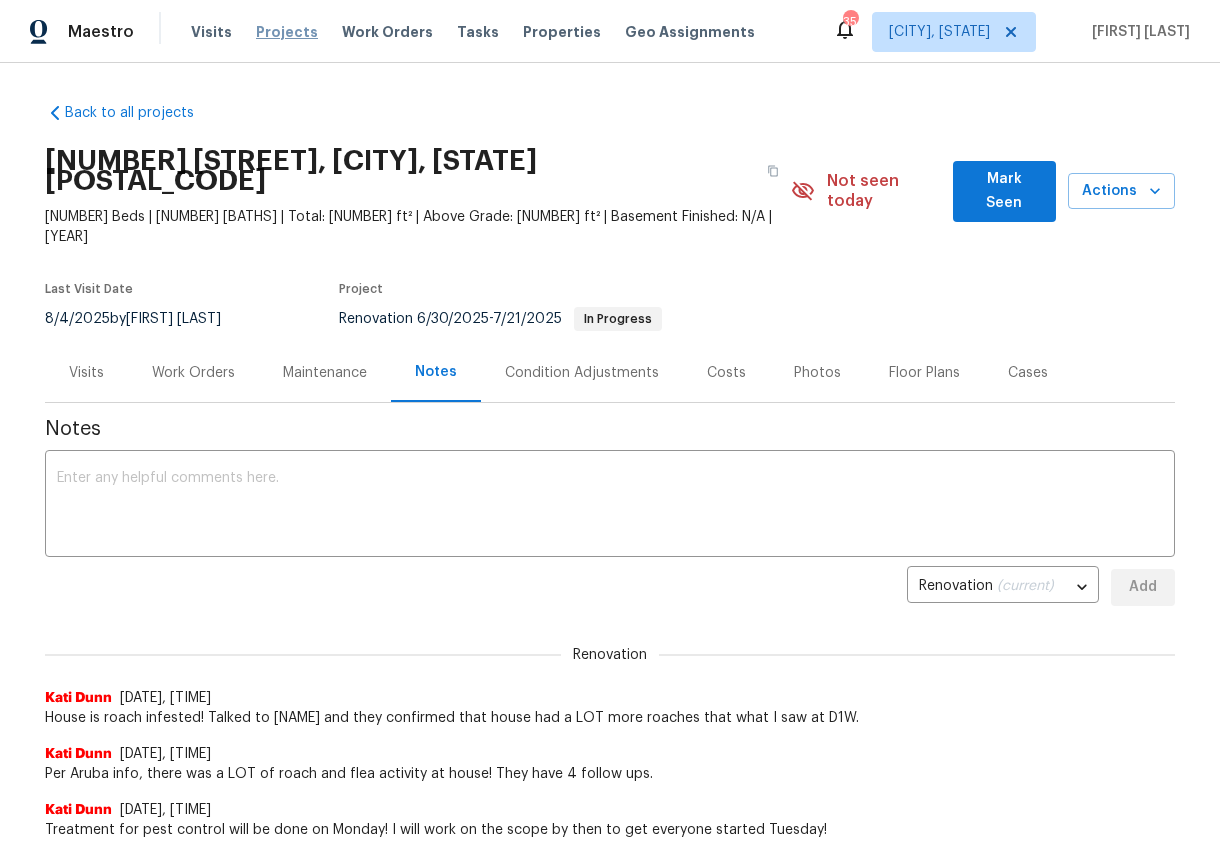 click on "Projects" at bounding box center (287, 32) 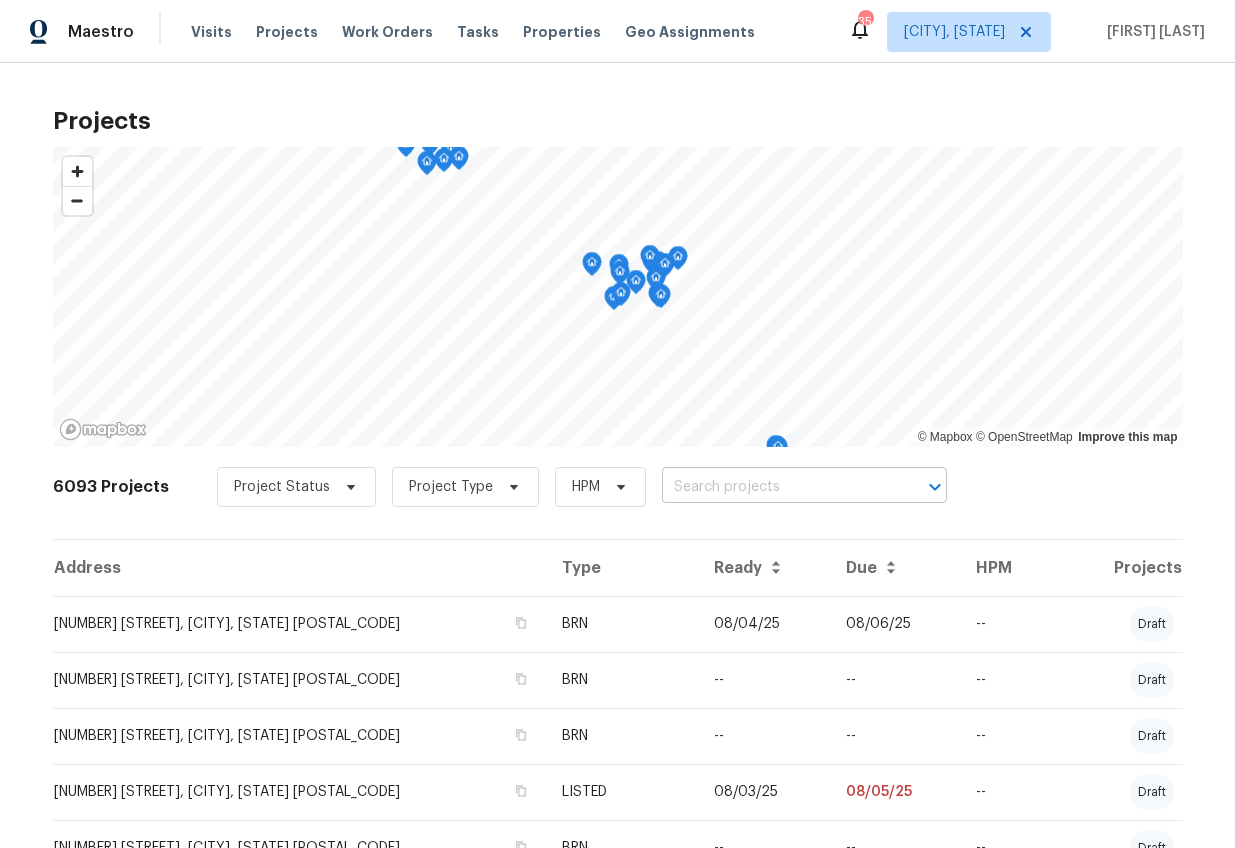 click at bounding box center [776, 487] 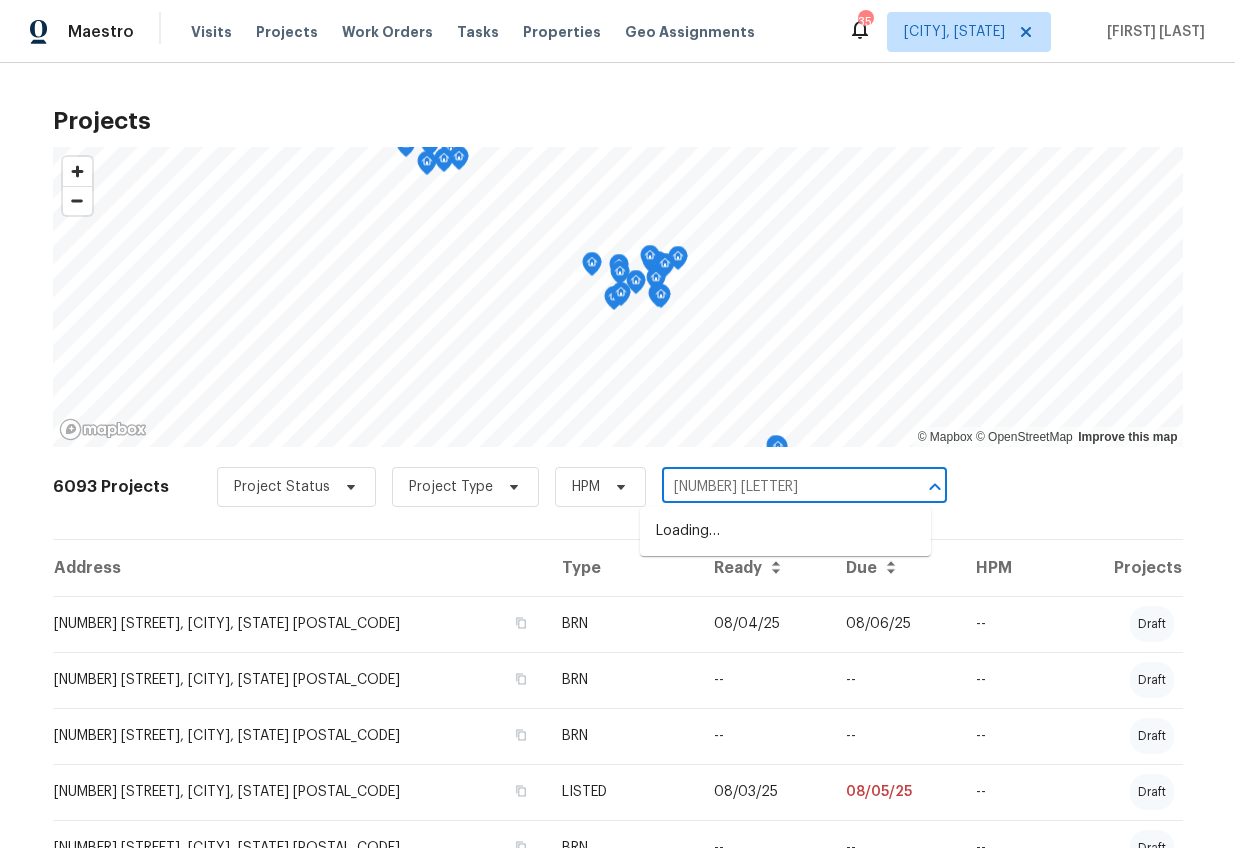 type on "154 co" 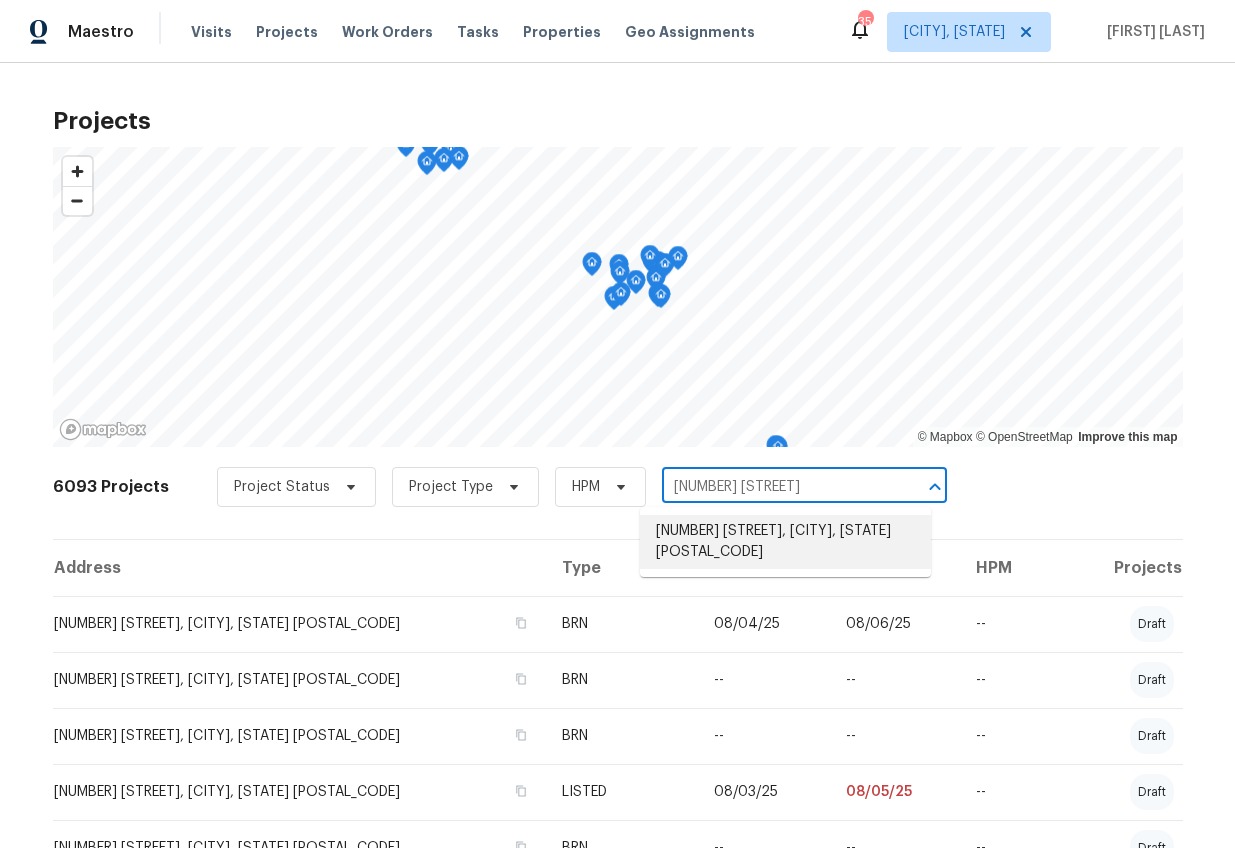 click on "[NUMBER] [STREET], [CITY], [STATE] [POSTAL_CODE]" at bounding box center [785, 542] 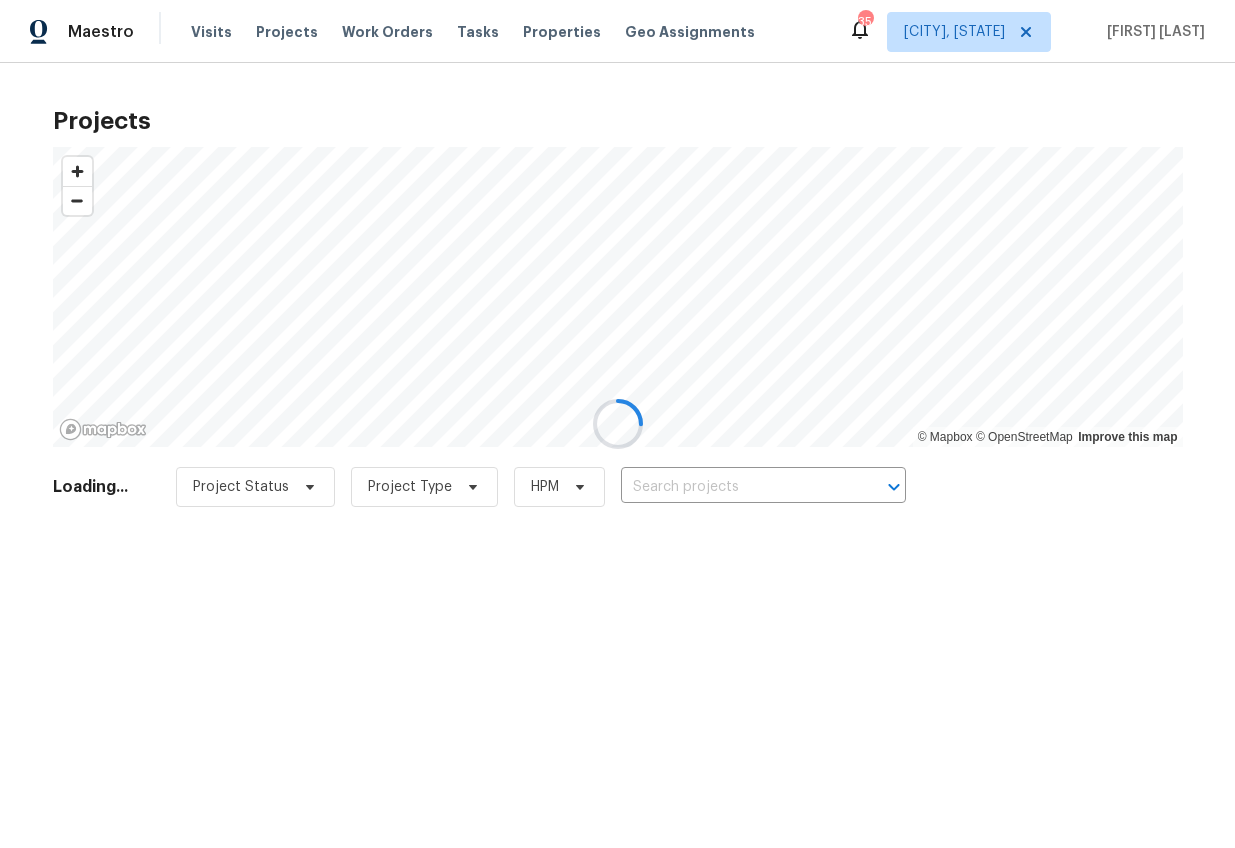 type on "[NUMBER] [STREET], [CITY], [STATE] [POSTAL_CODE]" 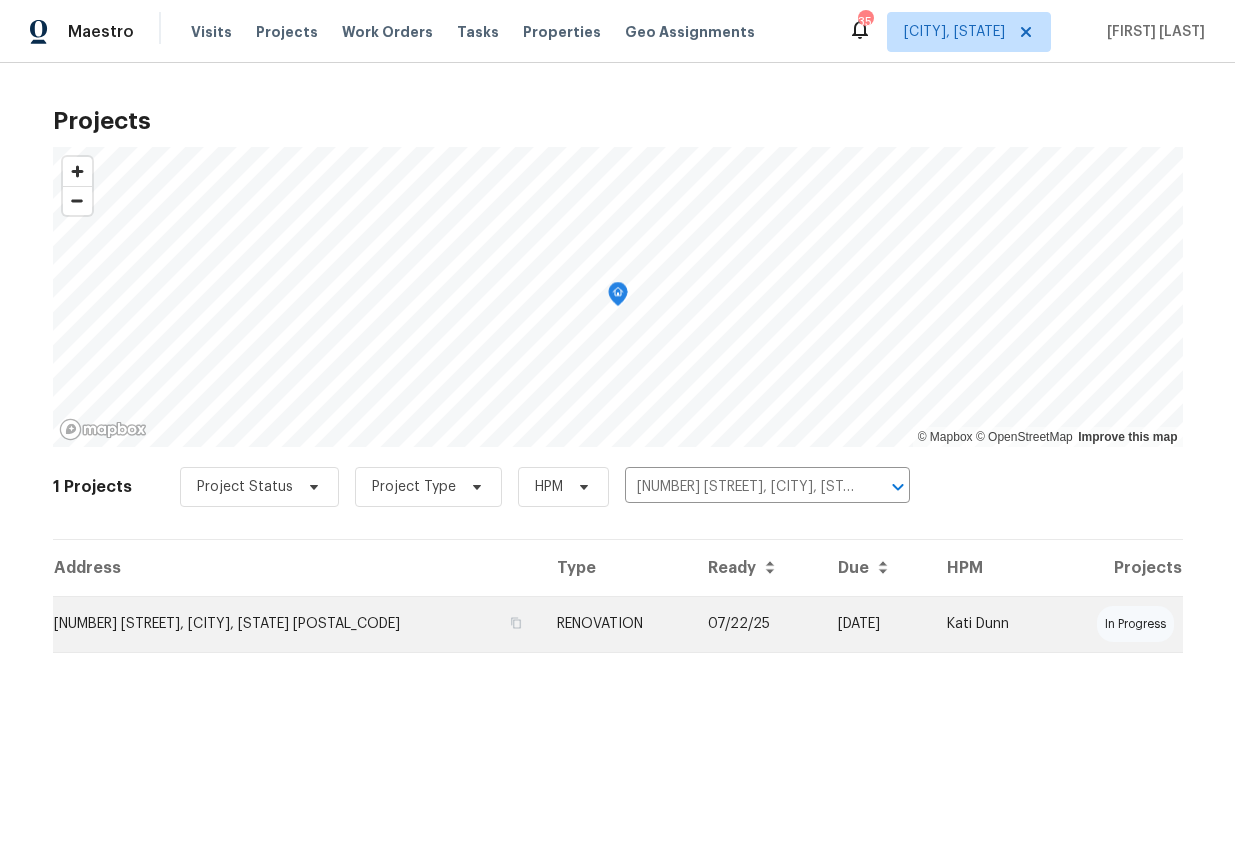 click on "[NUMBER] [STREET], [CITY], [STATE] [POSTAL_CODE]" at bounding box center (297, 624) 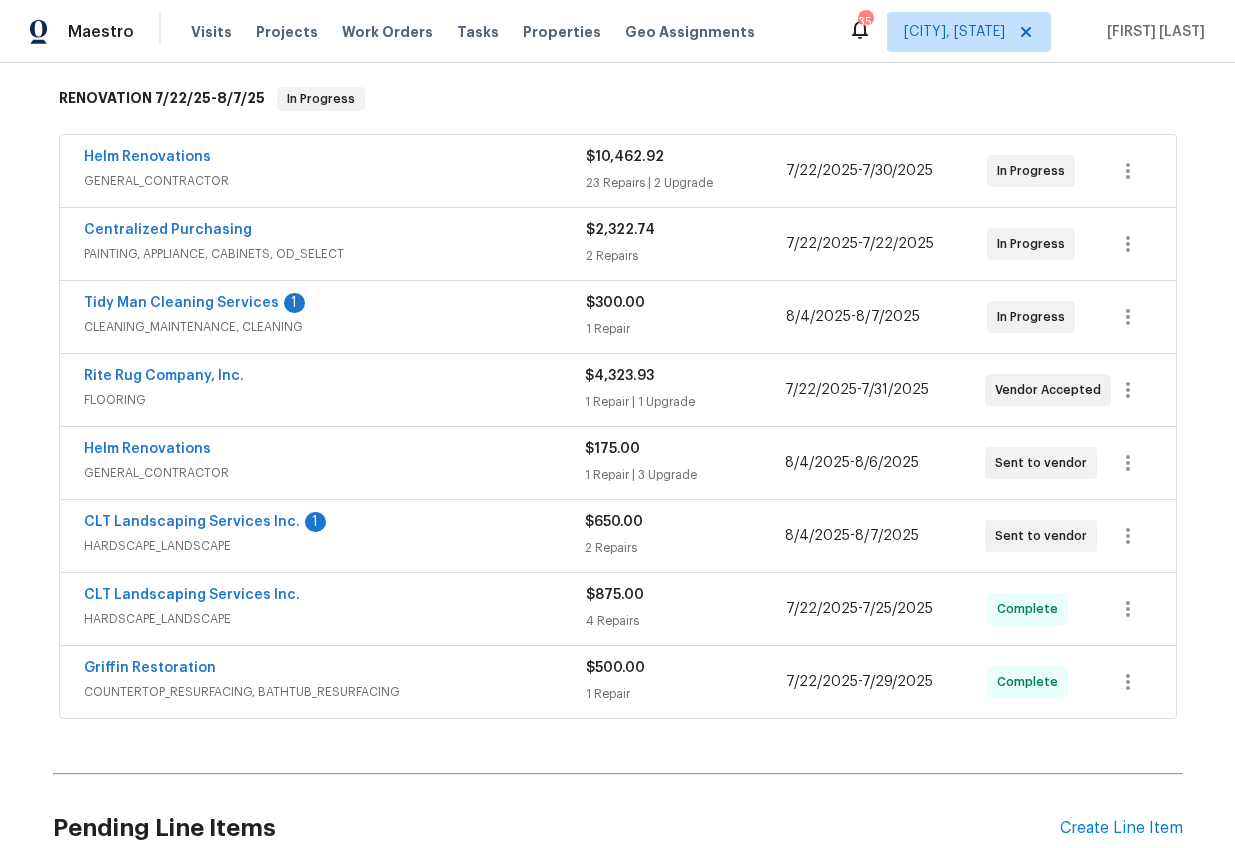 scroll, scrollTop: 73, scrollLeft: 0, axis: vertical 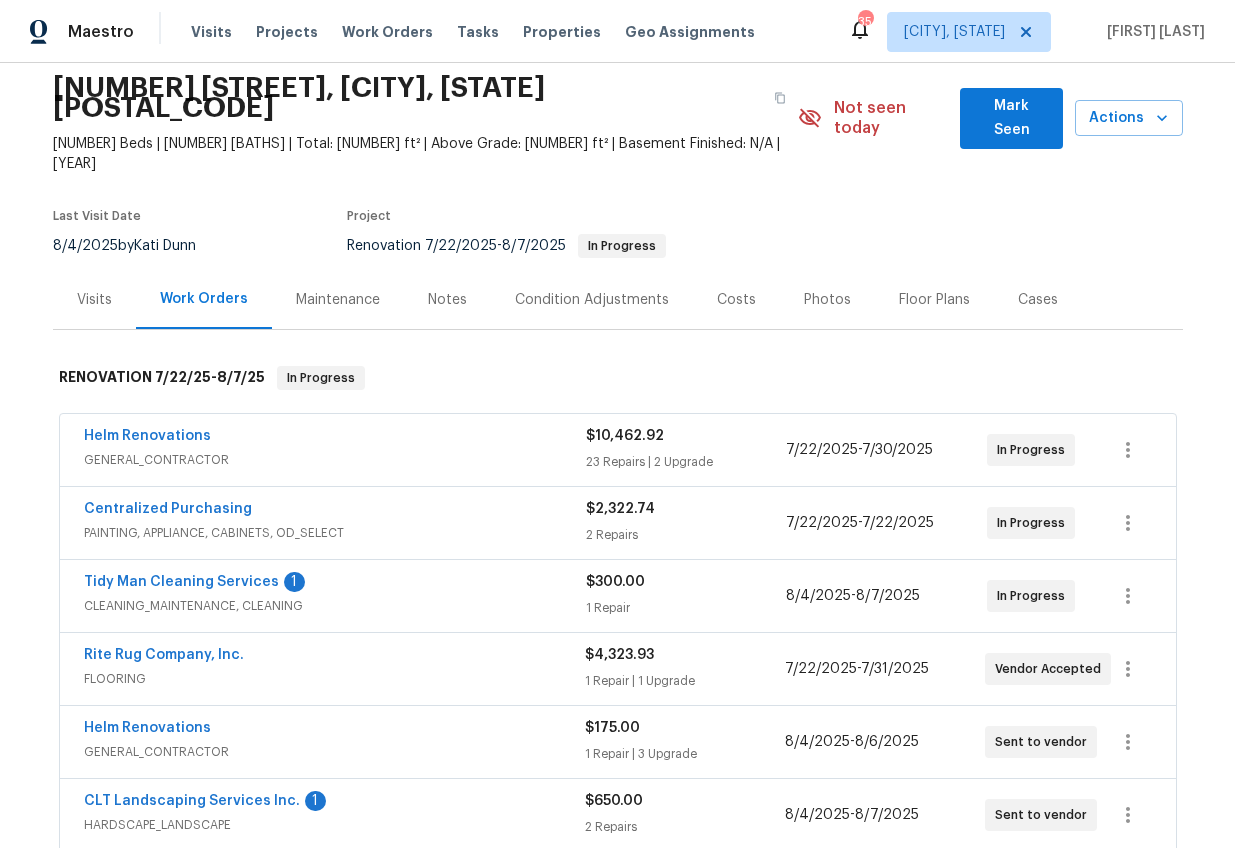 click on "Notes" at bounding box center [447, 300] 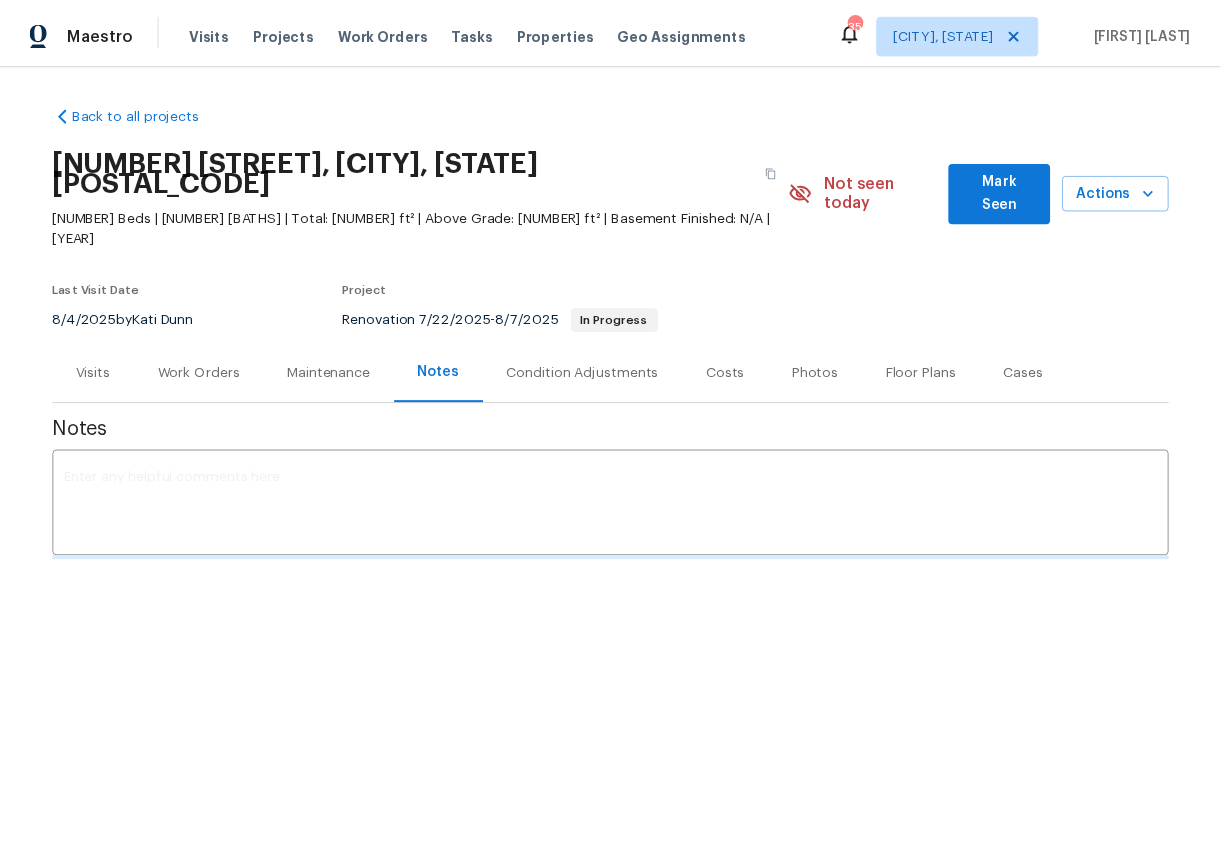 scroll, scrollTop: 0, scrollLeft: 0, axis: both 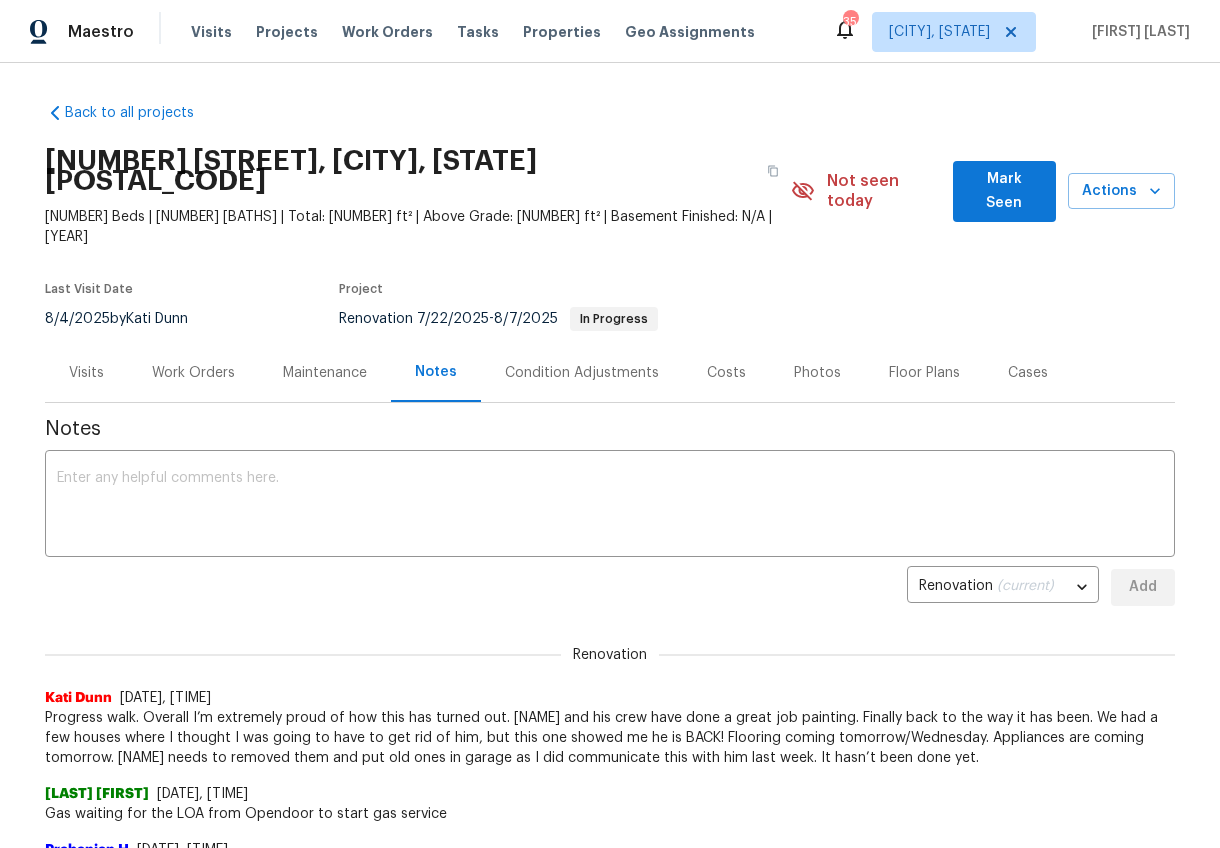 click on "Visits" at bounding box center [86, 373] 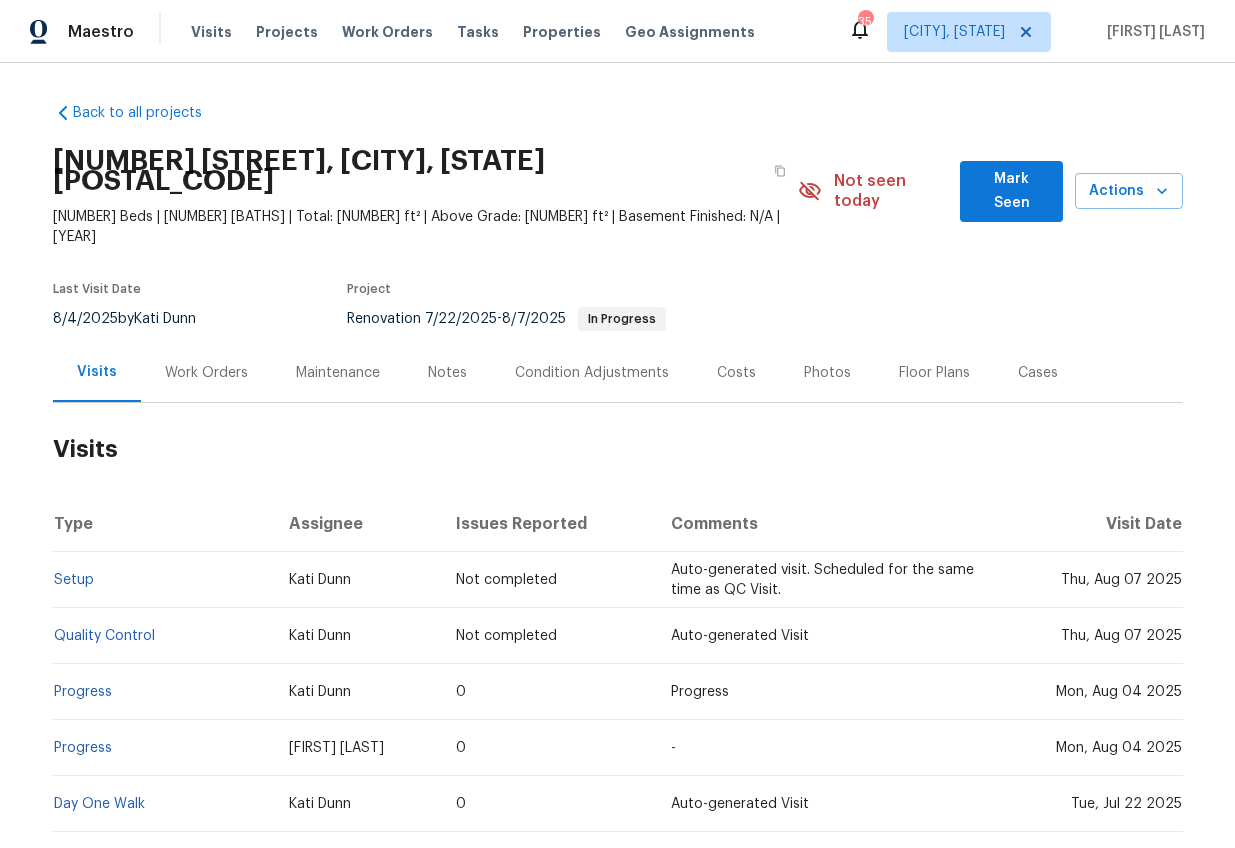 click on "Notes" at bounding box center [447, 373] 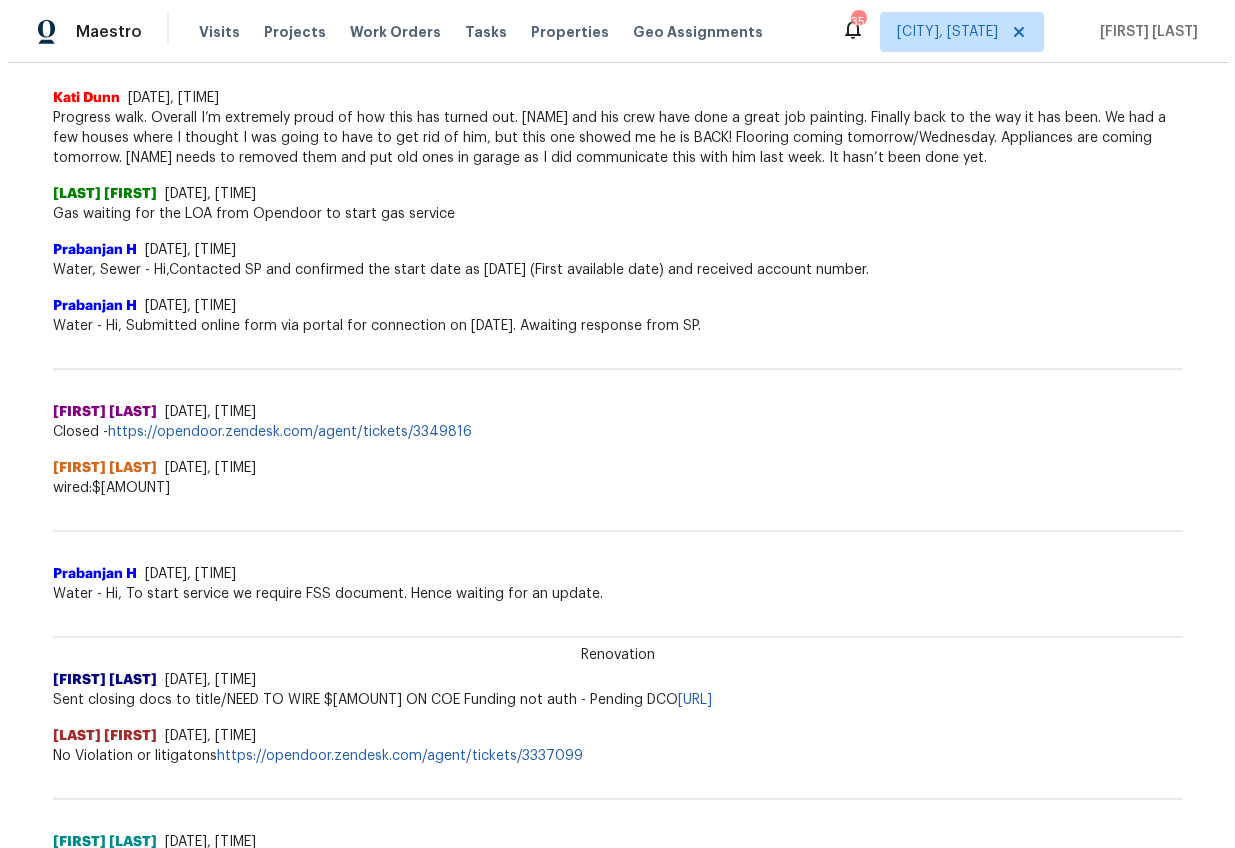 scroll, scrollTop: 0, scrollLeft: 0, axis: both 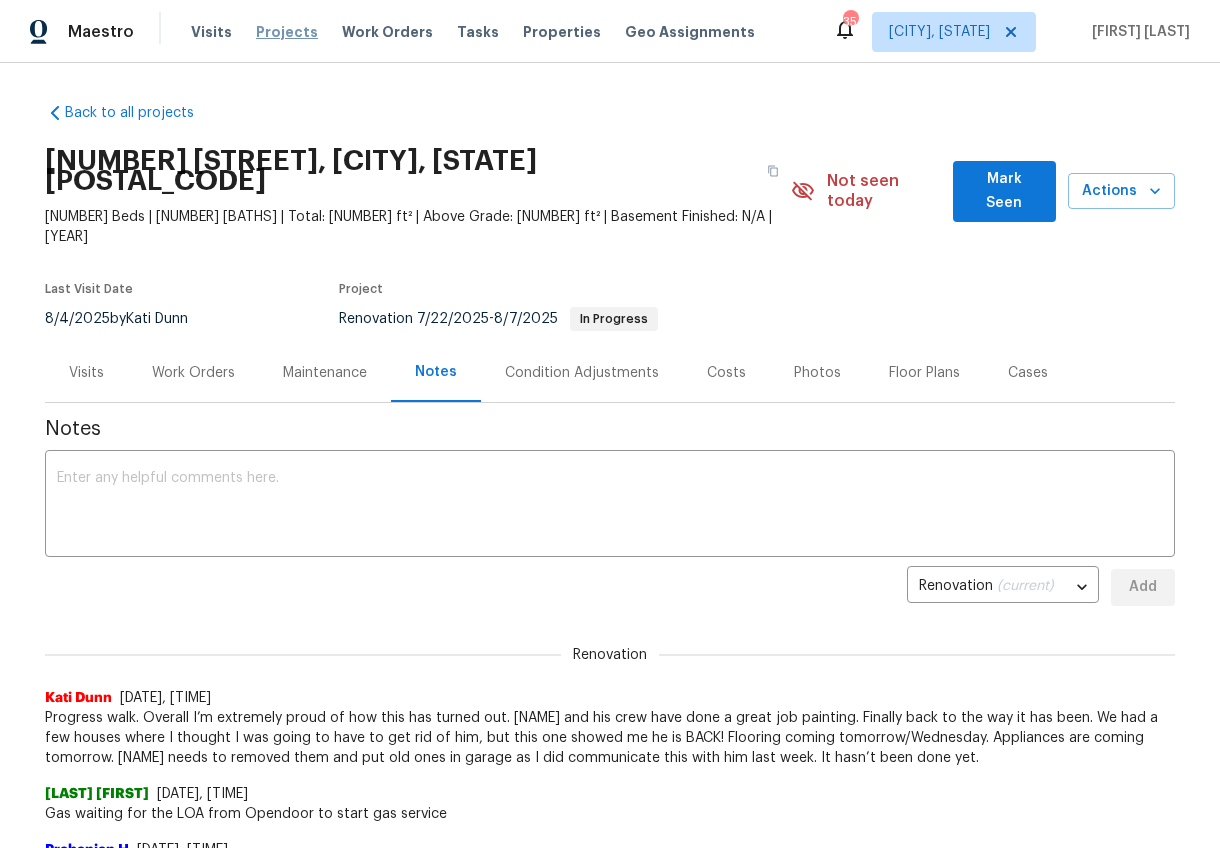 click on "Projects" at bounding box center [287, 32] 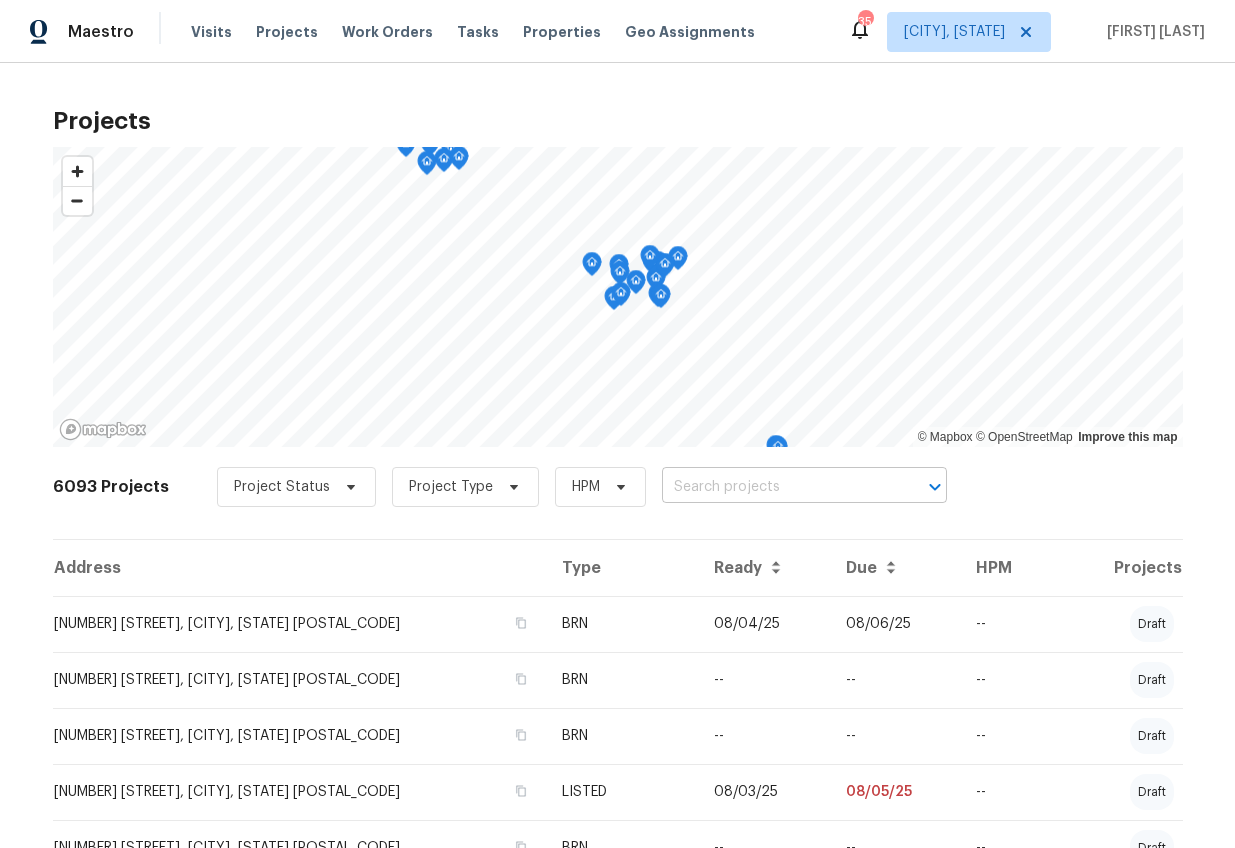 click at bounding box center (776, 487) 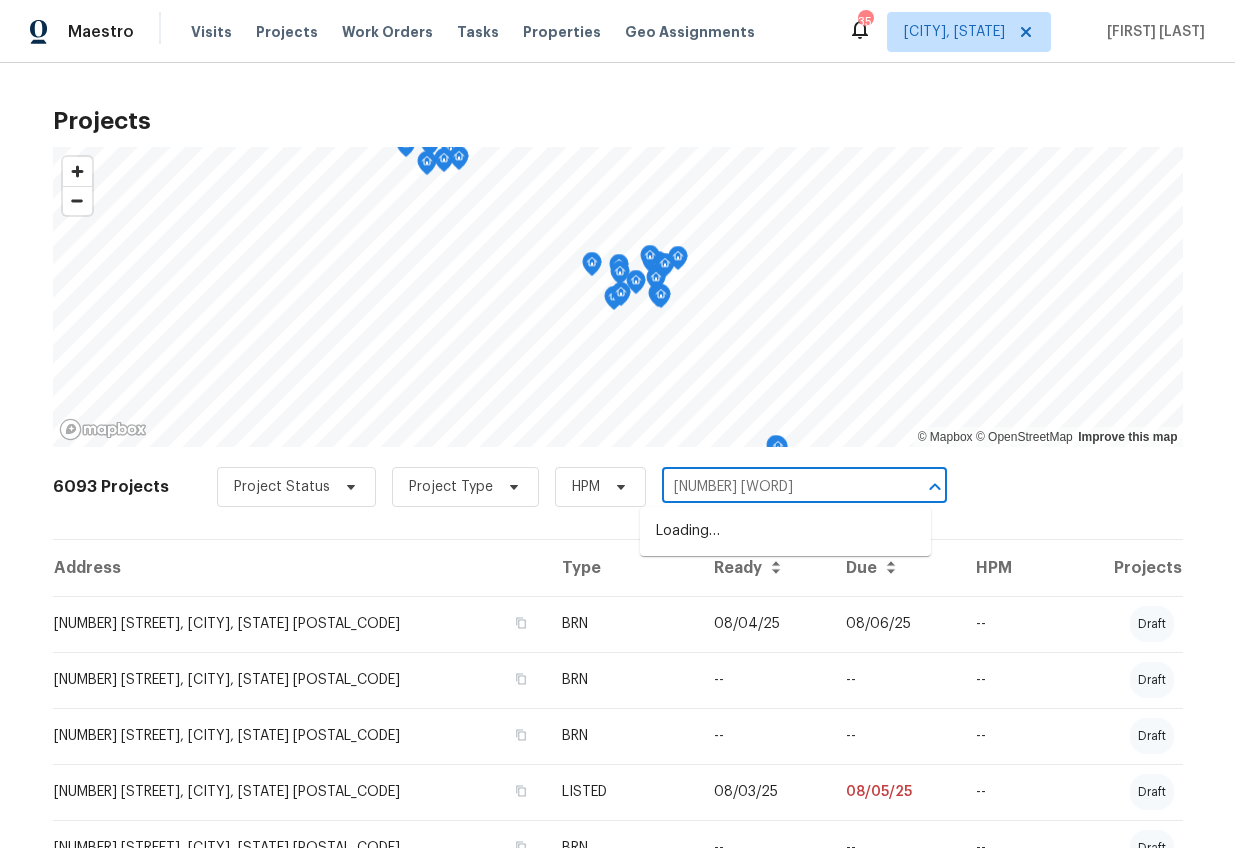 type on "605 thorn" 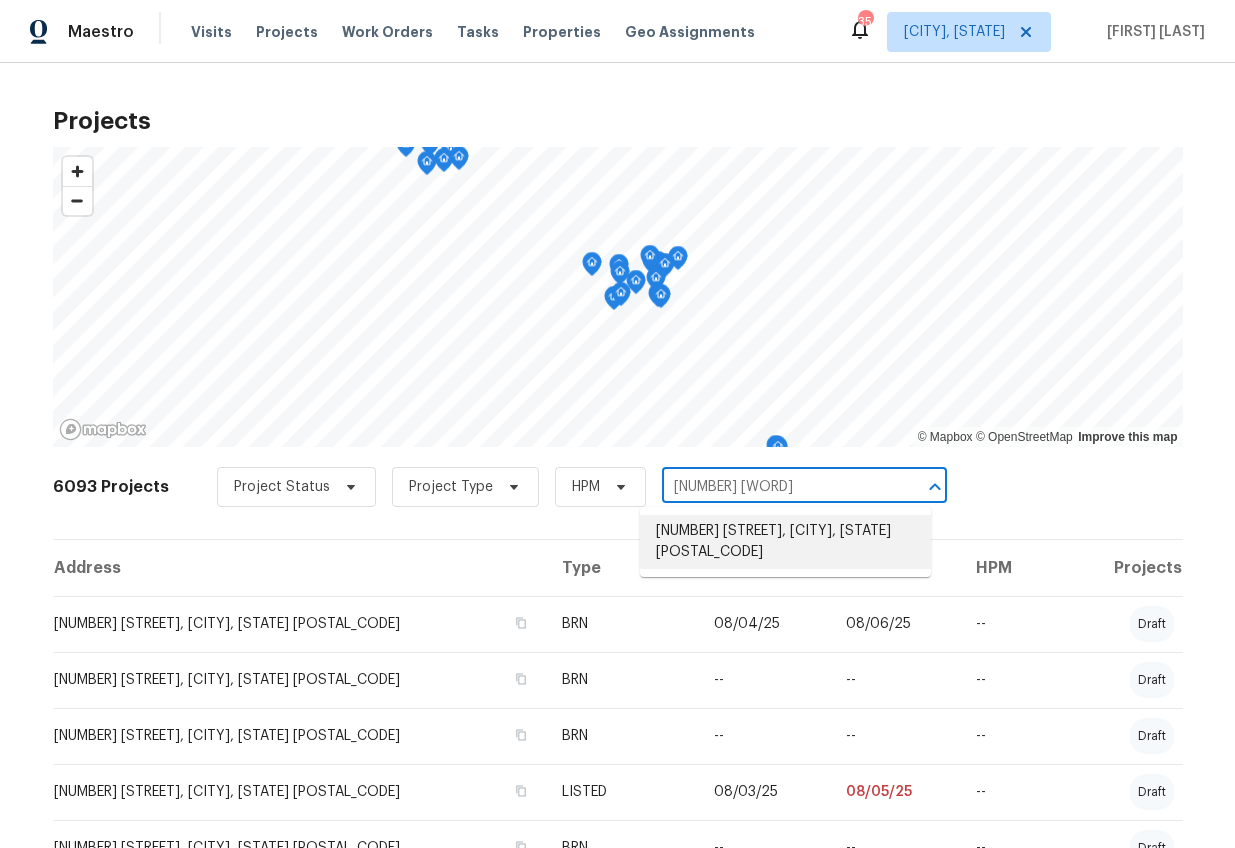 click on "605 Thornhill Dr, Columbia, SC 29229" at bounding box center [785, 542] 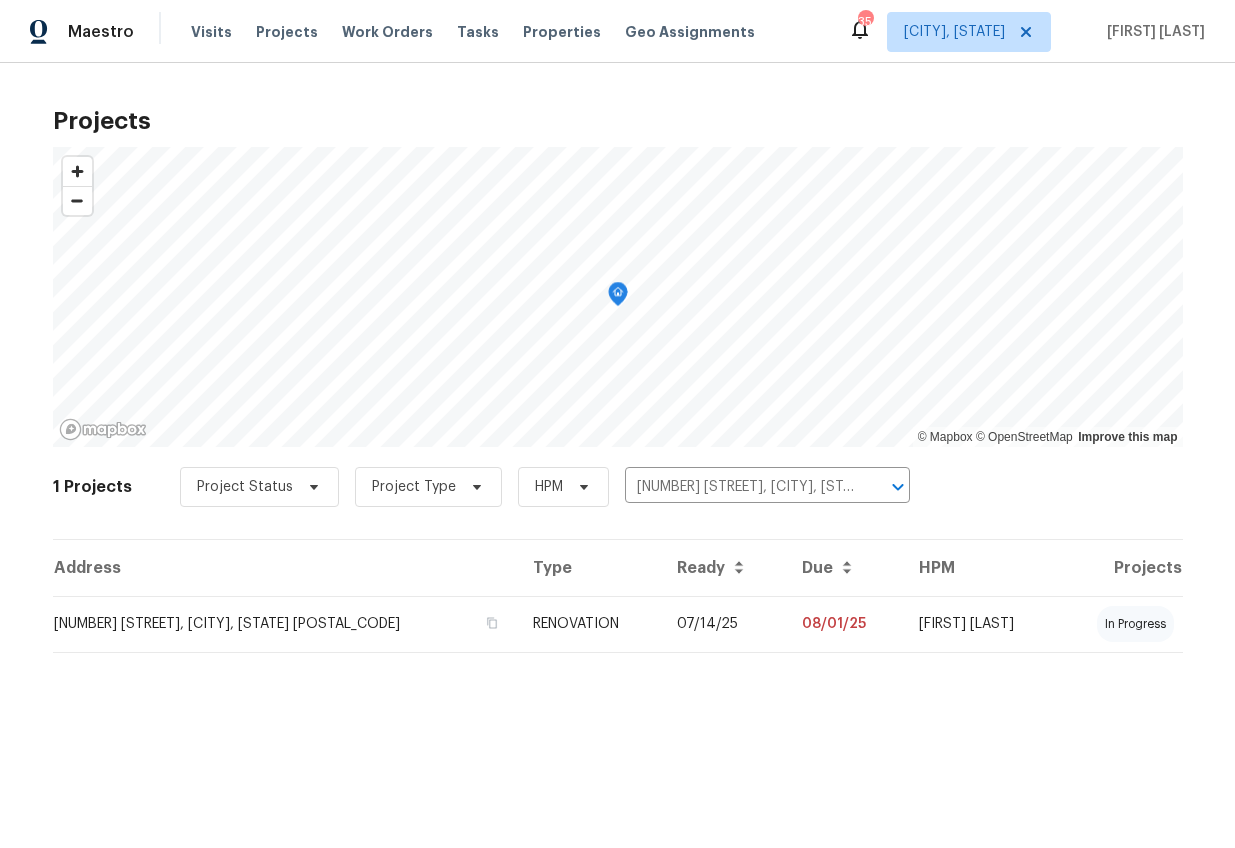 click on "605 Thornhill Dr, Columbia, SC 29229" at bounding box center [285, 624] 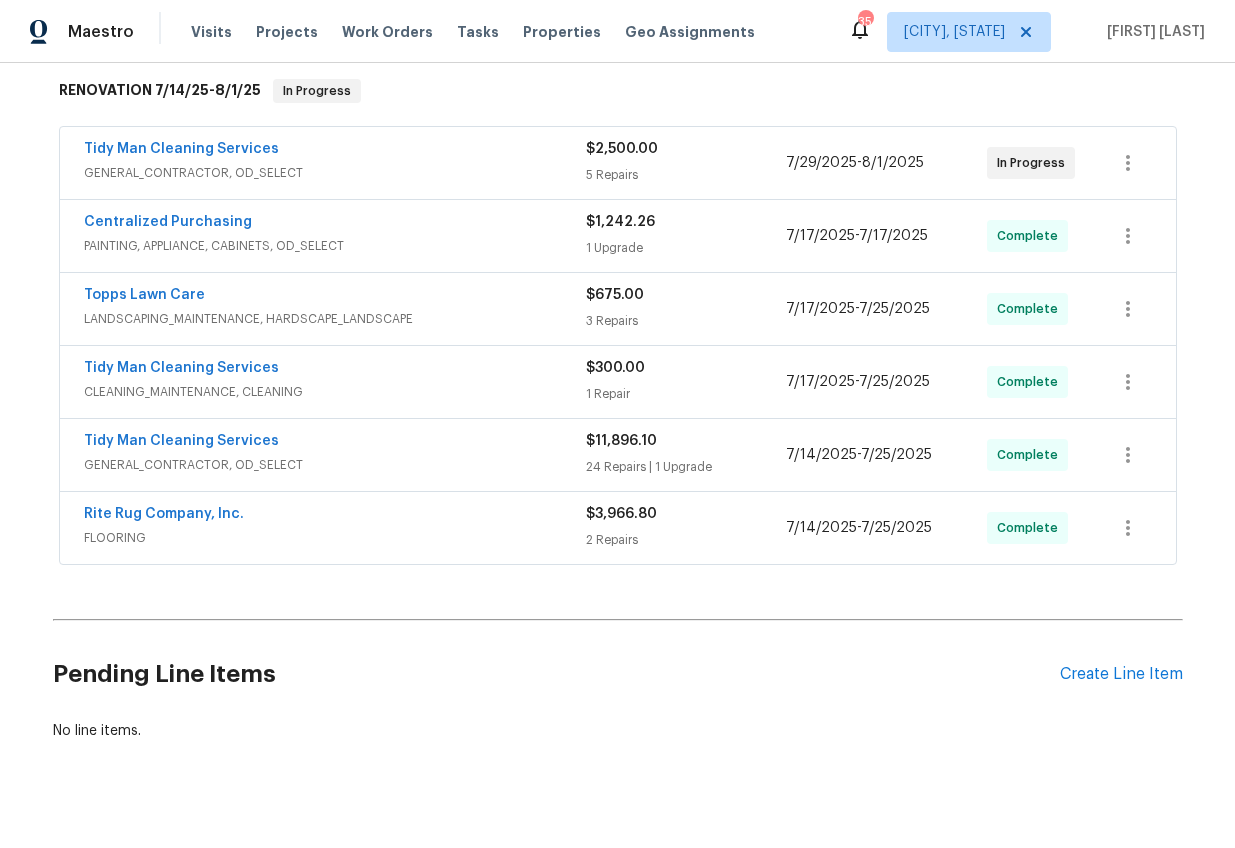scroll, scrollTop: 194, scrollLeft: 0, axis: vertical 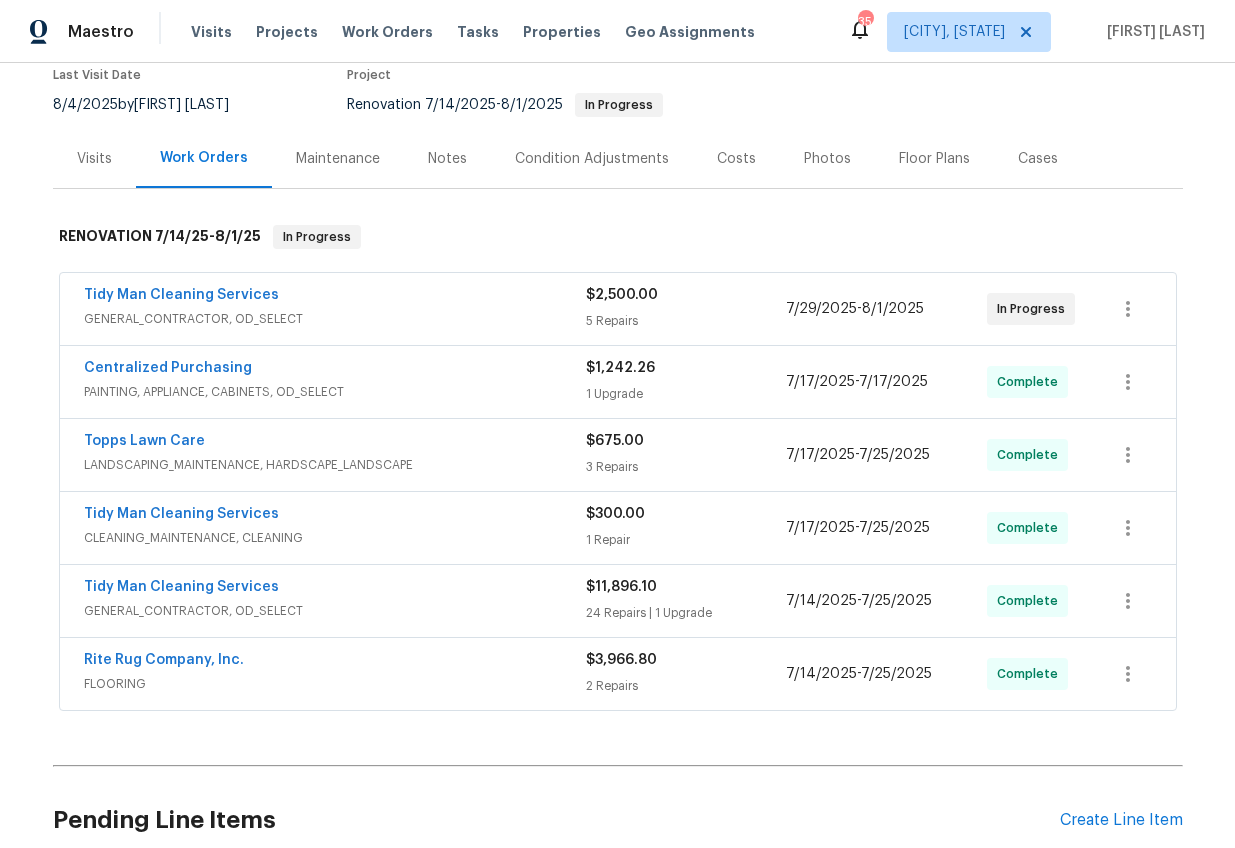 click on "Notes" at bounding box center (447, 158) 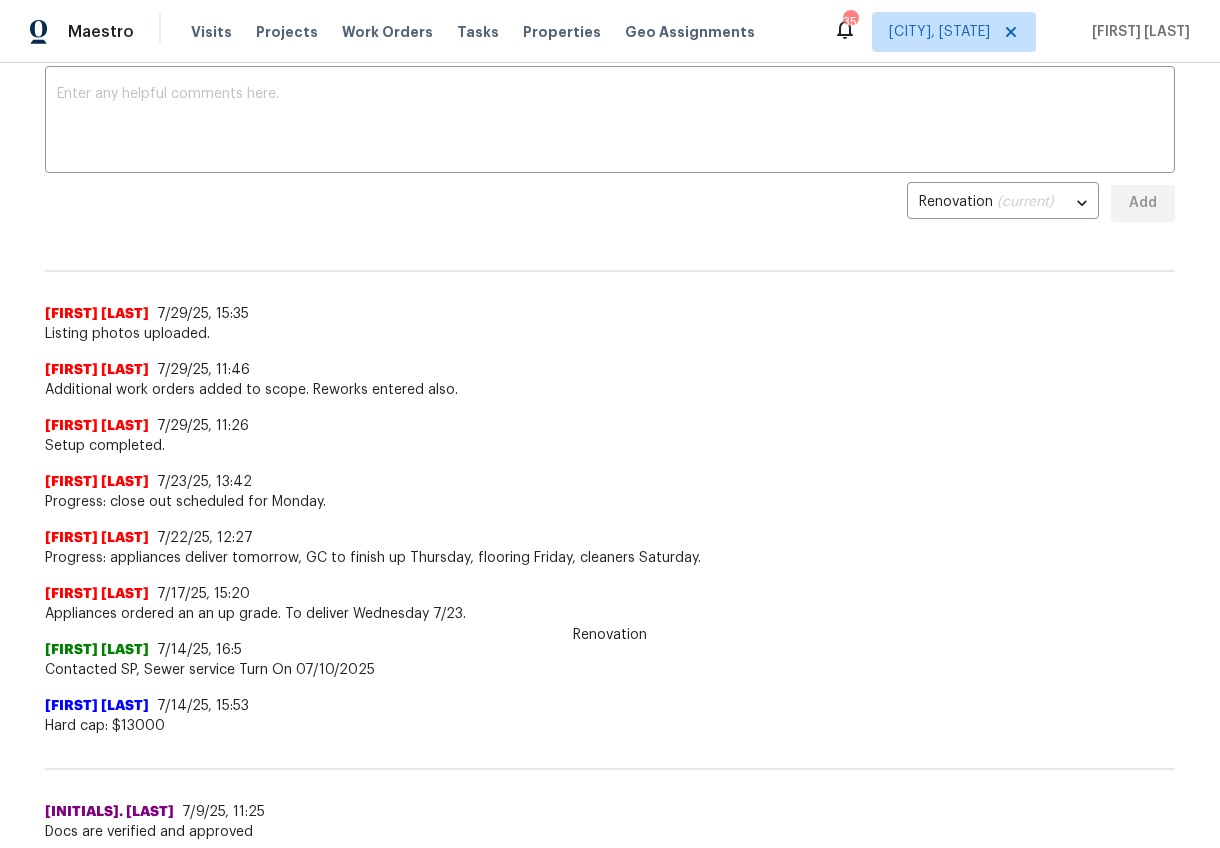 scroll, scrollTop: 0, scrollLeft: 0, axis: both 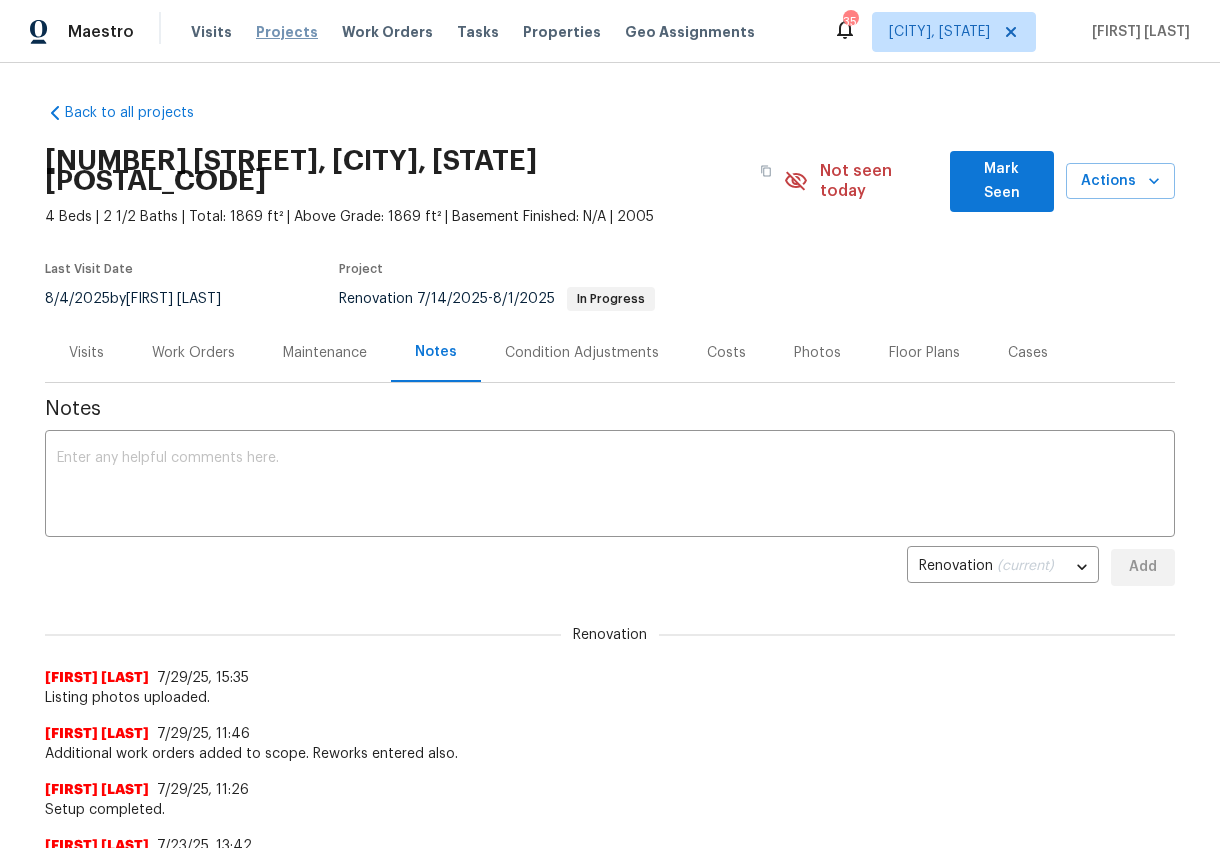 click on "Projects" at bounding box center [287, 32] 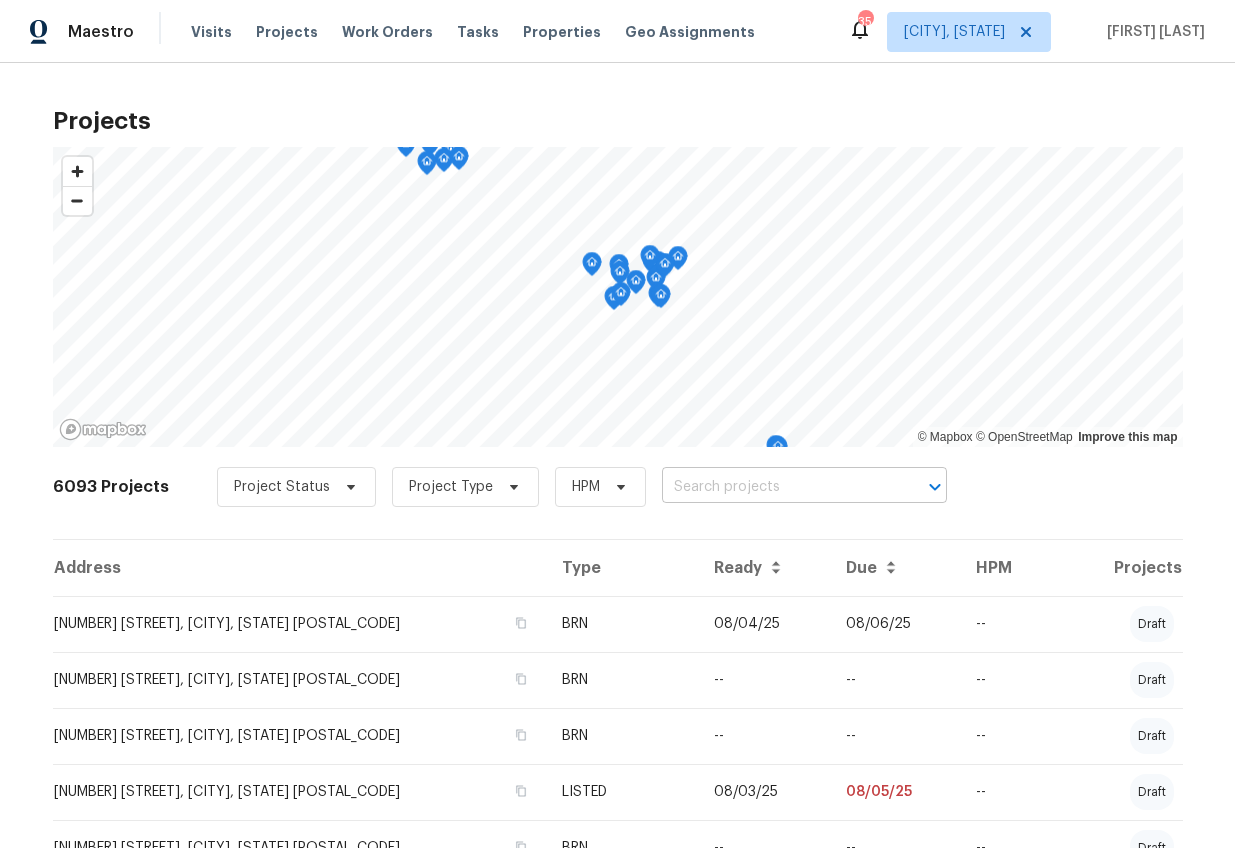 click at bounding box center [776, 487] 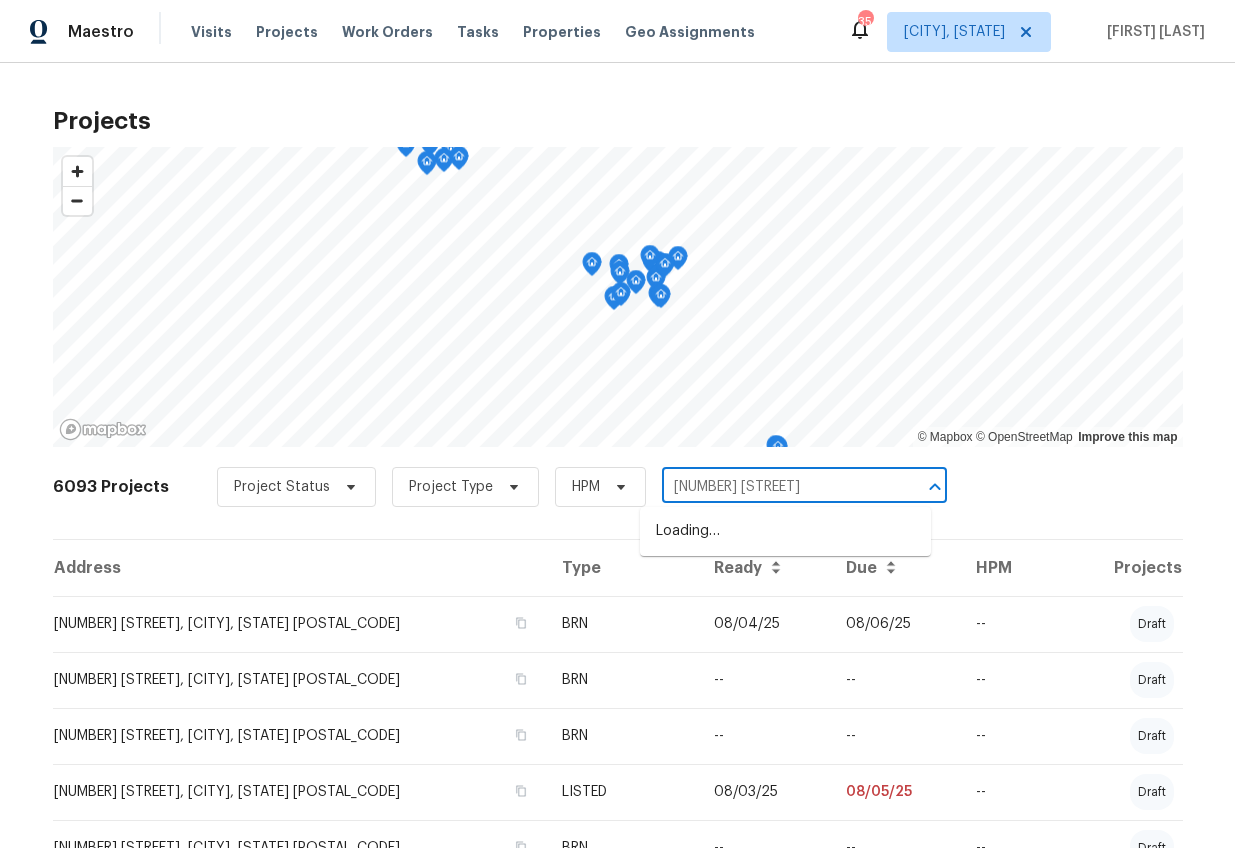 type on "2 ale" 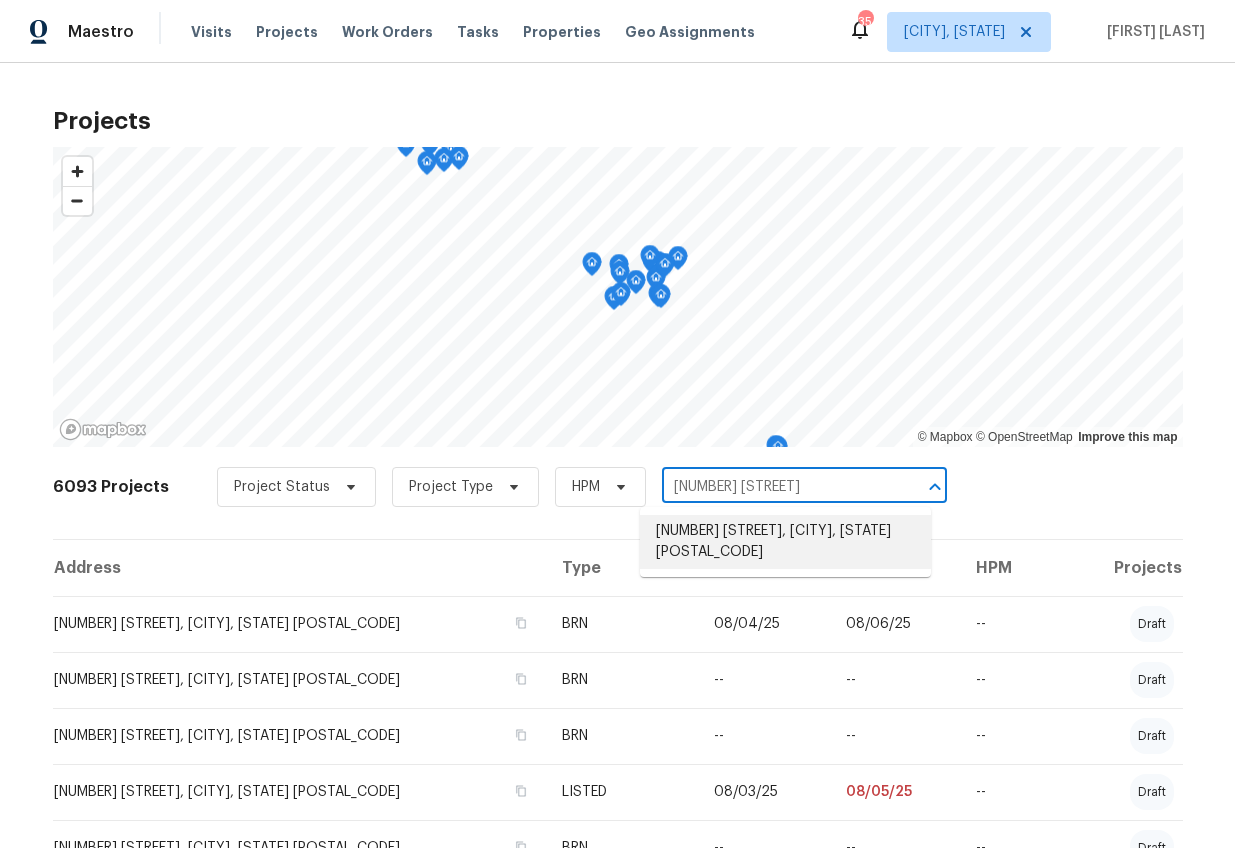 click on "2 Alelia Ct, Columbia, SC 29229" at bounding box center [785, 542] 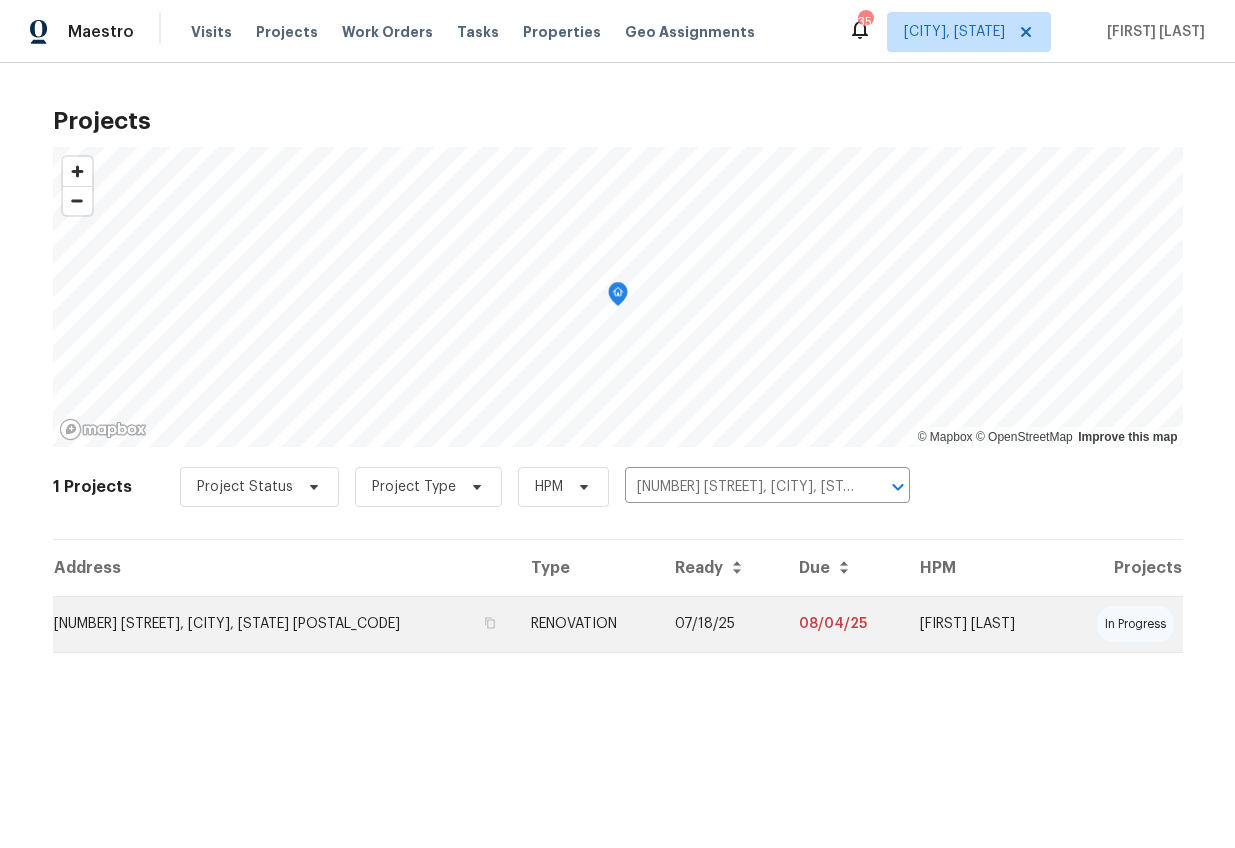 click on "[NUMBER] [STREET], [CITY], [STATE] [POSTAL_CODE]" at bounding box center [284, 624] 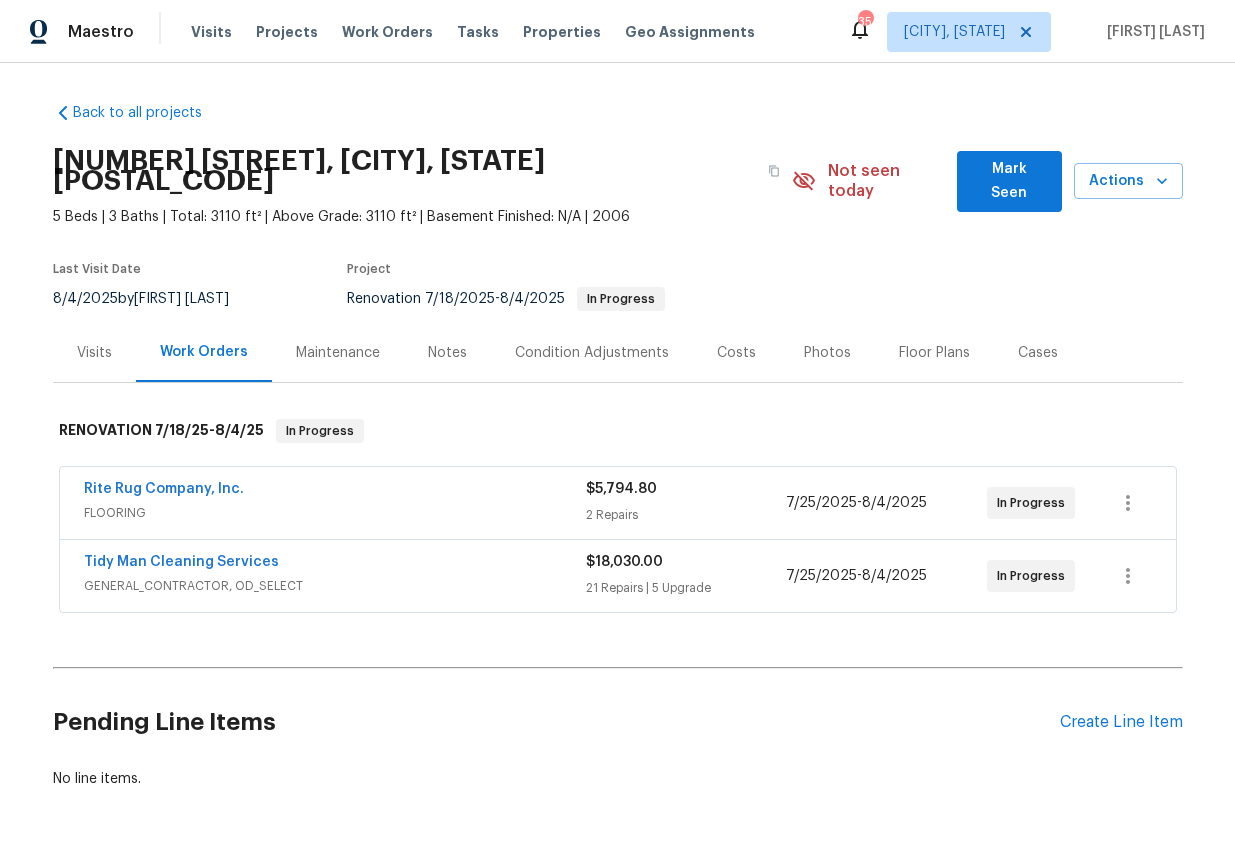 click on "Notes" at bounding box center (447, 352) 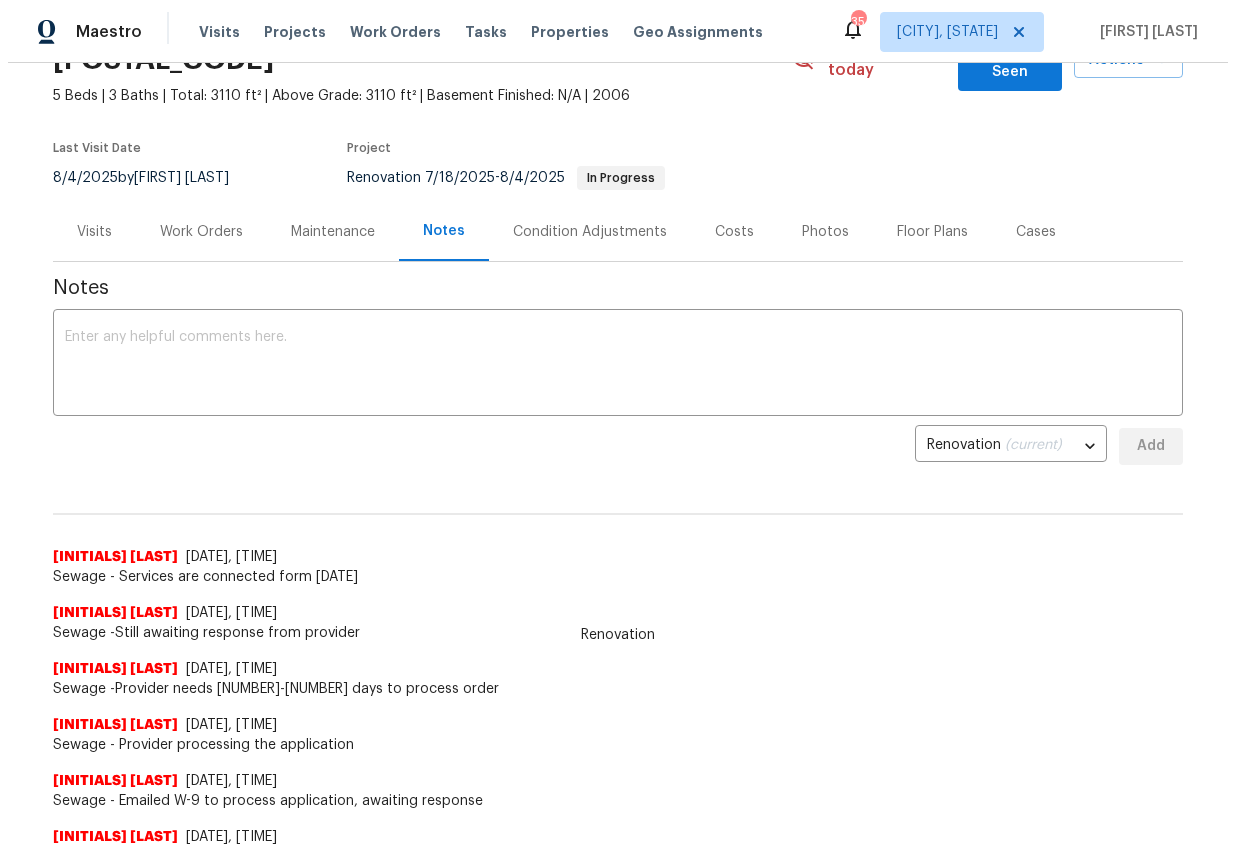 scroll, scrollTop: 0, scrollLeft: 0, axis: both 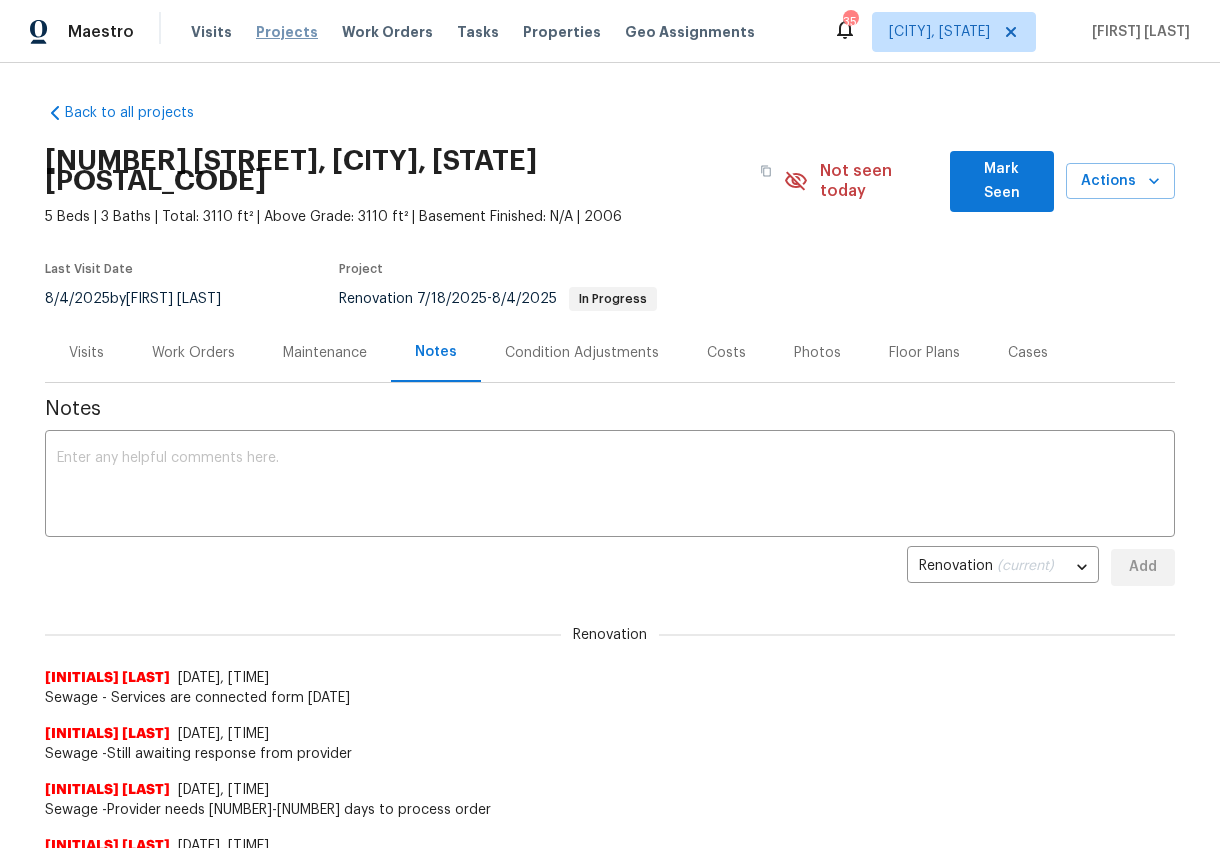 click on "Projects" at bounding box center [287, 32] 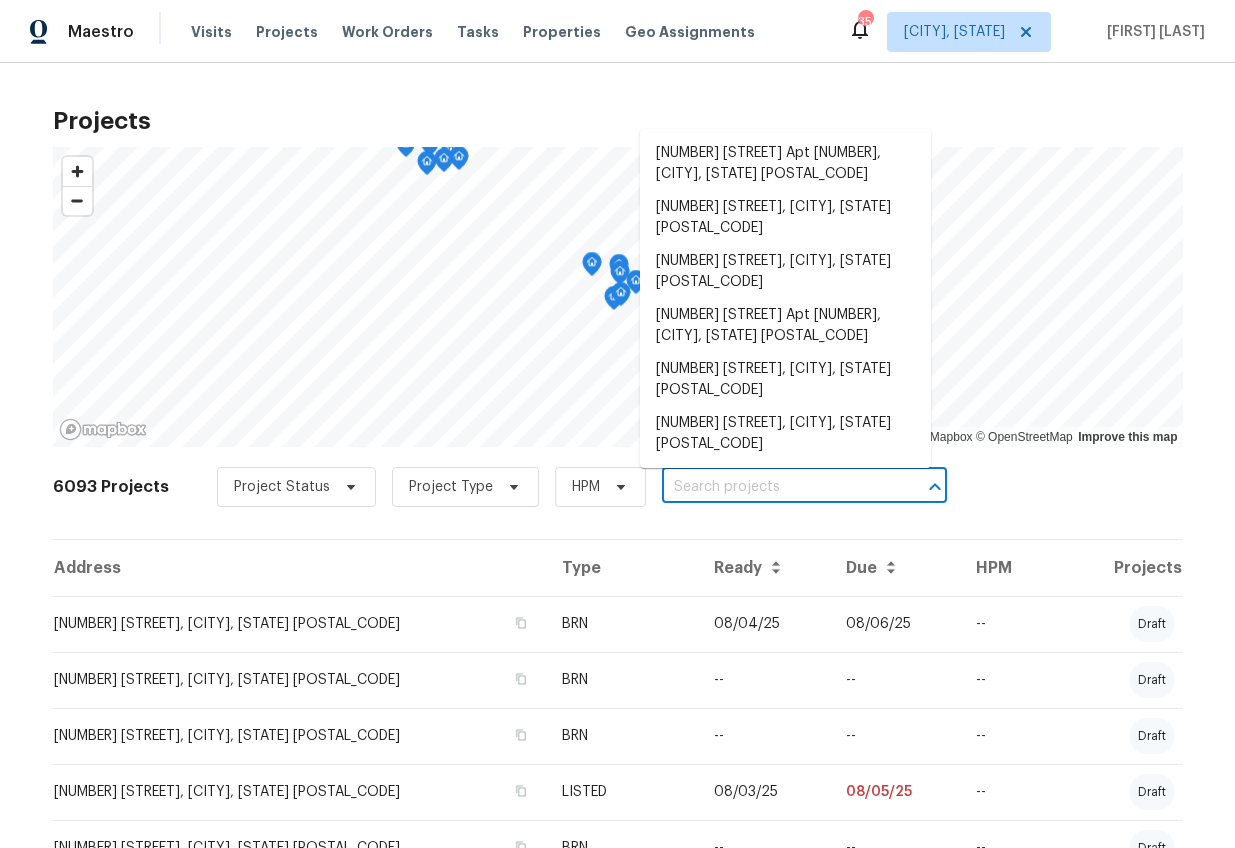 click at bounding box center [776, 487] 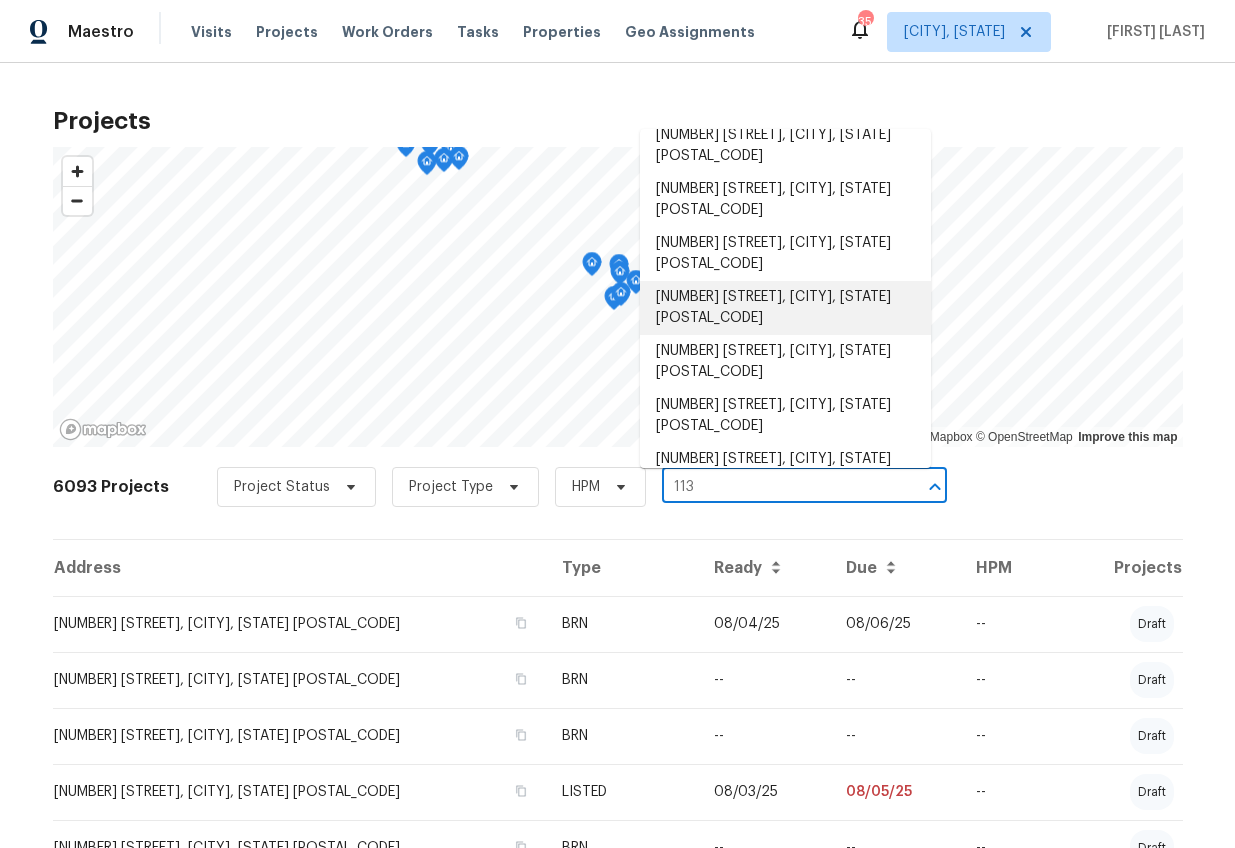 scroll, scrollTop: 775, scrollLeft: 0, axis: vertical 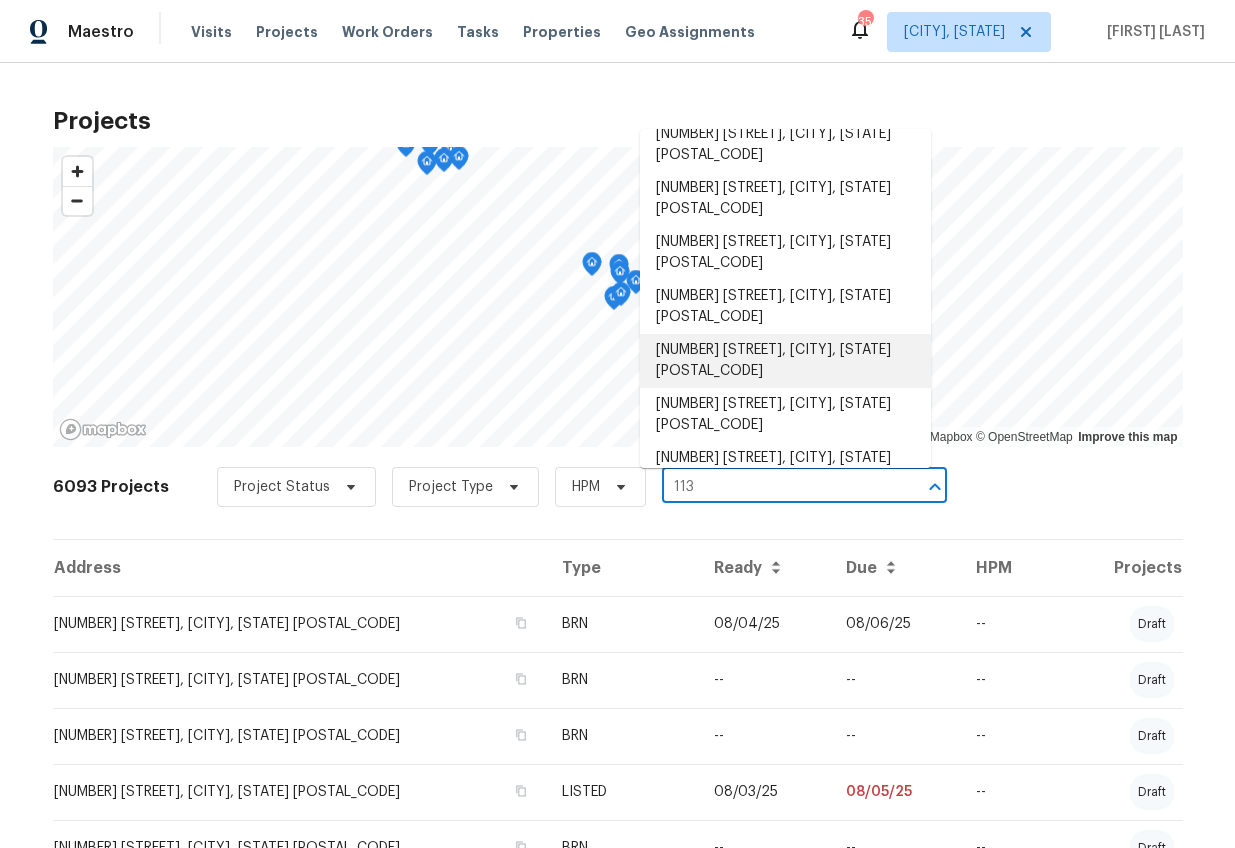 type on "113" 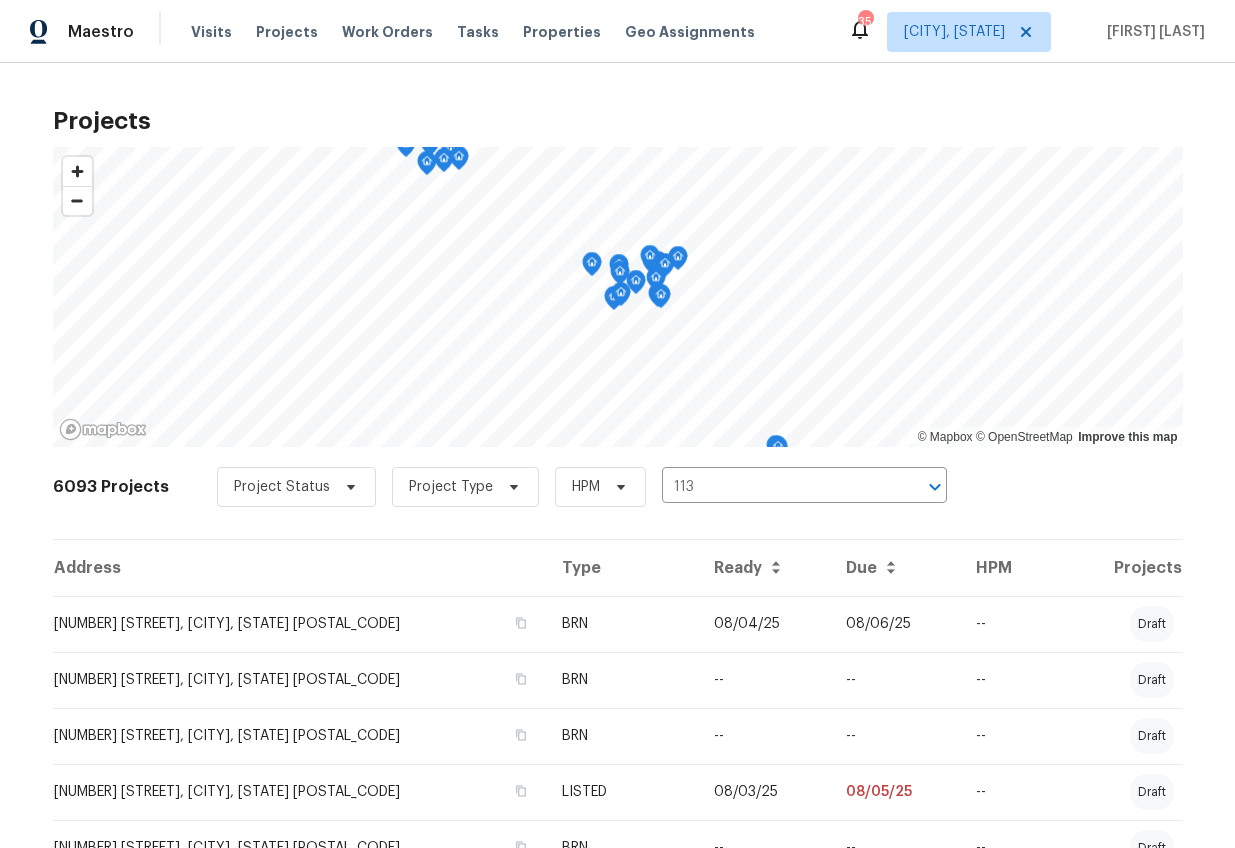 type 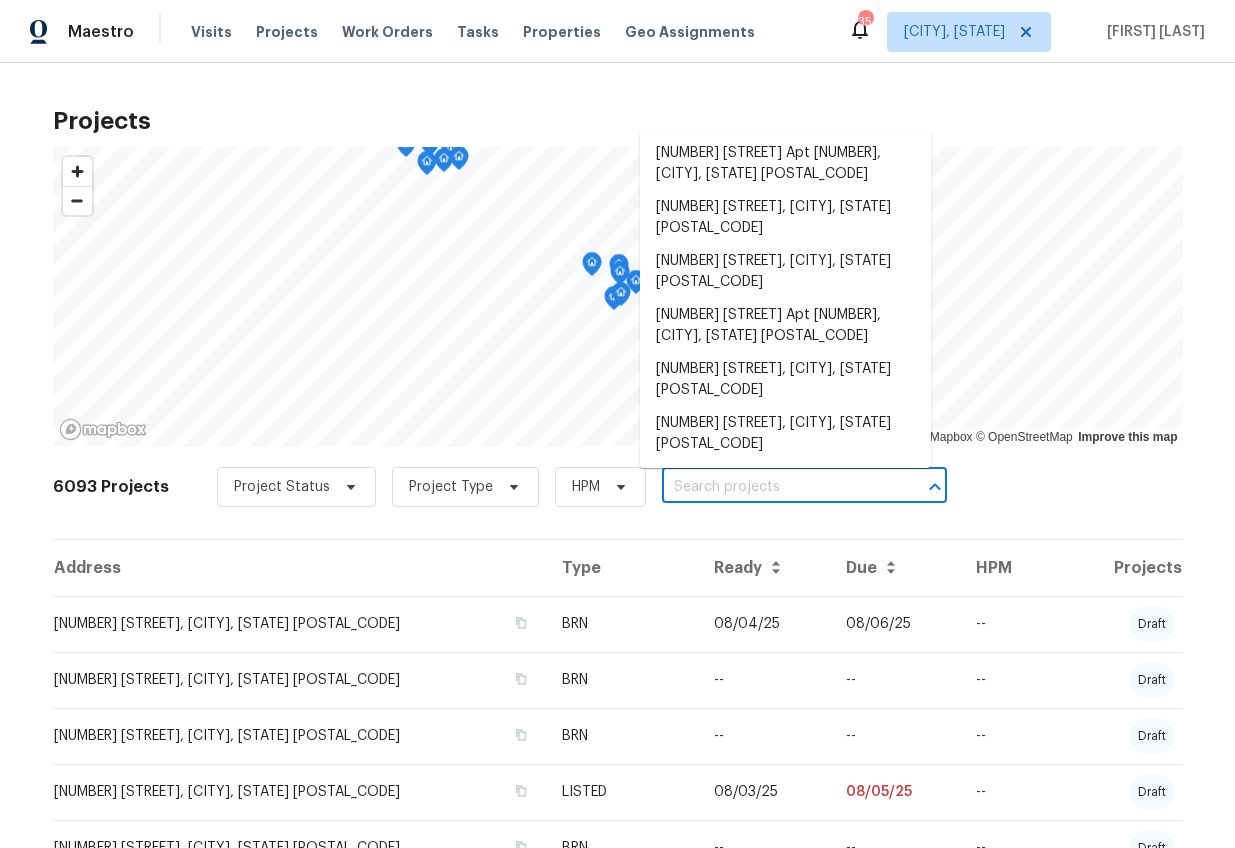 scroll, scrollTop: 527, scrollLeft: 0, axis: vertical 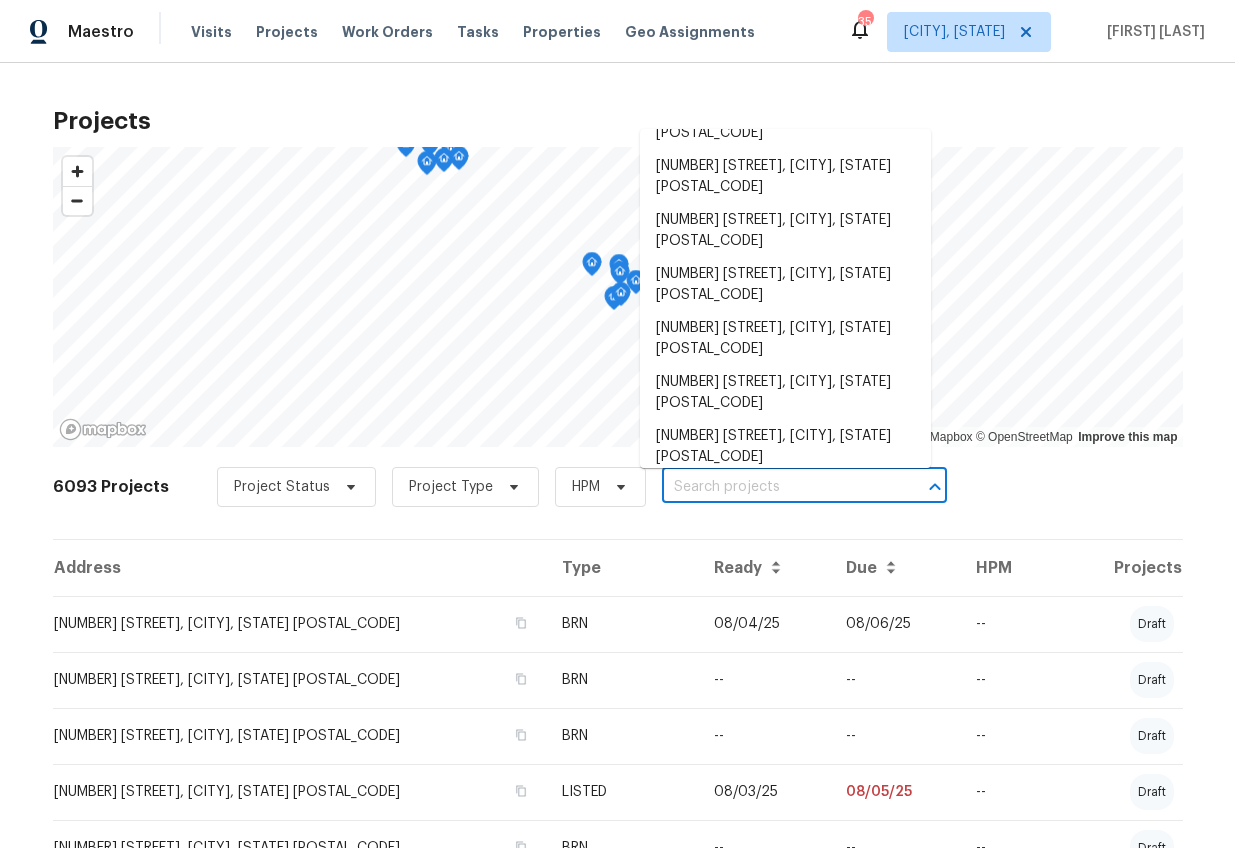 click on "Projects © Mapbox   © OpenStreetMap   Improve this map 6093 Projects Project Status Project Type HPM ​ Address Type Ready Due HPM Projects 123 Lewisfield Dr, North Charleston, SC 29418 BRN 08/04/25 08/06/25 -- draft 669 Chastine Dr, Spartanburg, SC 29301 BRN -- -- -- draft 5 Ash Pt, Simpsonville, SC 29681 BRN -- -- -- draft 8 Howell Cir, Greenville, SC 29615 LISTED 08/03/25 08/05/25 -- draft 8 Brushwood Ct, Columbia, SC 29229 BRN -- -- -- draft 1003 Watson Dr, Elgin, SC 29045 LISTED 08/01/25 08/15/25 -- in progress 421 High Valley Blvd, Greenville, SC 29605 BRN -- -- -- draft 601 Joan St, Columbia, SC 29203 LISTED 08/01/25 08/08/25 -- in progress 1920 Pennfield Dr, Columbia, SC 29223 LISTED 08/01/25 08/04/25 -- in progress 22 Rustcraft Dr, Greer, SC 29651 LISTED 08/01/25 08/05/25 -- draft 69 Acropolis Ct, Columbia, SC 29209 LISTED 08/01/25 08/04/25 -- in progress 7 Beech Branch Ct, Irmo, SC 29063 LISTED 08/01/25 08/04/25 -- in progress 159 Antebellum Way, Summerville, SC 29483 BRN -- -- -- draft LISTED --" at bounding box center (618, 1780) 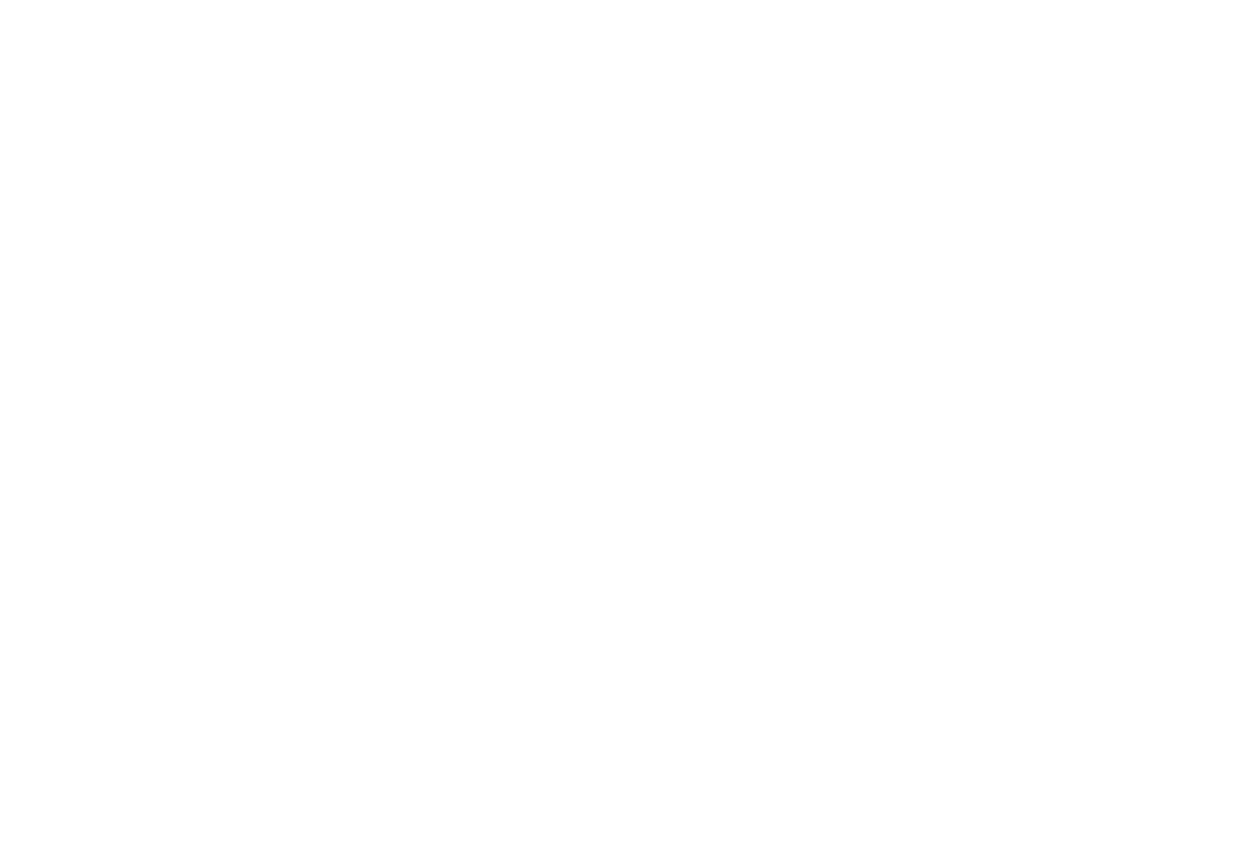 scroll, scrollTop: 0, scrollLeft: 0, axis: both 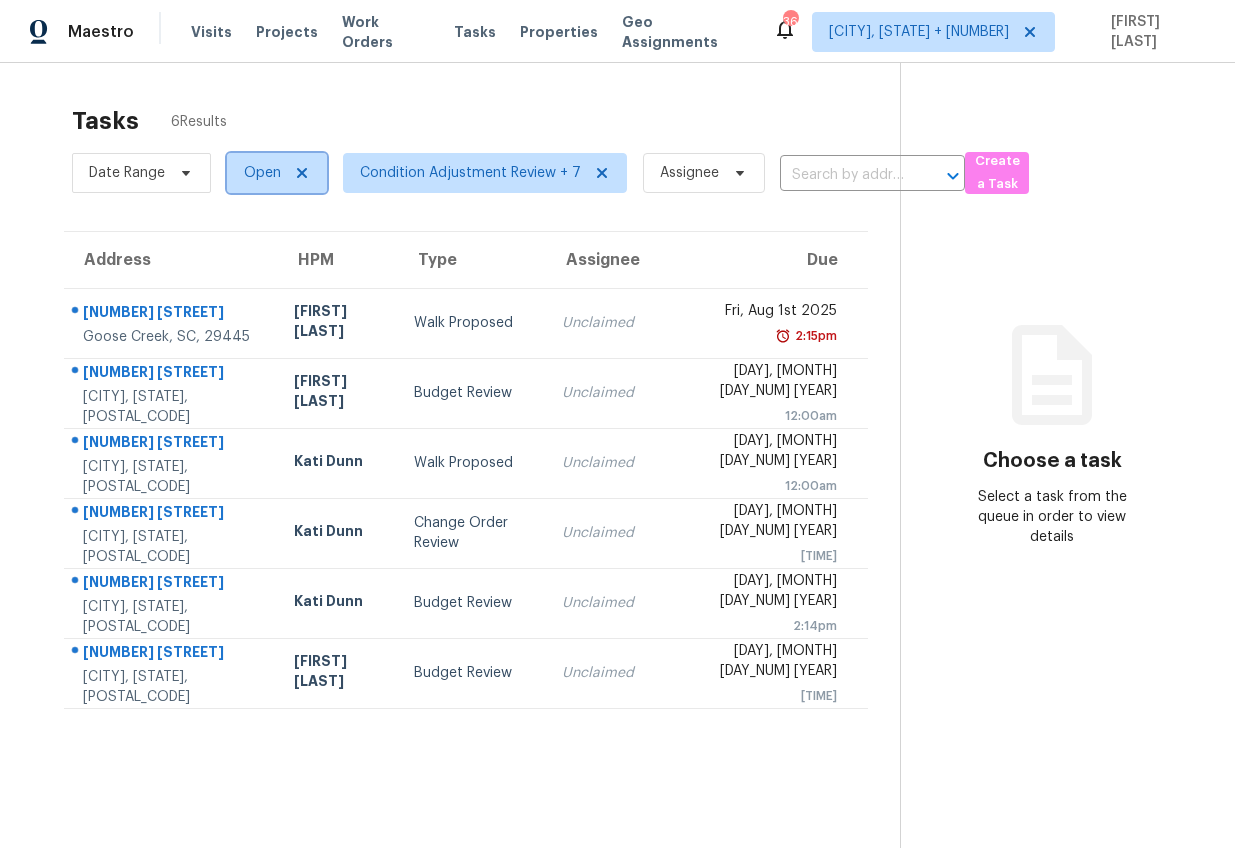 click on "Open" at bounding box center [262, 173] 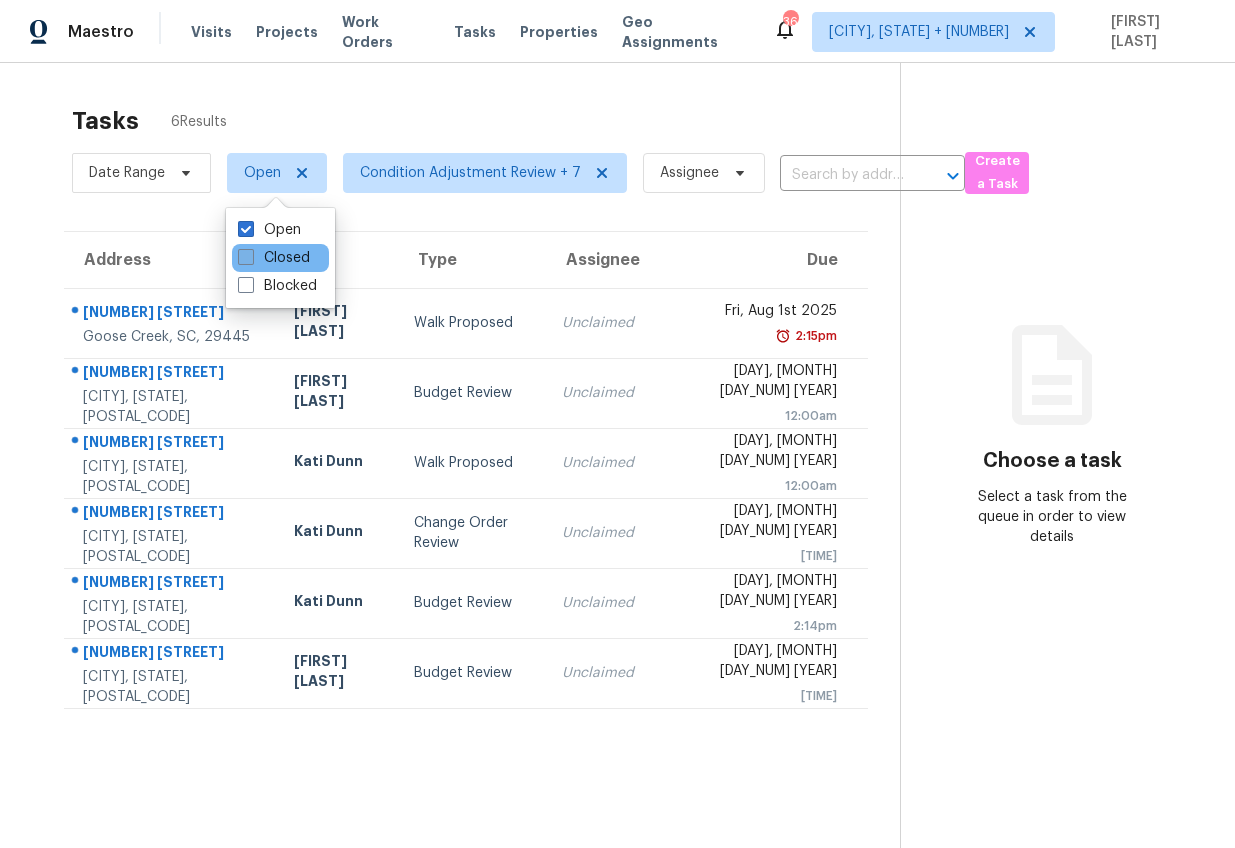 click at bounding box center (246, 257) 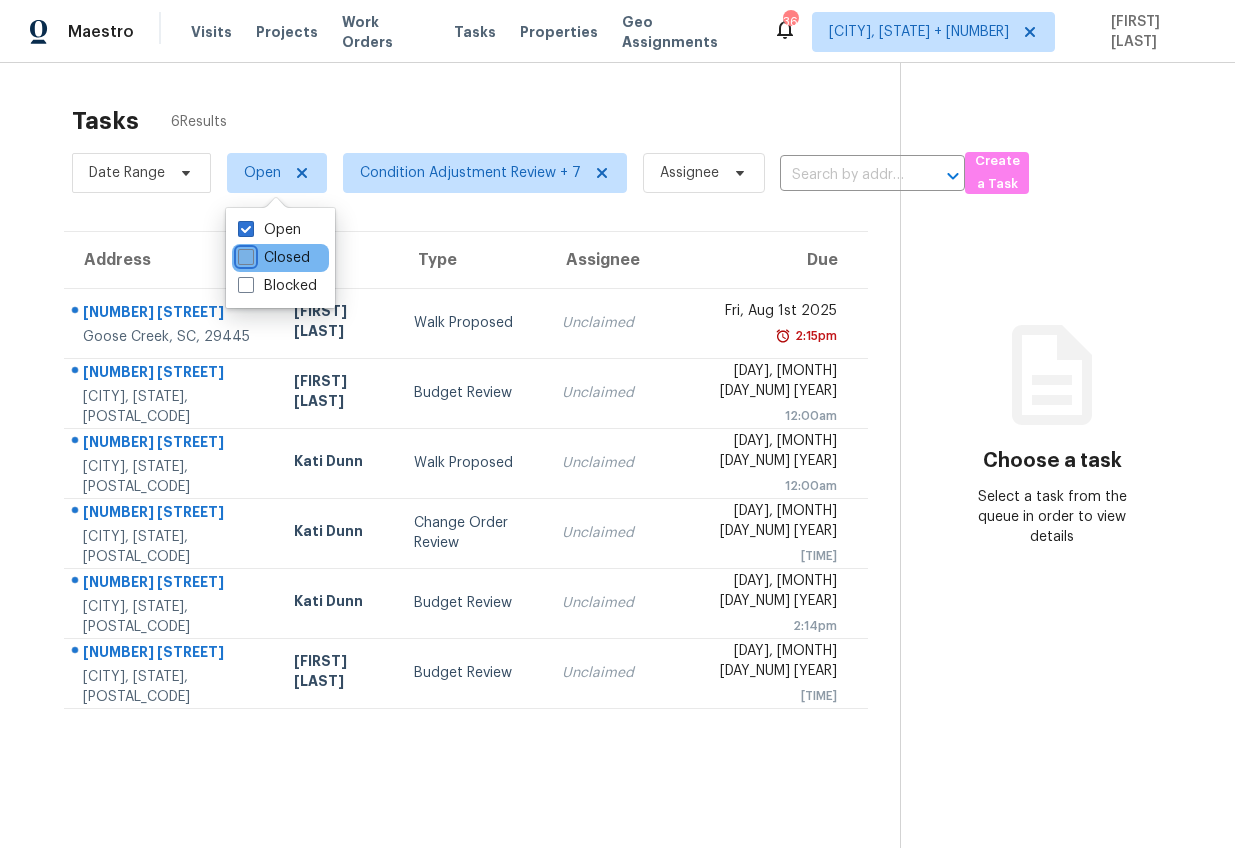 click on "Closed" at bounding box center (244, 254) 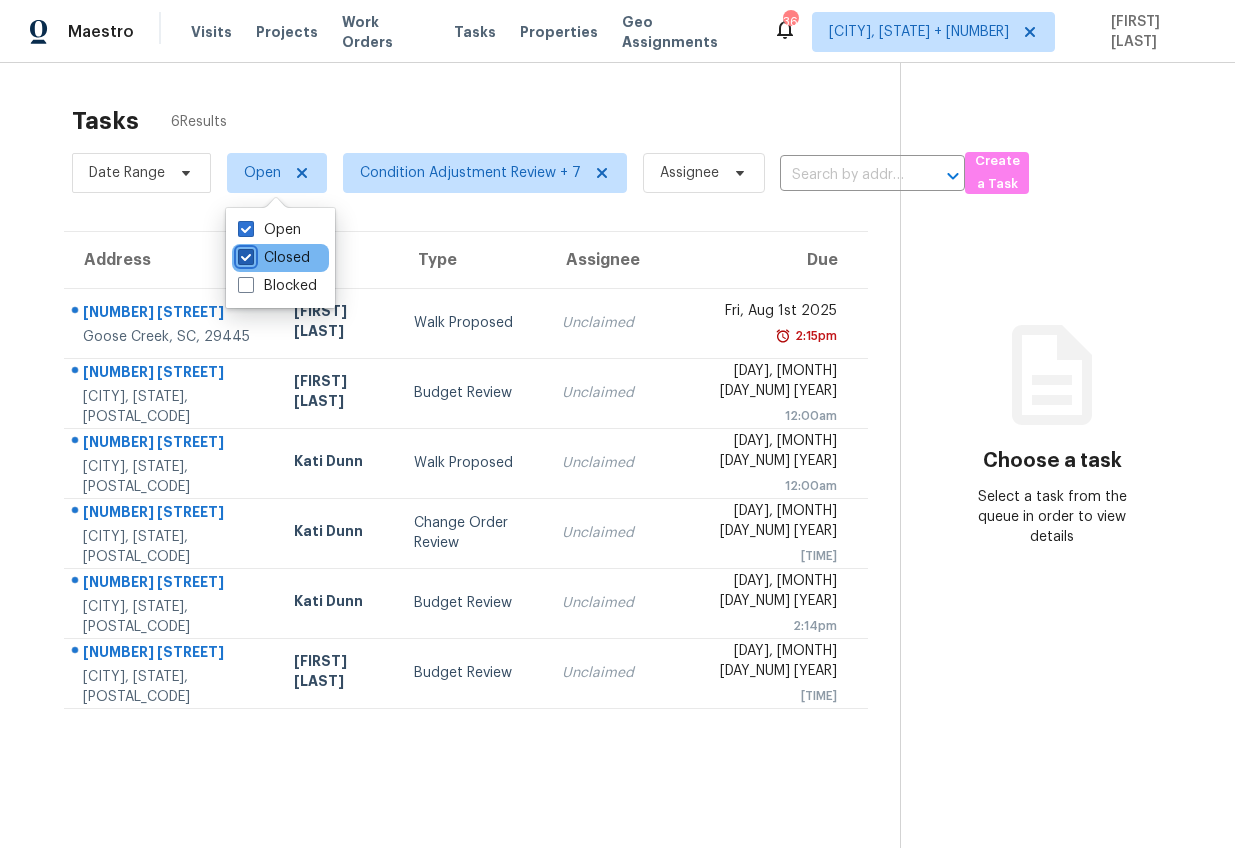 checkbox on "true" 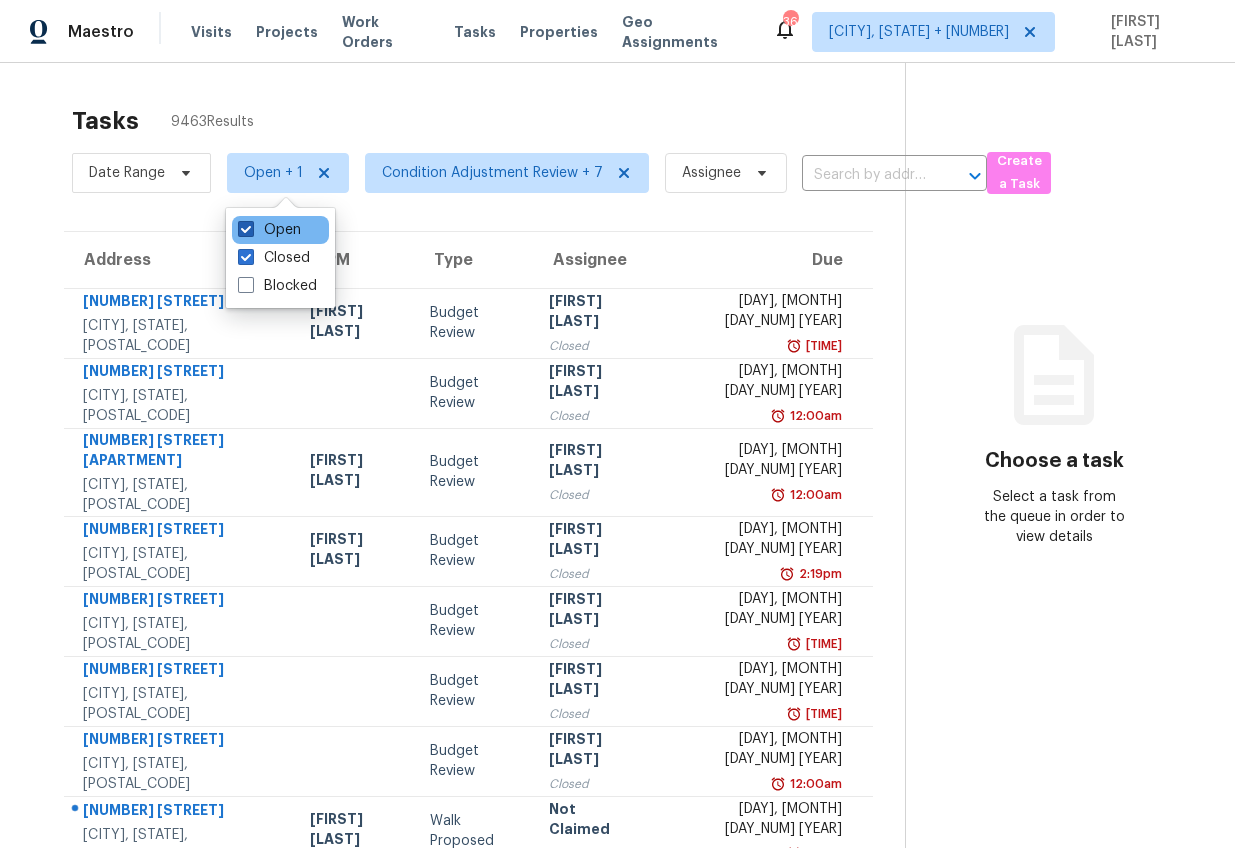click at bounding box center (246, 229) 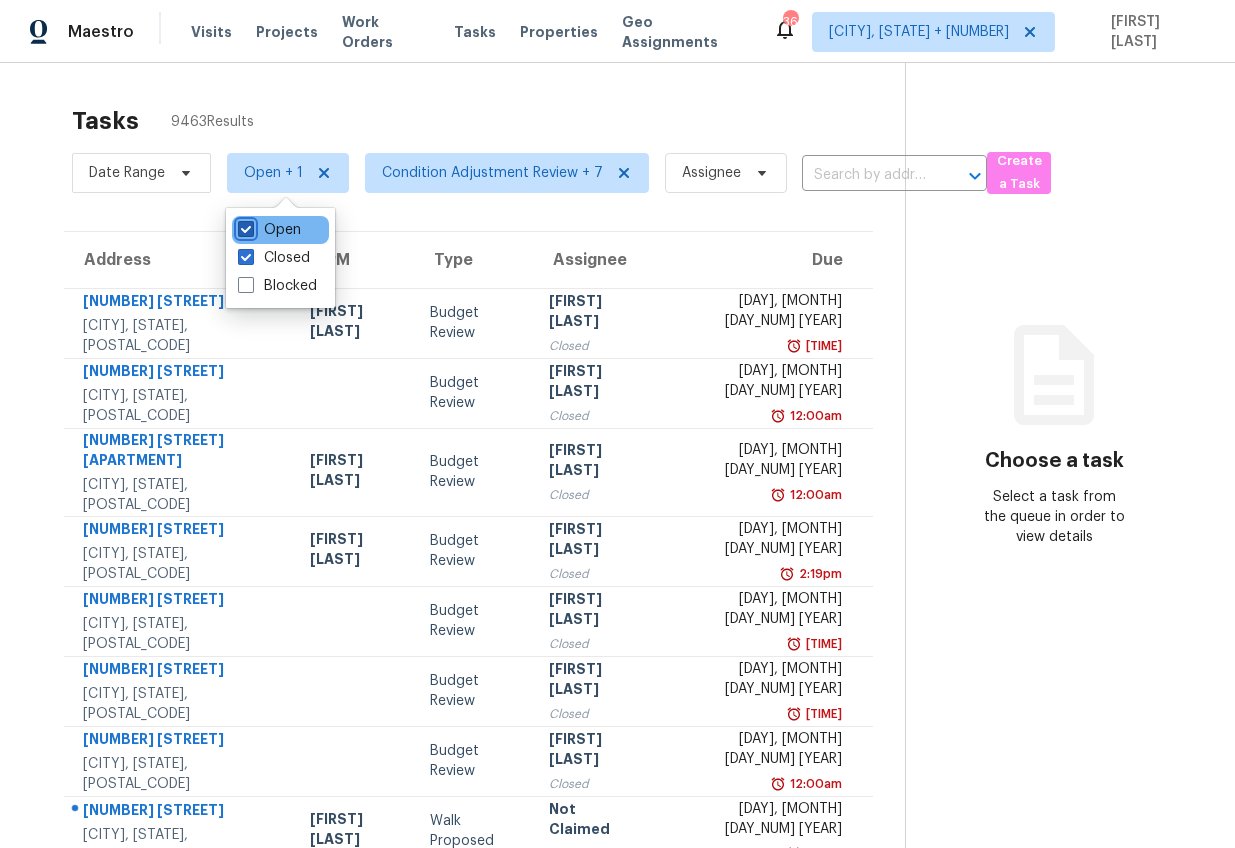 click on "Open" at bounding box center (244, 226) 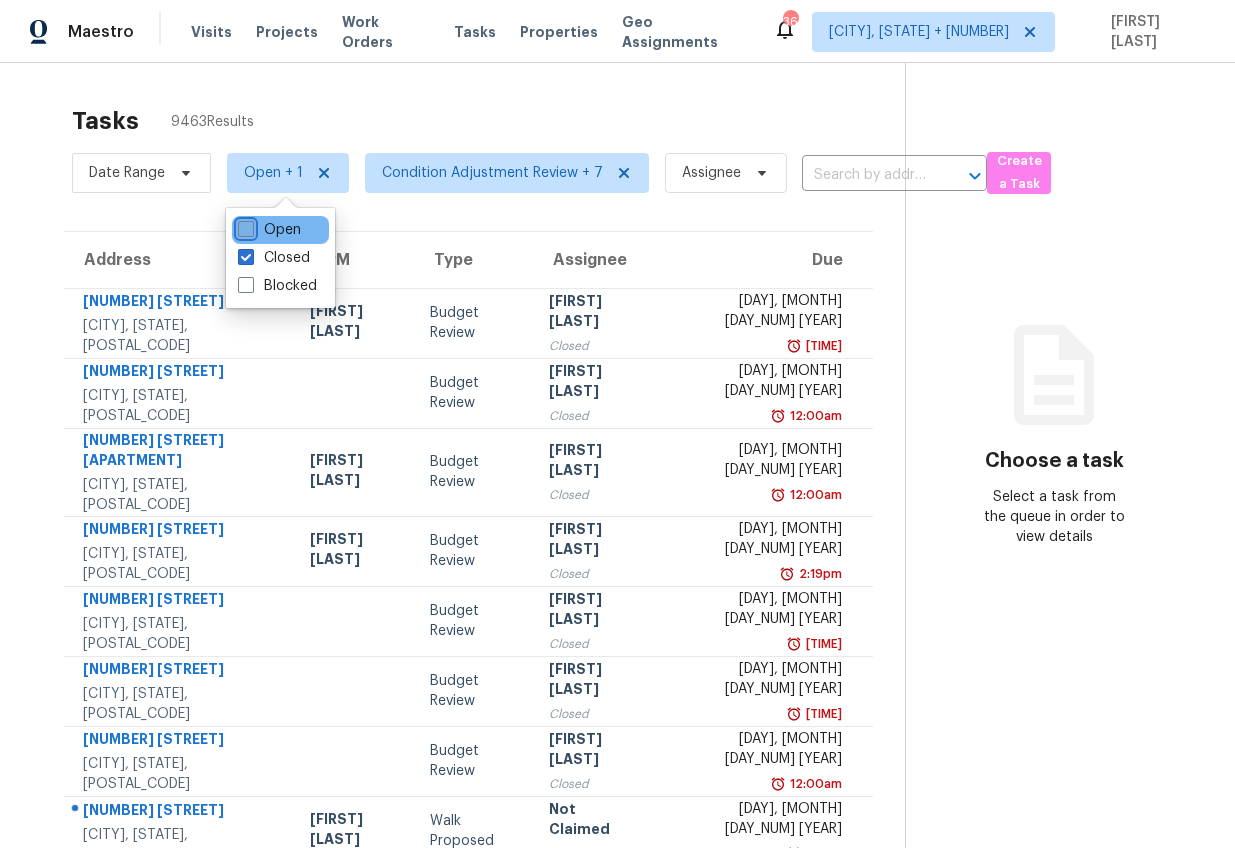 checkbox on "false" 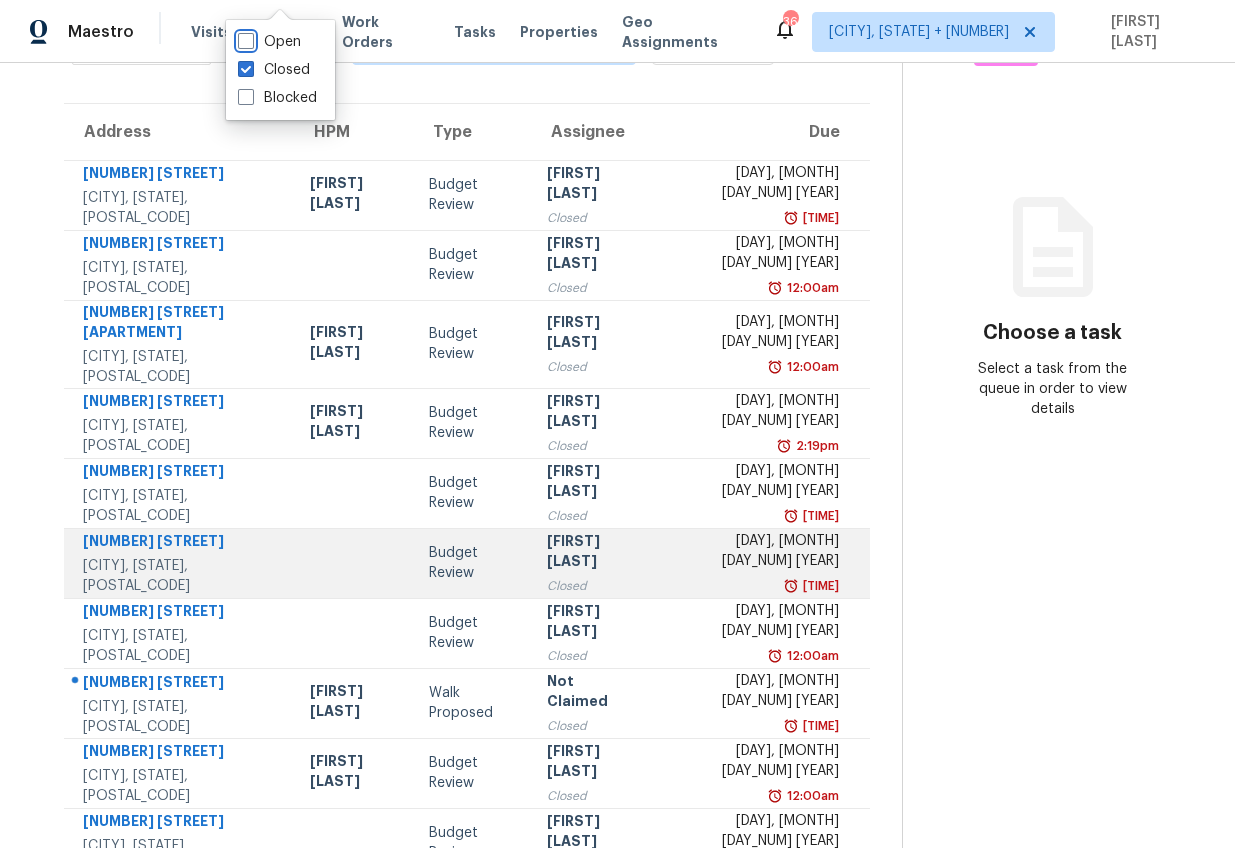 scroll, scrollTop: 24, scrollLeft: 0, axis: vertical 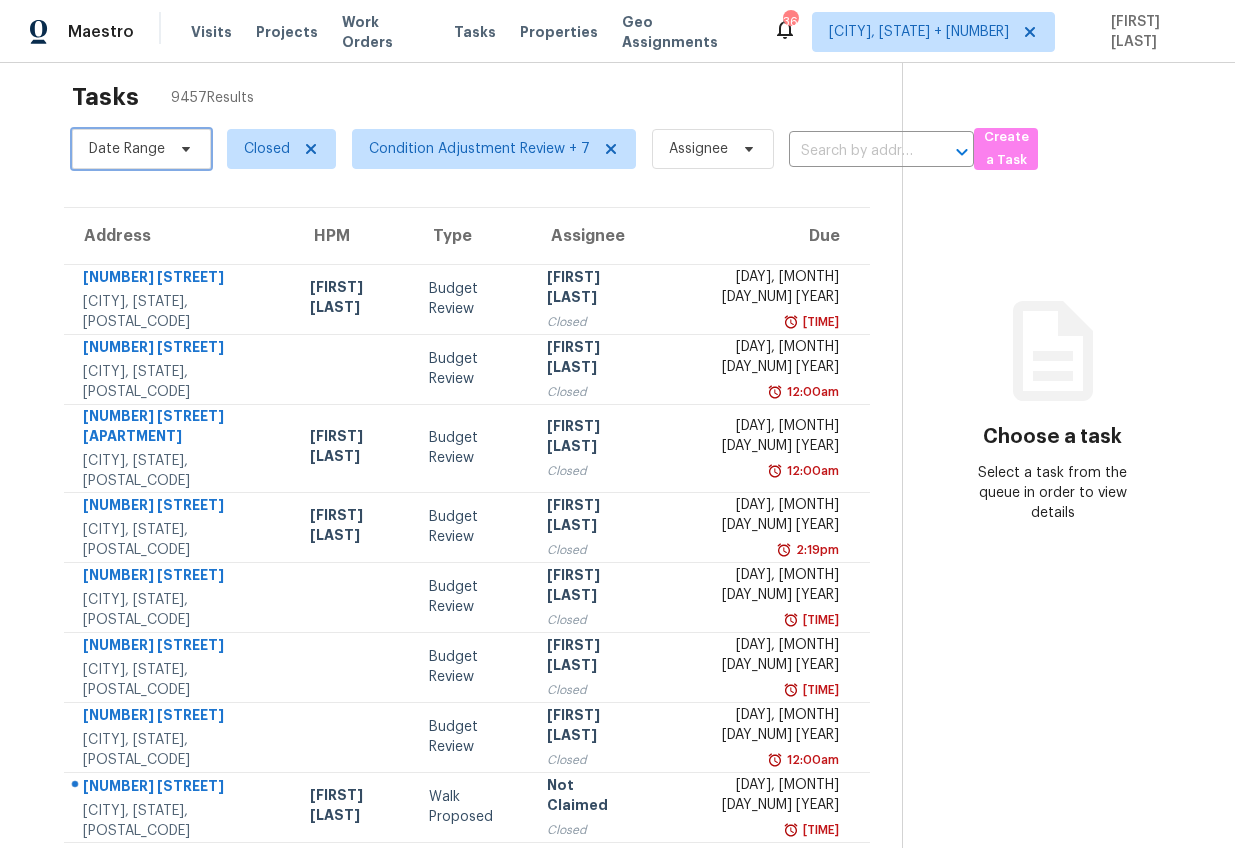 click 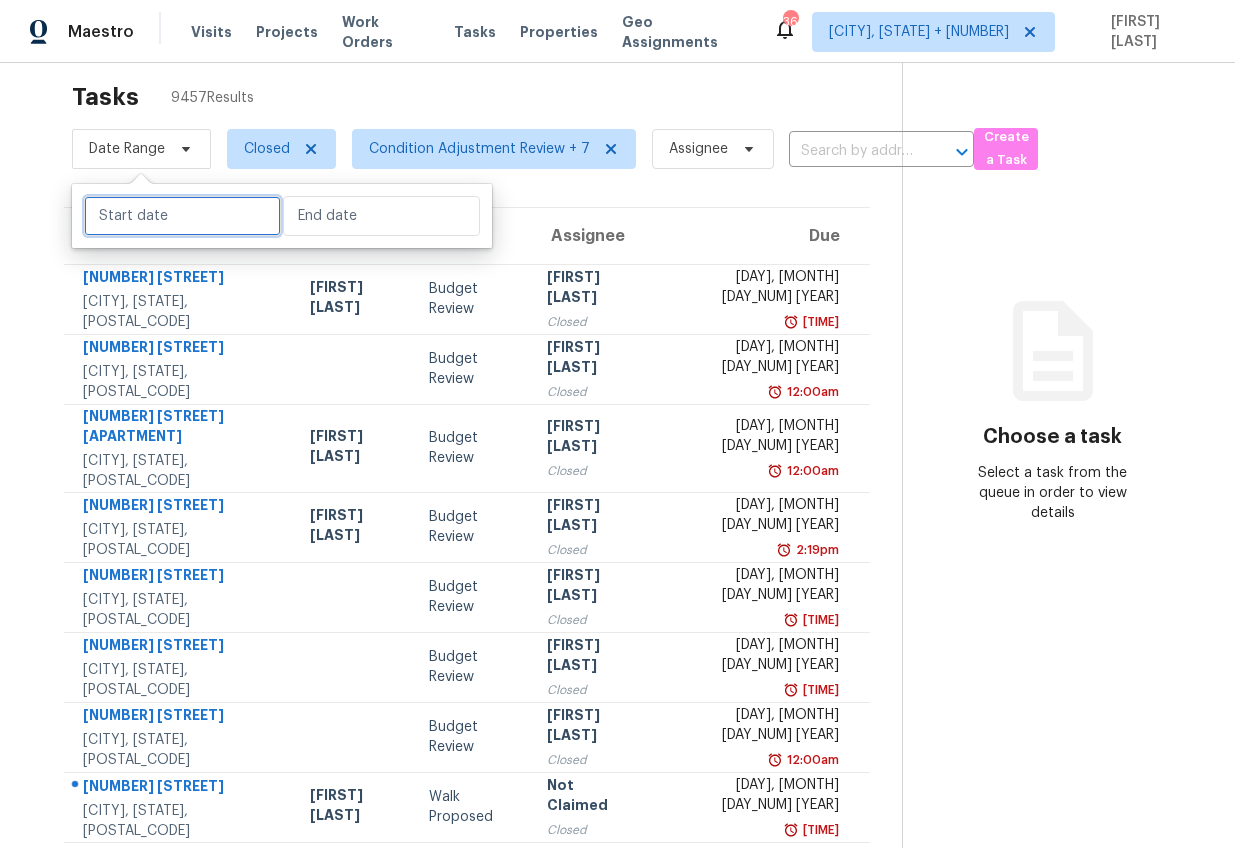 click at bounding box center (182, 216) 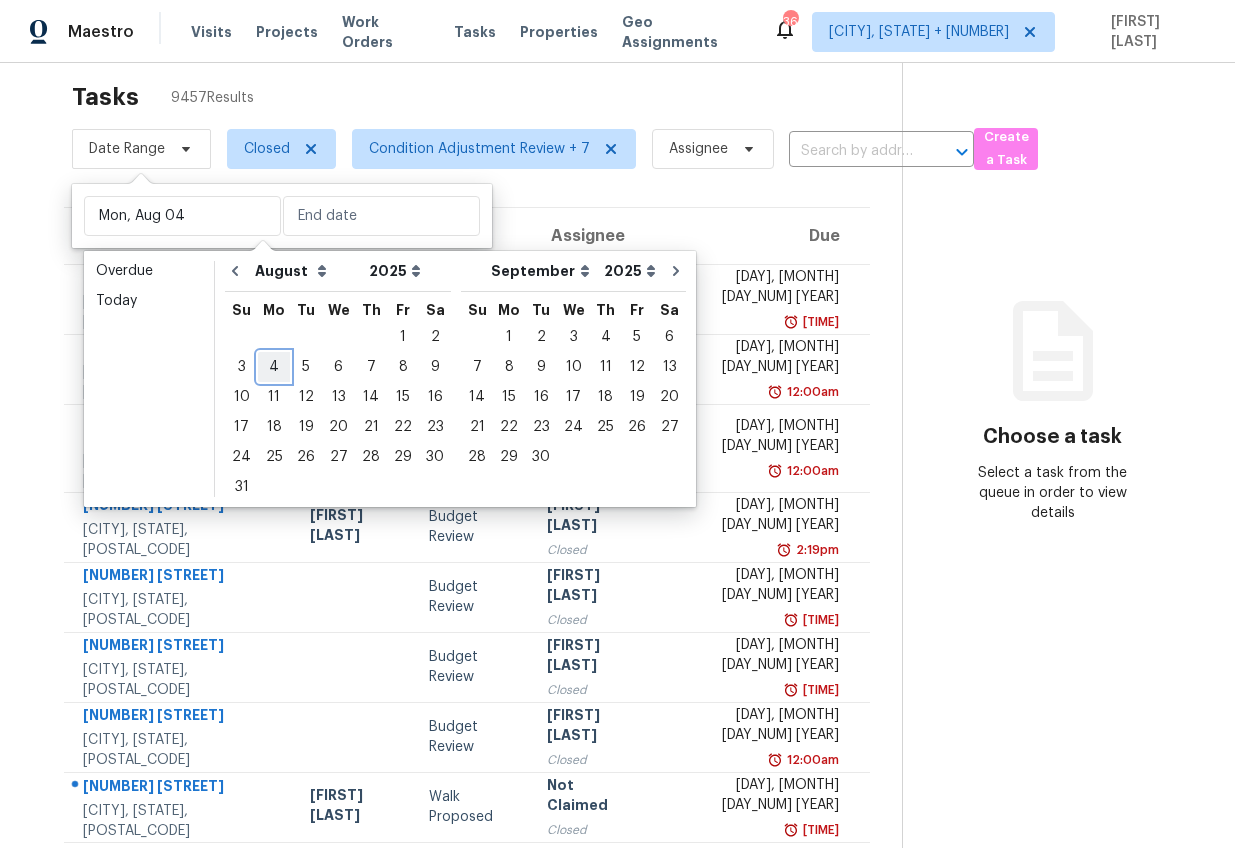 click on "4" at bounding box center [274, 367] 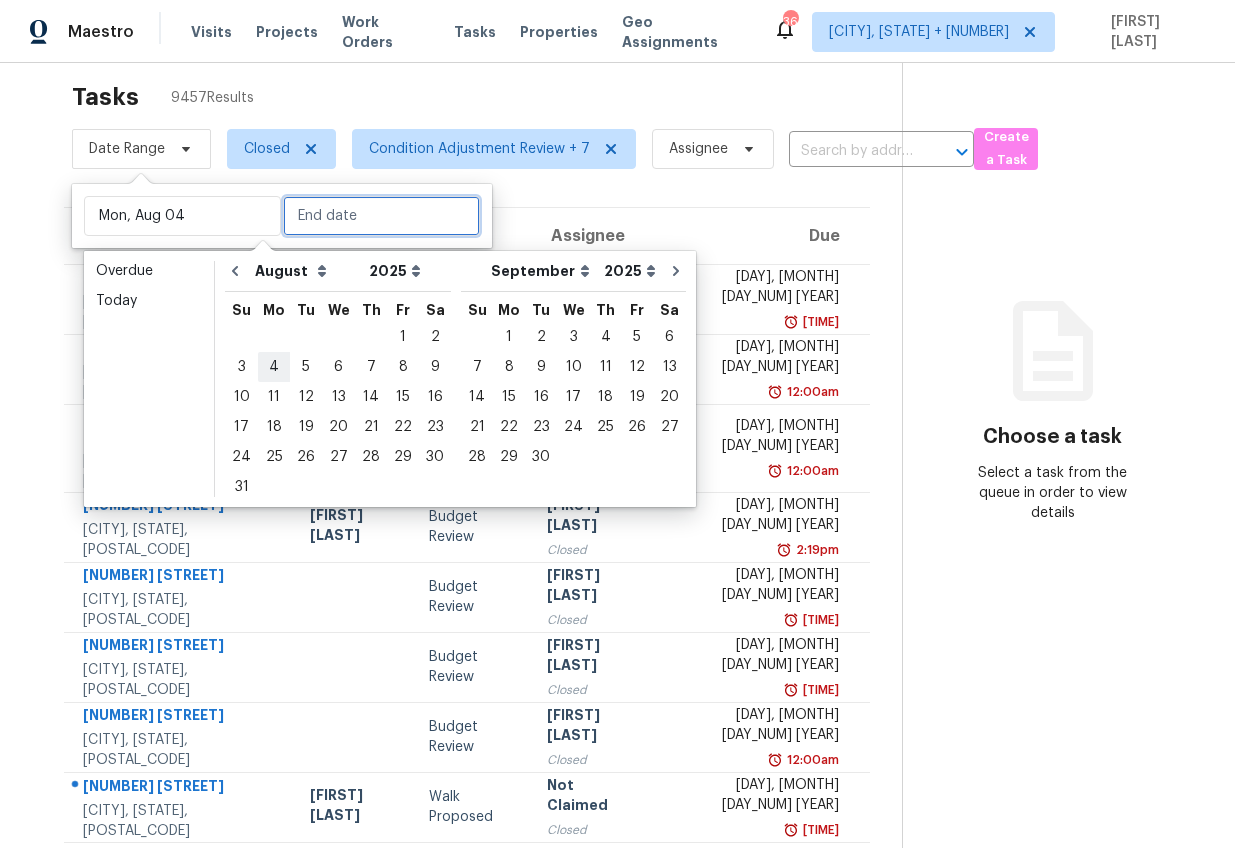 type on "Mon, Aug 04" 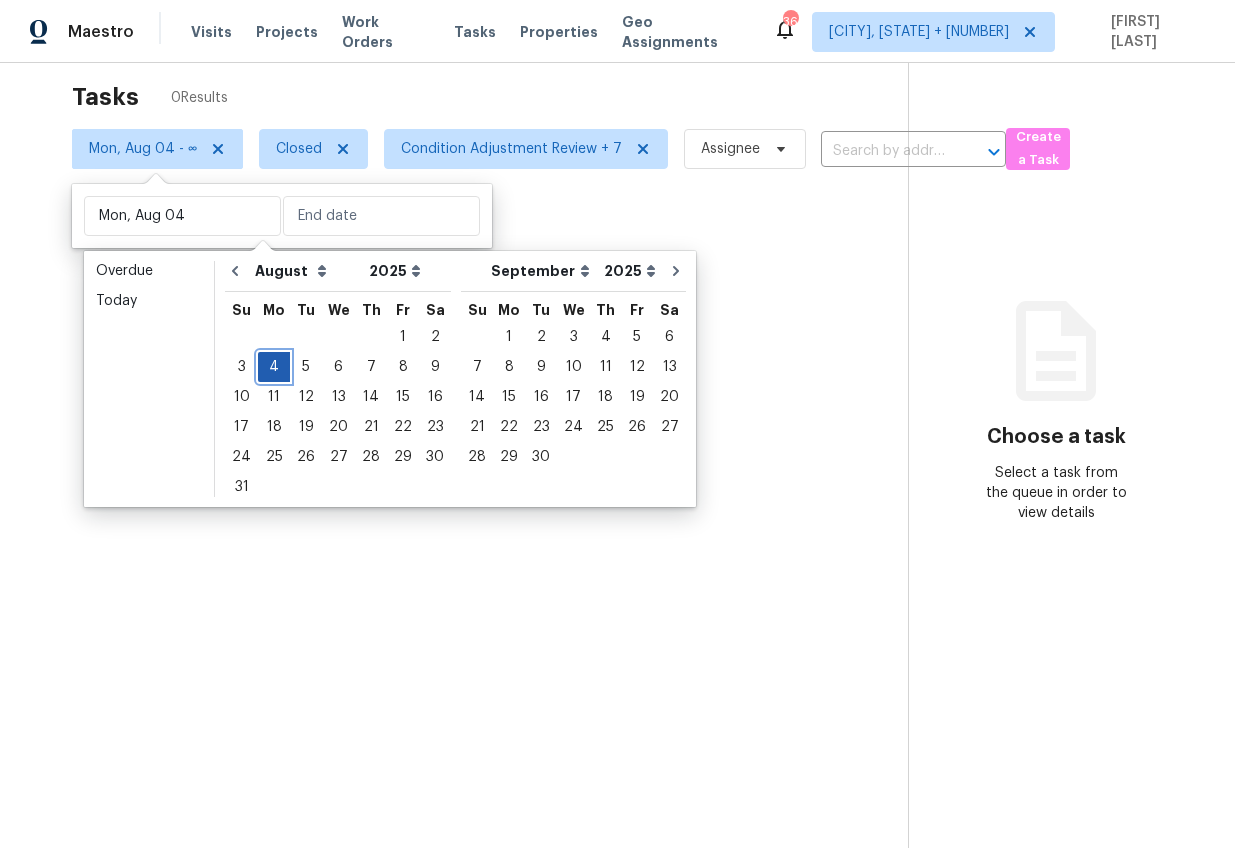 click on "4" at bounding box center [274, 367] 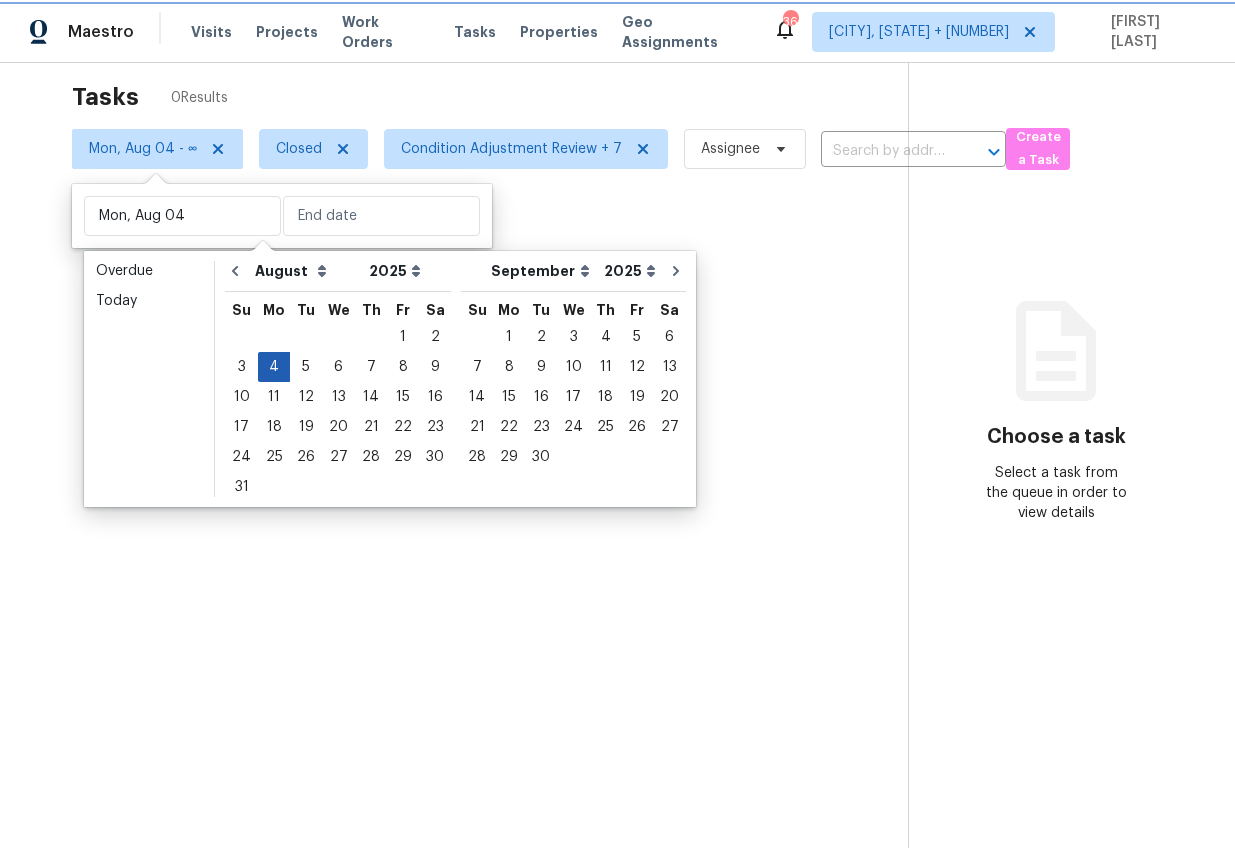 type on "Mon, Aug 04" 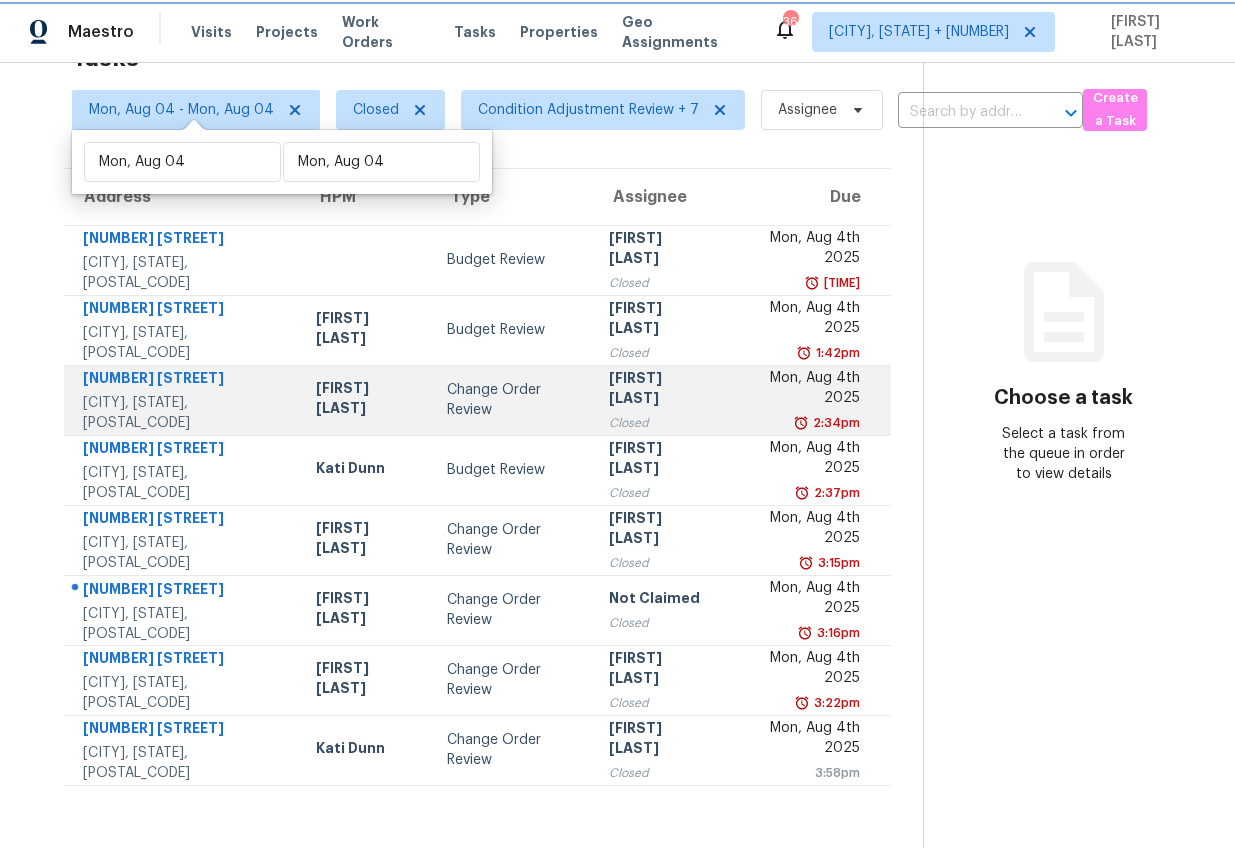 scroll, scrollTop: 0, scrollLeft: 0, axis: both 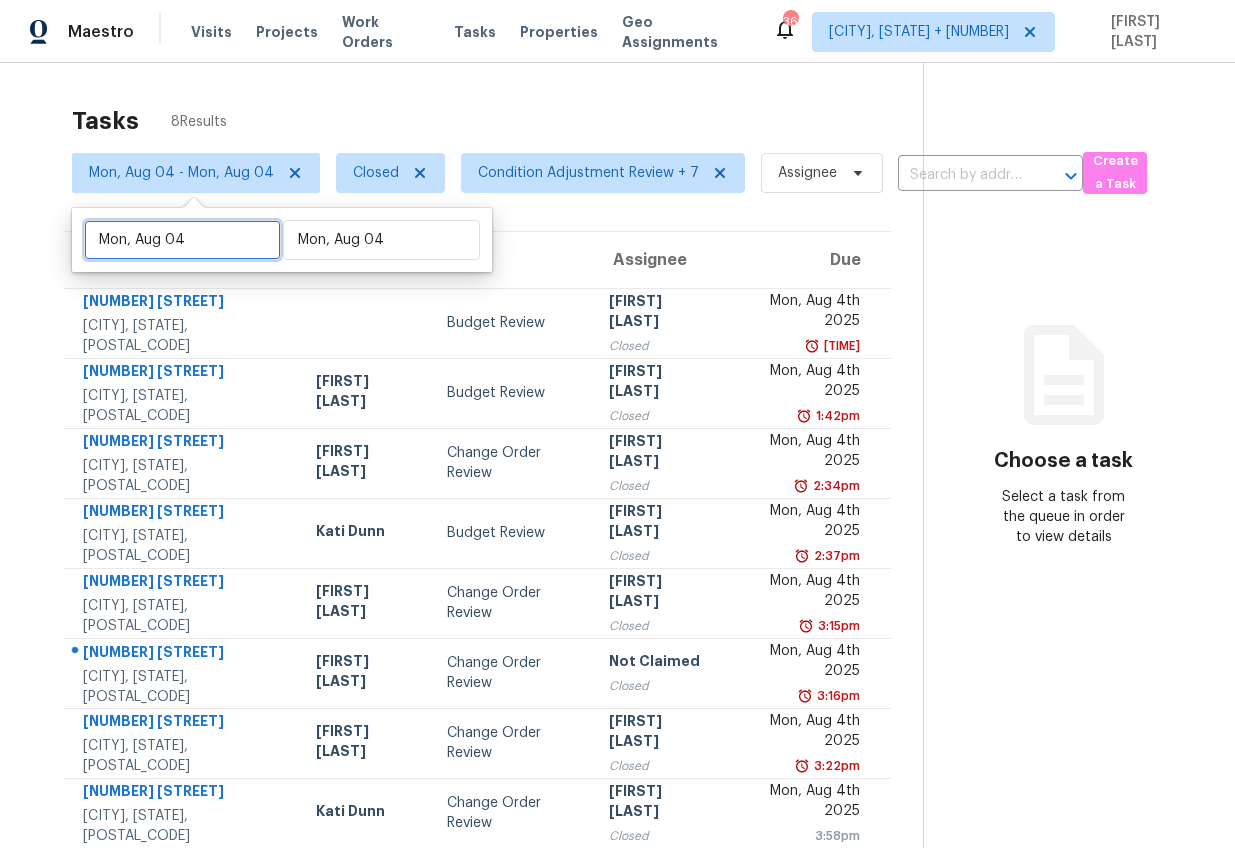click on "Mon, Aug 04" at bounding box center (182, 240) 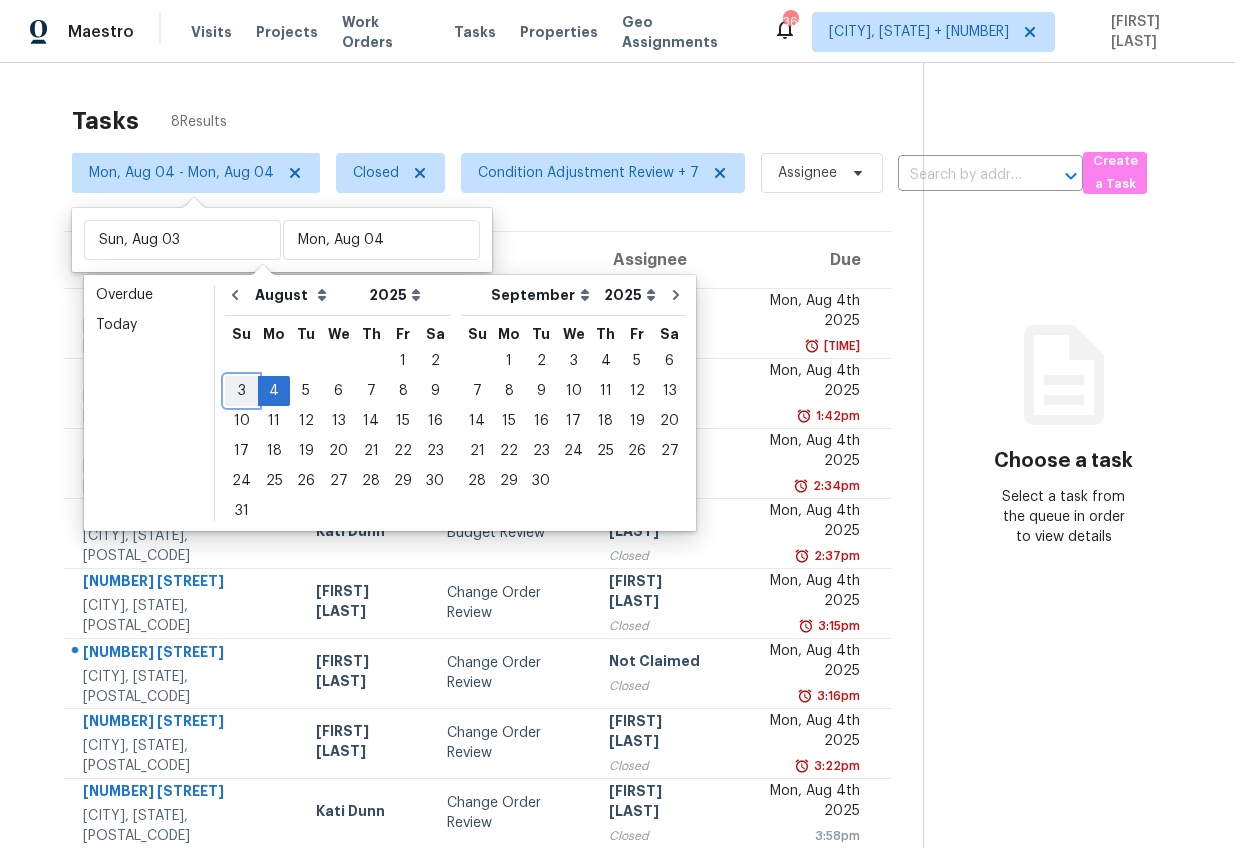 click on "3" at bounding box center [241, 391] 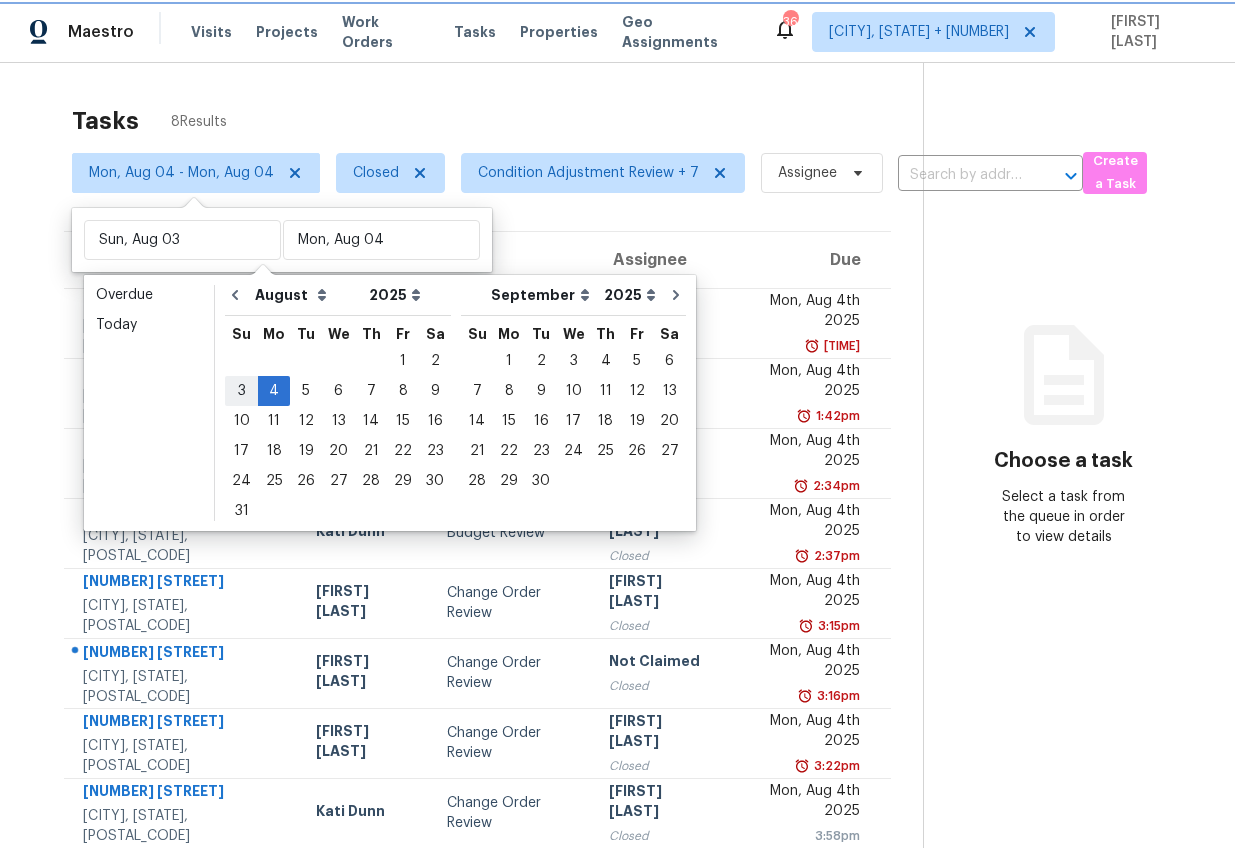 type on "Sun, Aug 03" 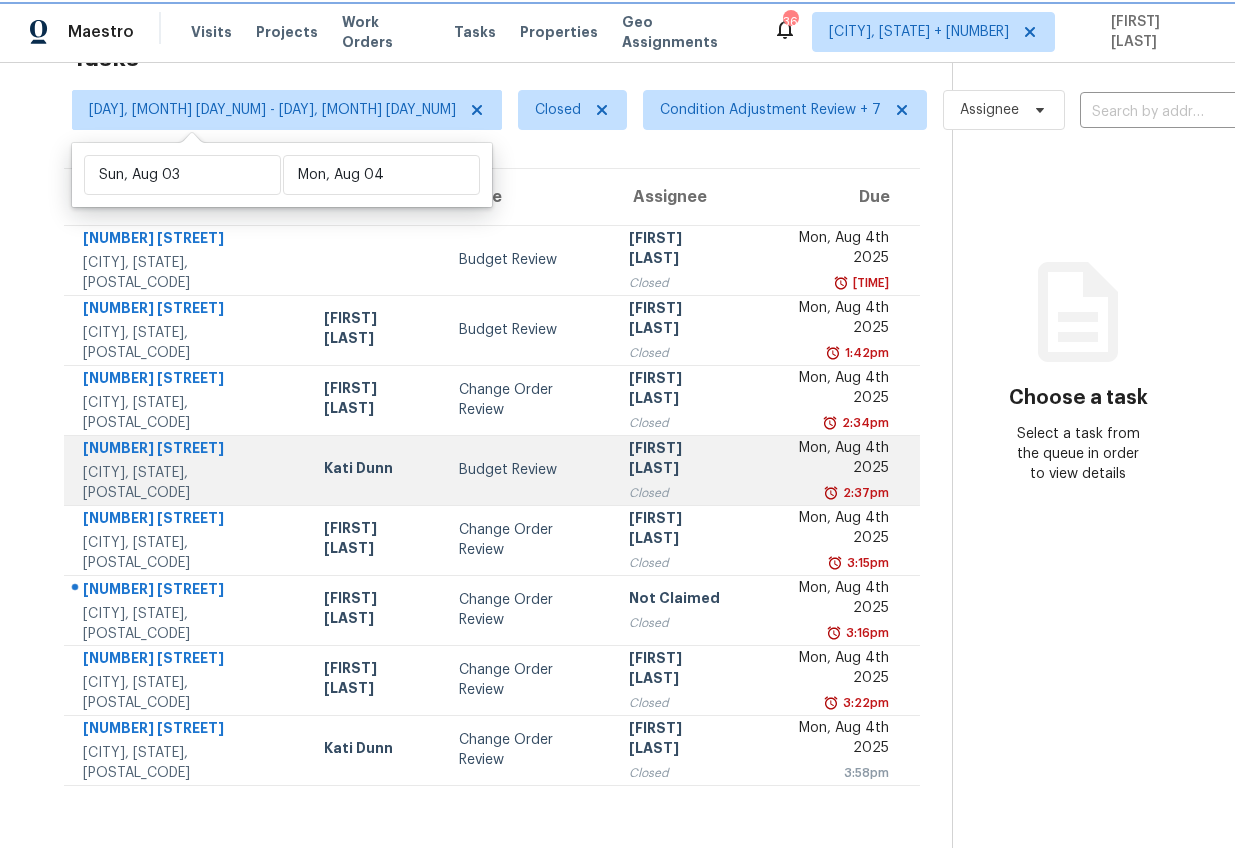 scroll, scrollTop: 0, scrollLeft: 0, axis: both 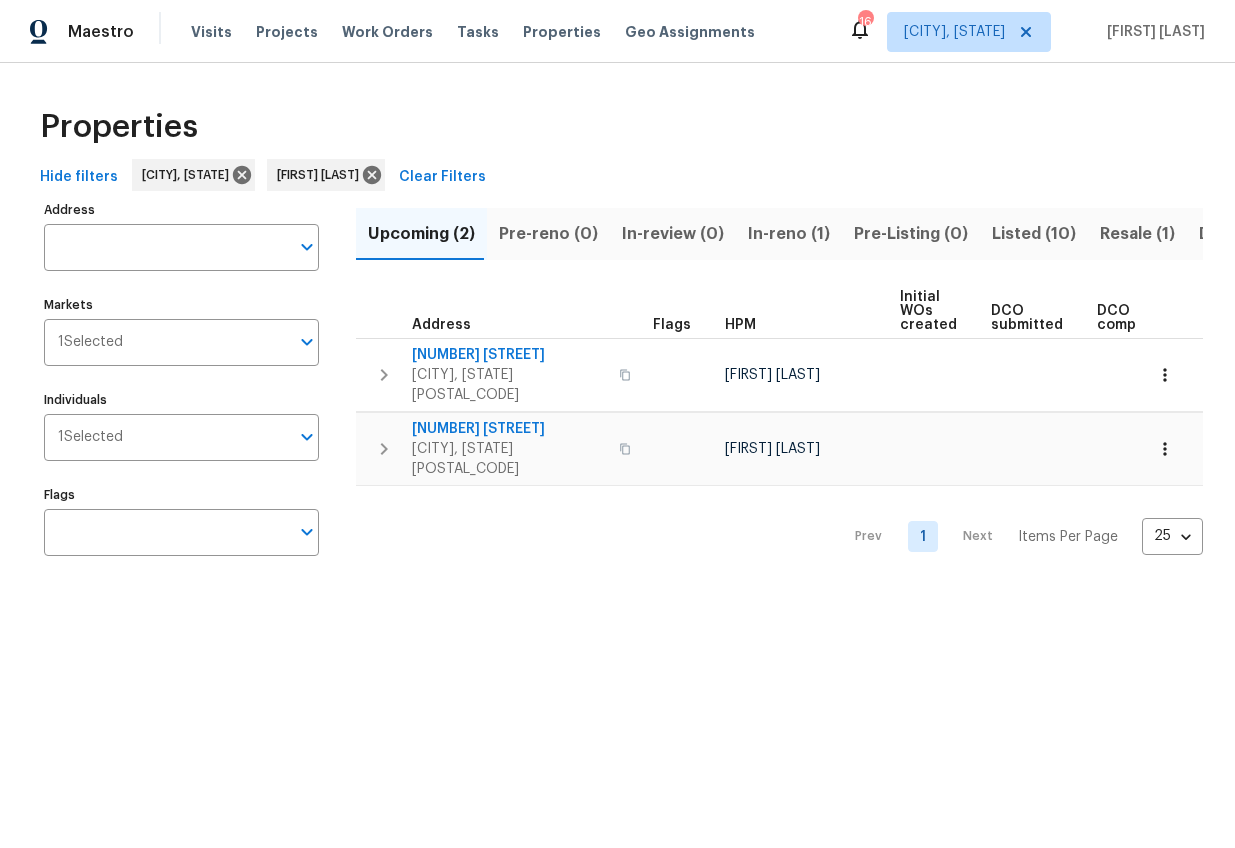 click on "In-reno (1)" at bounding box center [789, 234] 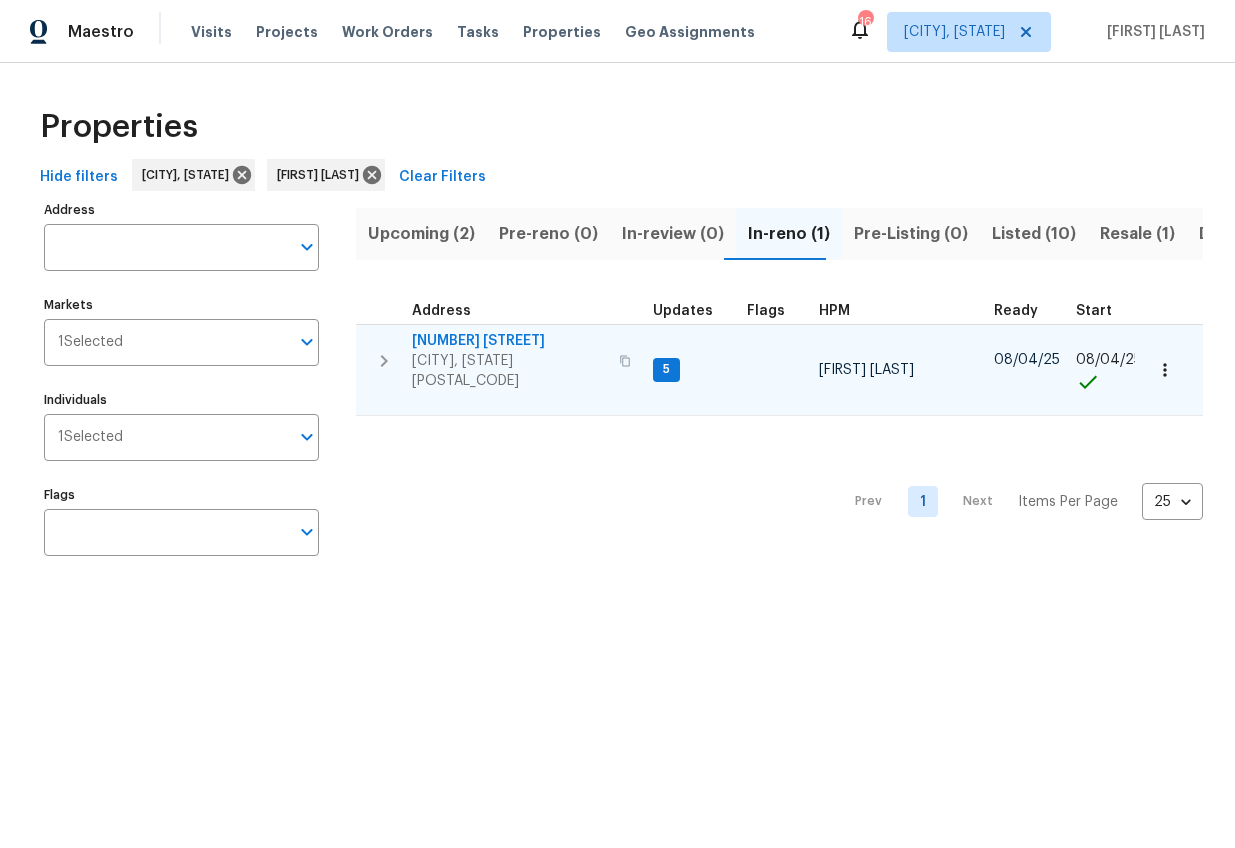 click on "112 Jasmine Ln" at bounding box center [509, 341] 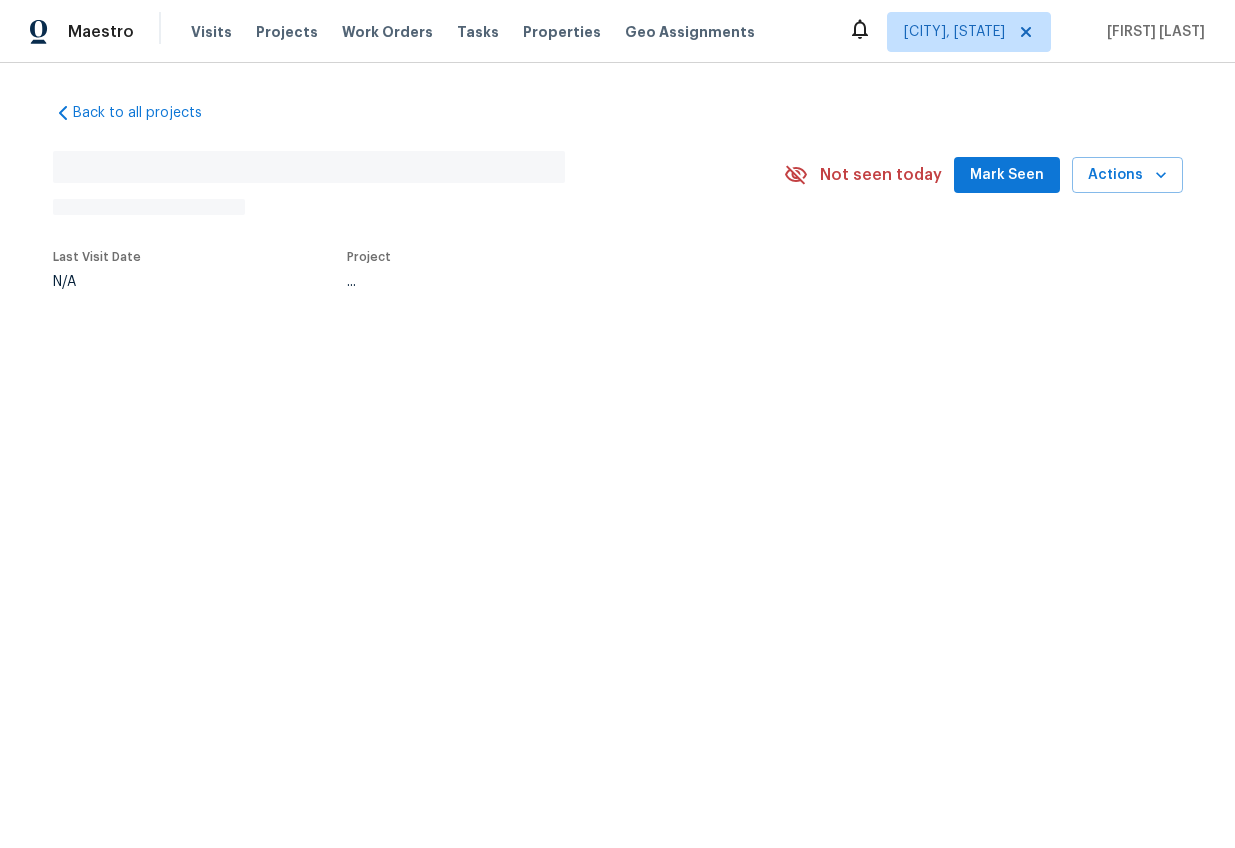 scroll, scrollTop: 0, scrollLeft: 0, axis: both 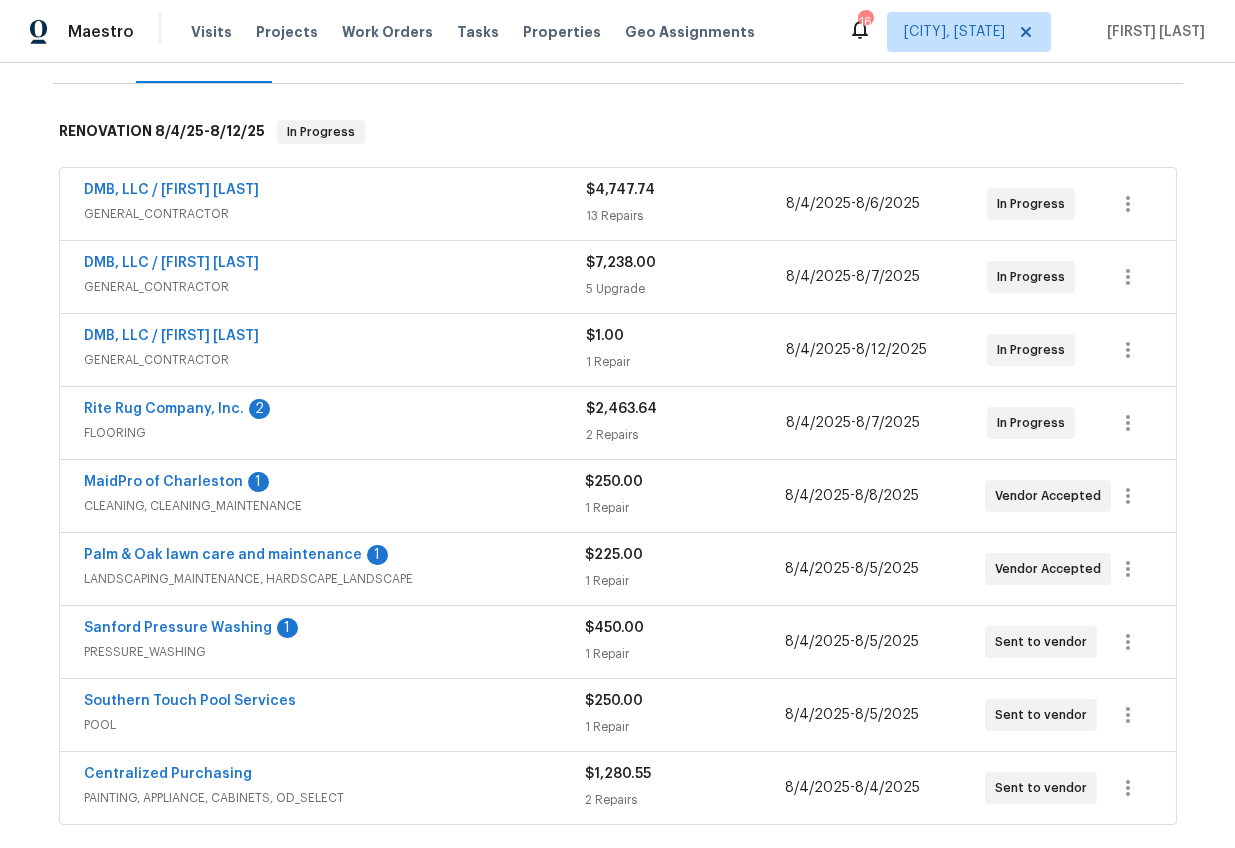 click on "GENERAL_CONTRACTOR" at bounding box center (335, 214) 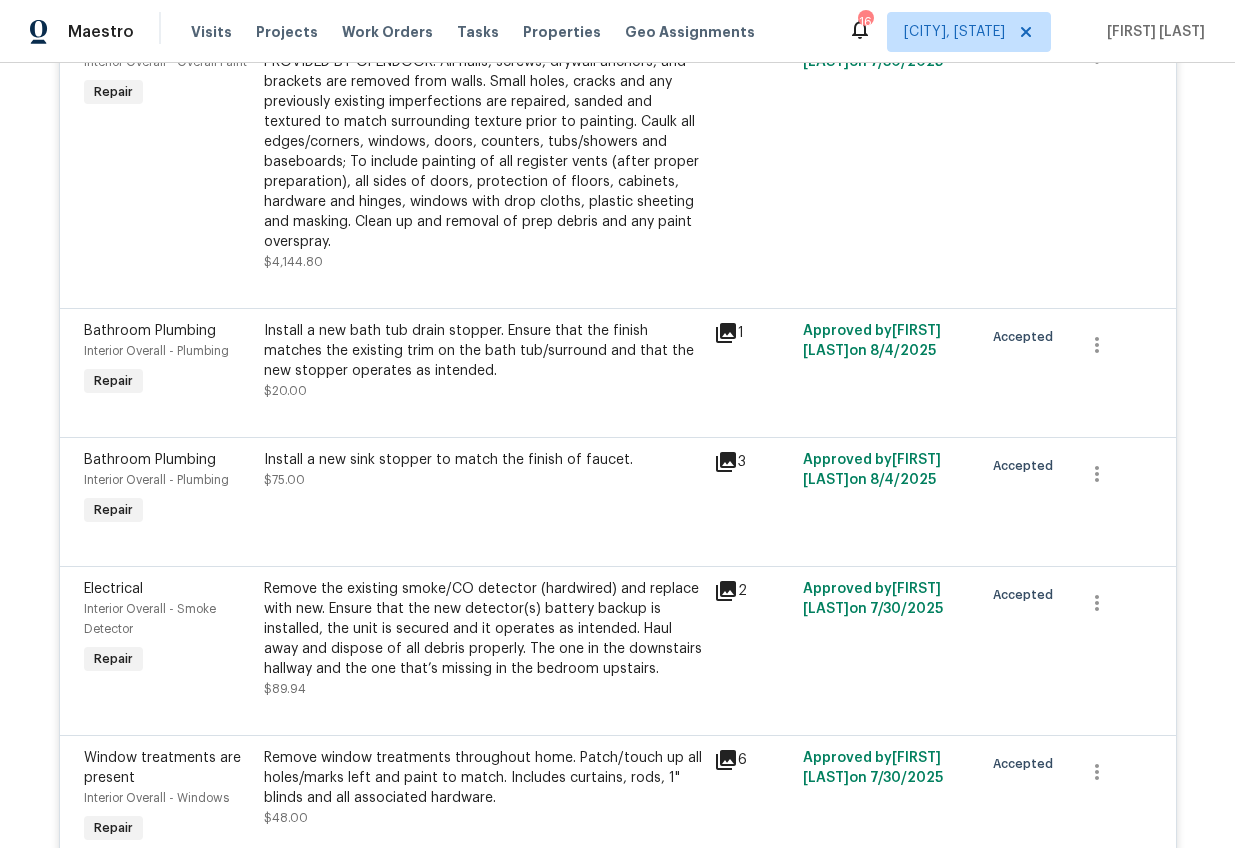 scroll, scrollTop: 2156, scrollLeft: 0, axis: vertical 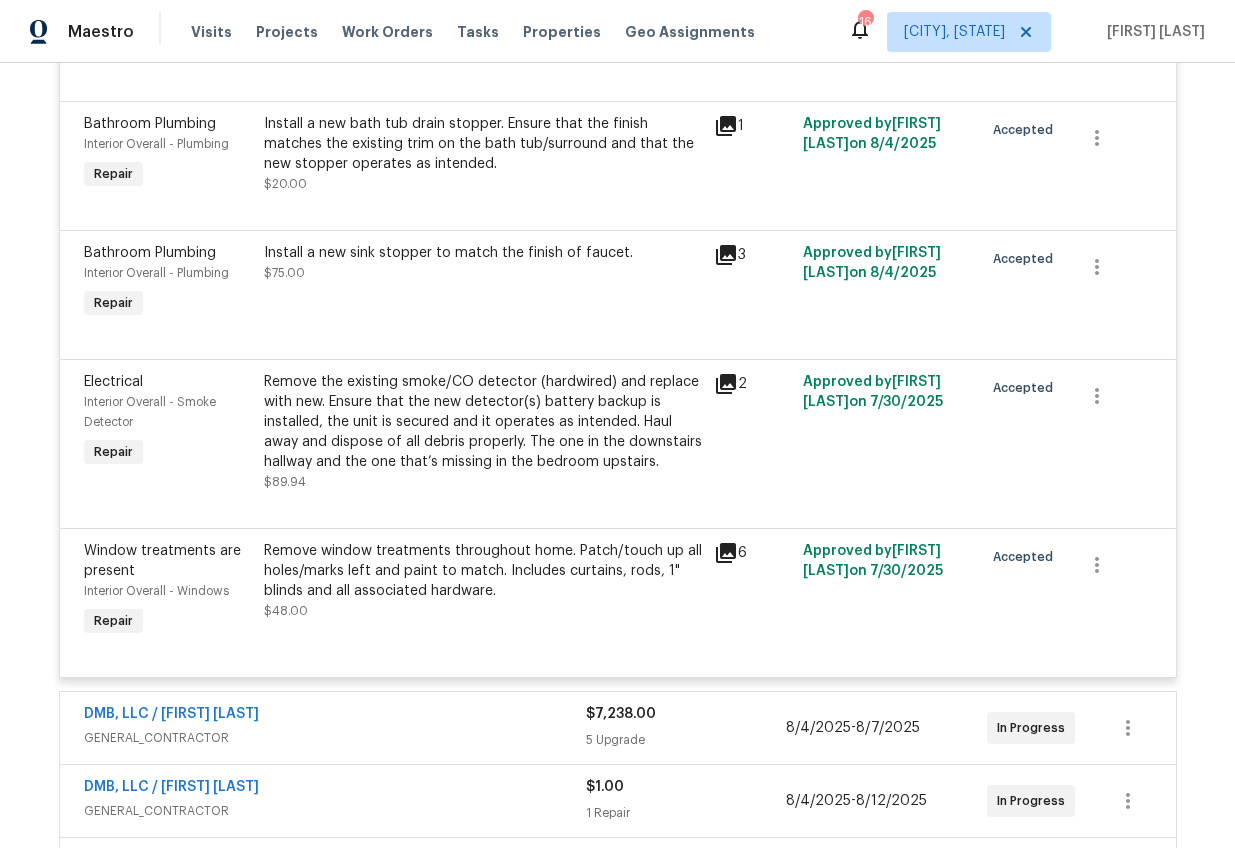 click on "GENERAL_CONTRACTOR" at bounding box center (335, 738) 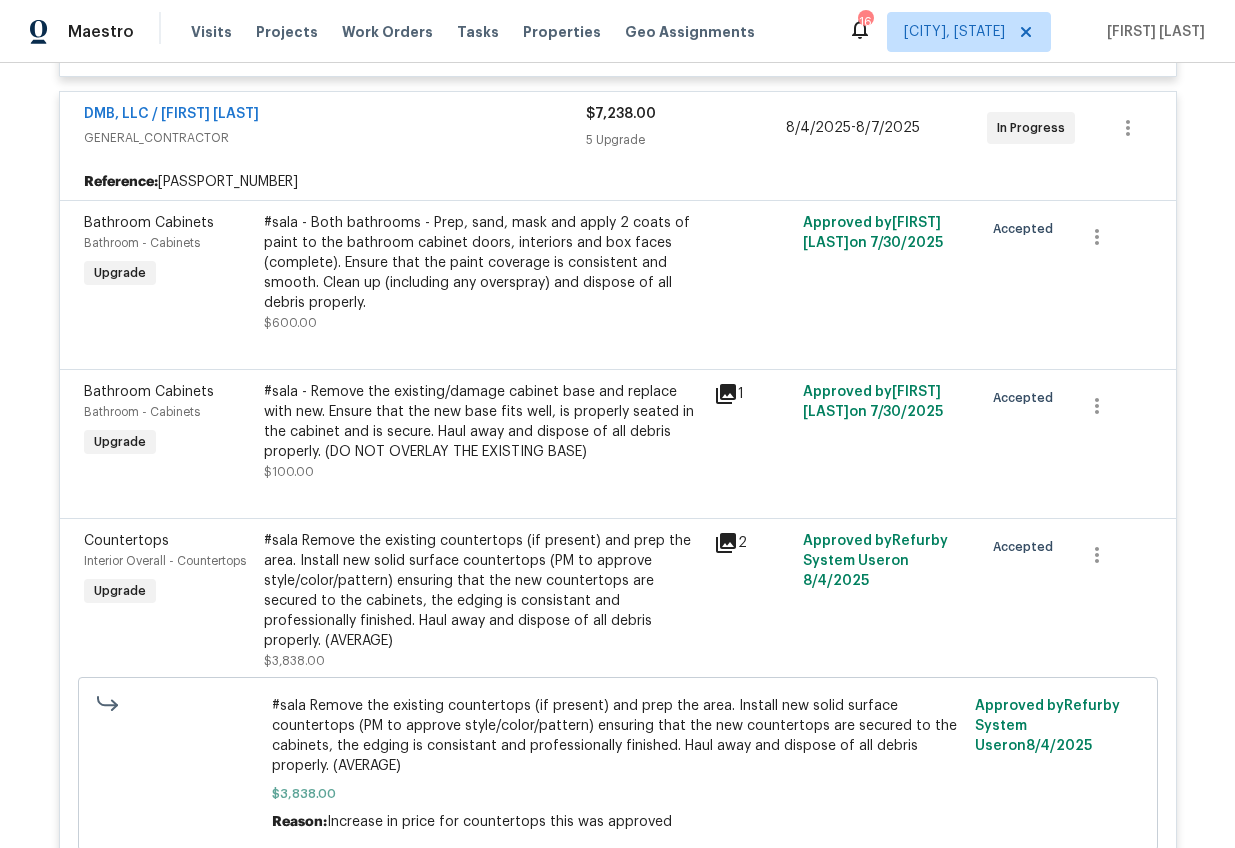 scroll, scrollTop: 2860, scrollLeft: 0, axis: vertical 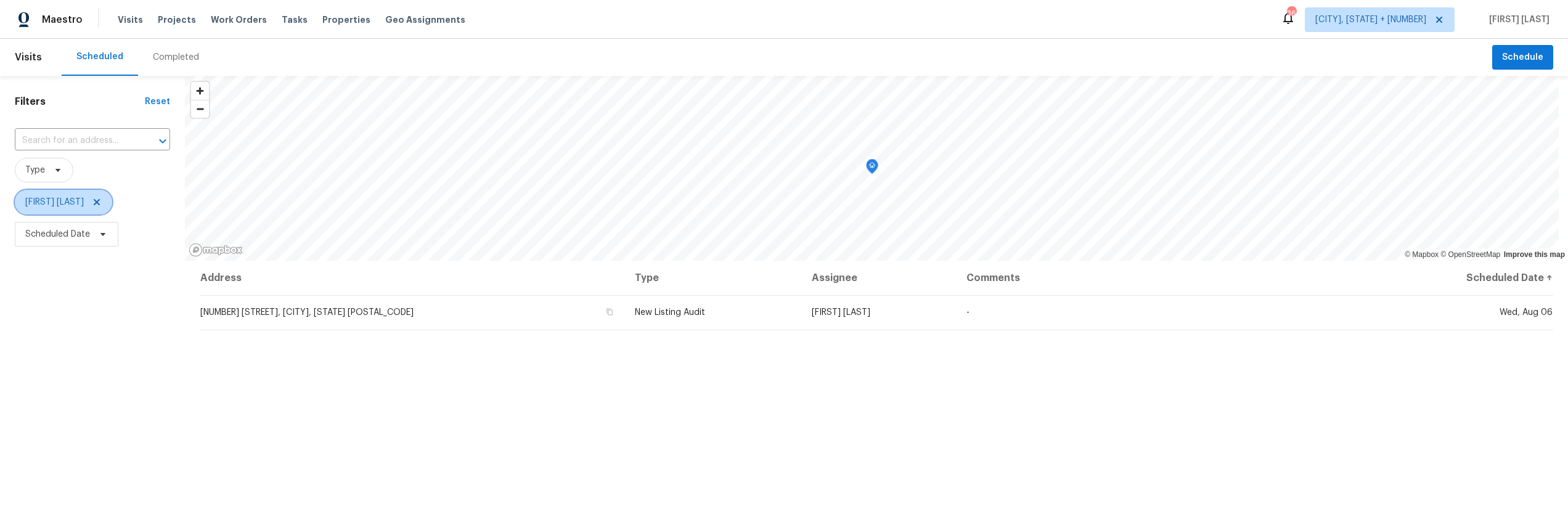 click 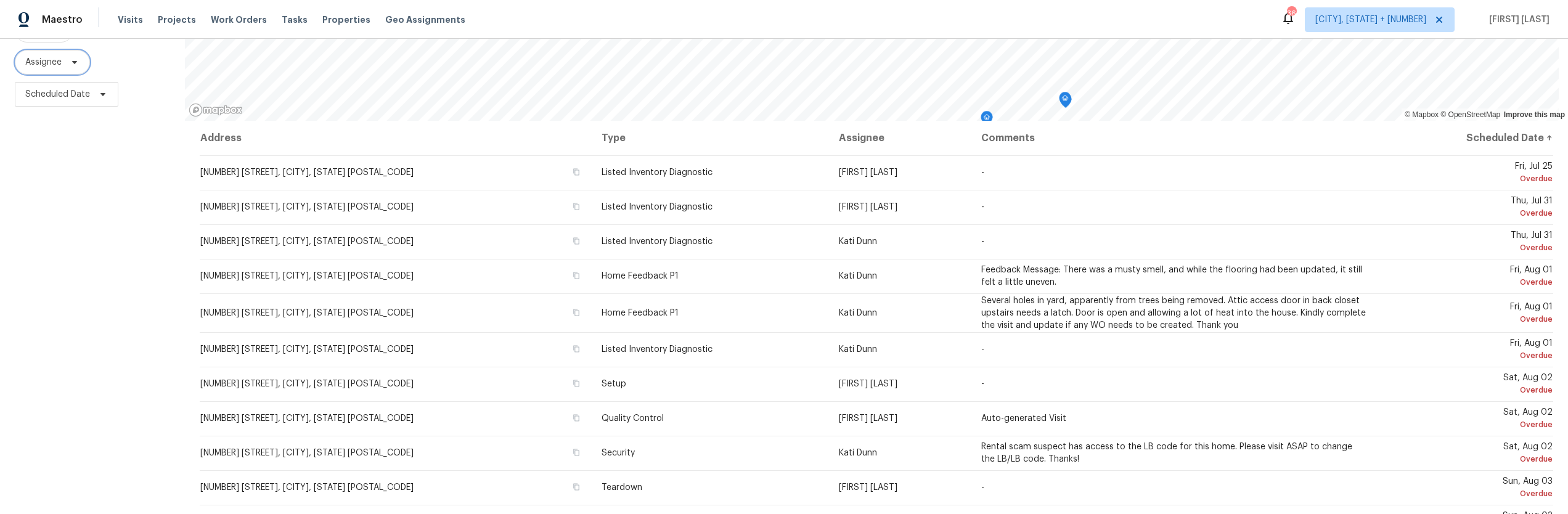 scroll, scrollTop: 167, scrollLeft: 0, axis: vertical 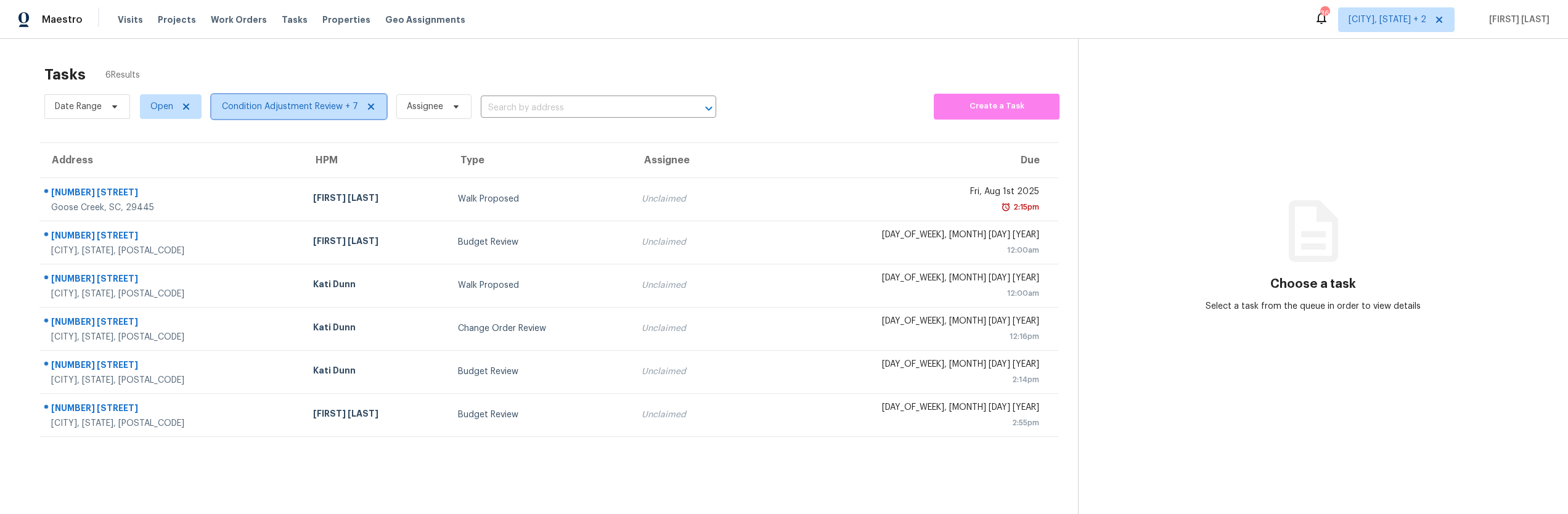 click on "Condition Adjustment Review + 7" at bounding box center (290, 107) 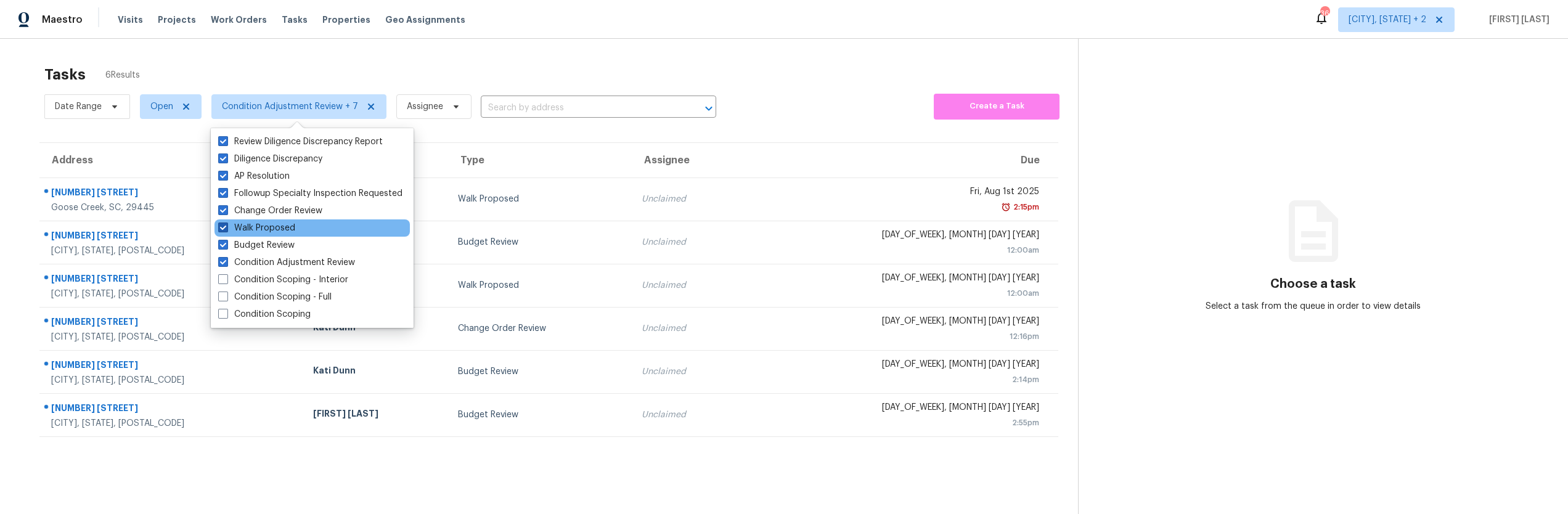 click at bounding box center (223, 227) 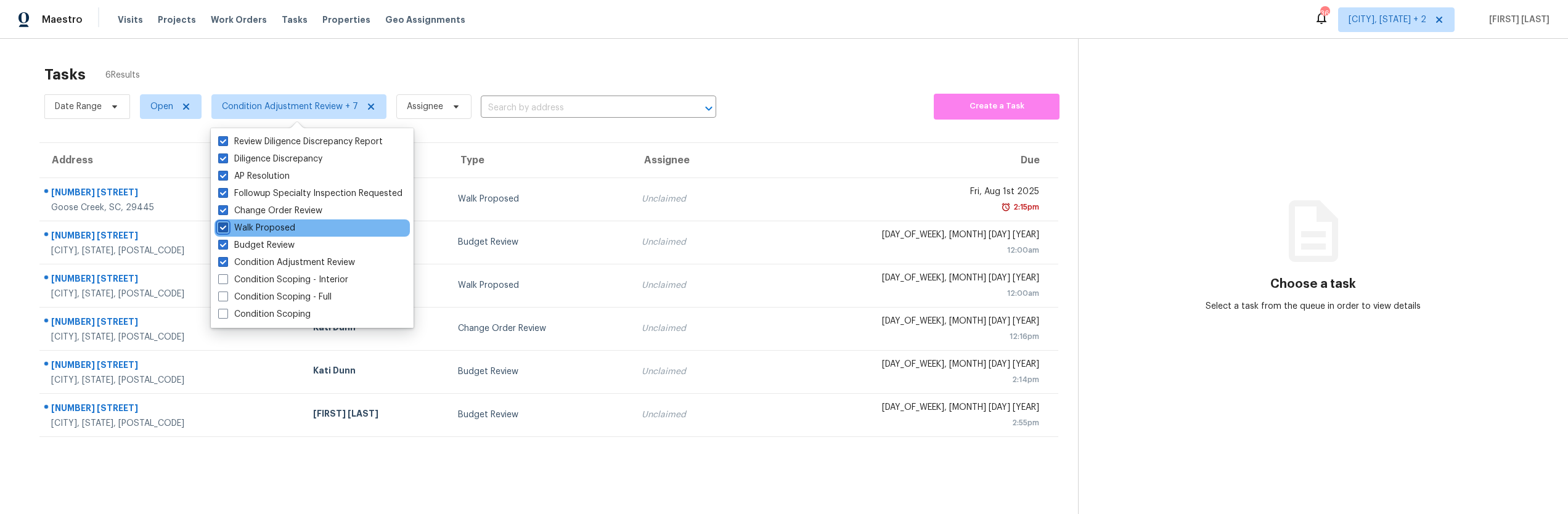 click on "Walk Proposed" at bounding box center (222, 226) 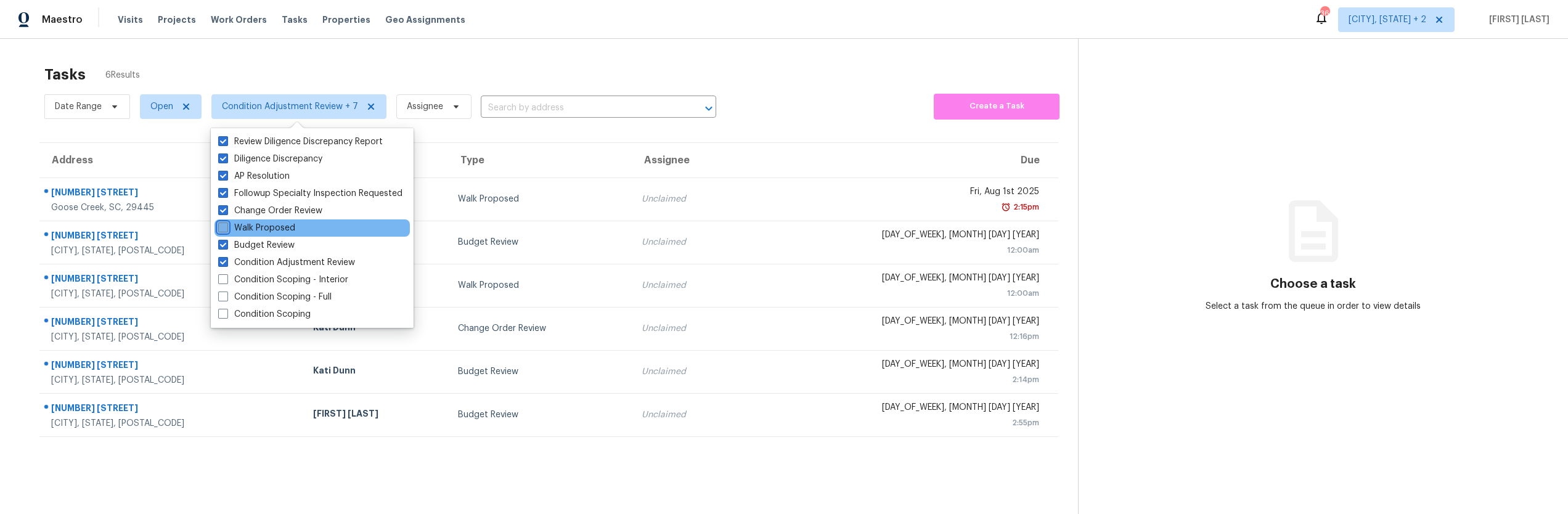 checkbox on "false" 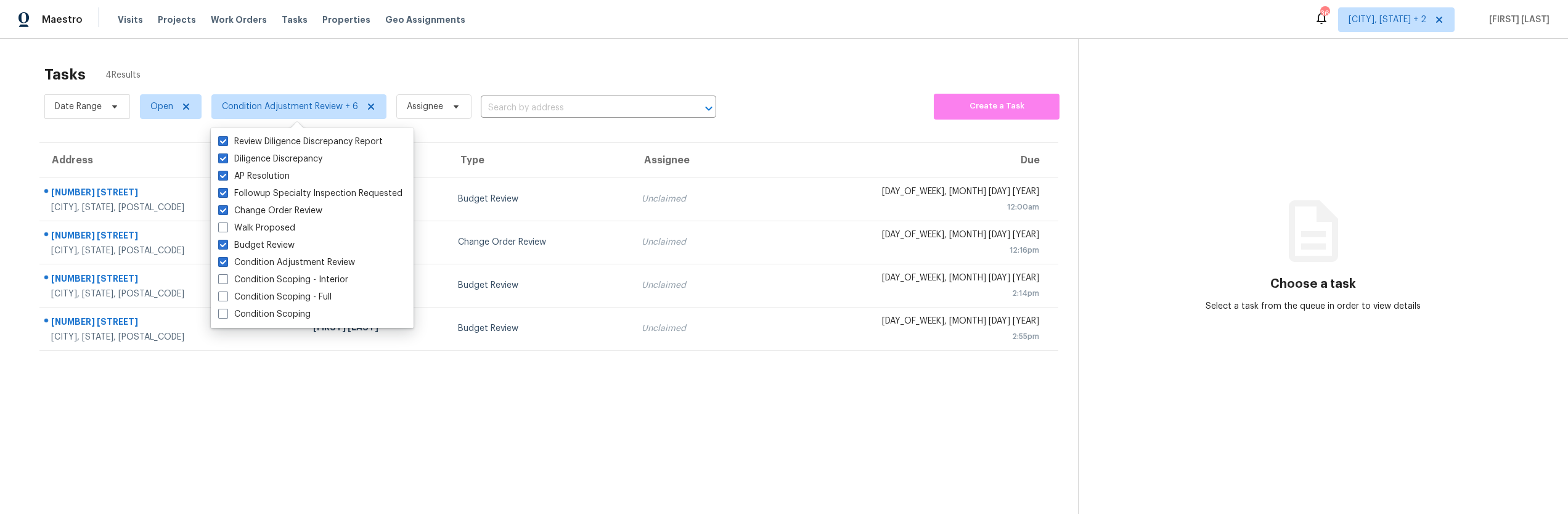 click on "Tasks 4  Results Date Range Open Condition Adjustment Review + 6 Assignee ​ Create a Task Address HPM Type Assignee Due [NUMBER] [STREET]   [CITY], [STATE], [POSTAL_CODE] [FIRST] [LAST] Budget Review Unclaimed [DAY_OF_WEEK], [MONTH] [DAY] [YEAR] 12:00am [NUMBER] [STREET]   [CITY], [STATE], [POSTAL_CODE] [FIRST] [LAST] Change Order Review Unclaimed [DAY_OF_WEEK], [MONTH] [DAY] [YEAR] 12:16pm [NUMBER] [STREET]   [CITY], [STATE], [POSTAL_CODE] [FIRST] [LAST] Budget Review Unclaimed [DAY_OF_WEEK], [MONTH] [DAY] [YEAR] 2:14pm [NUMBER] [STREET]   [CITY], [STATE], [POSTAL_CODE] [FIRST] [LAST] Budget Review Unclaimed [DAY_OF_WEEK], [MONTH] [DAY] [YEAR] 2:55pm Choose a task Select a task from the queue in order to view details" at bounding box center [784, 296] 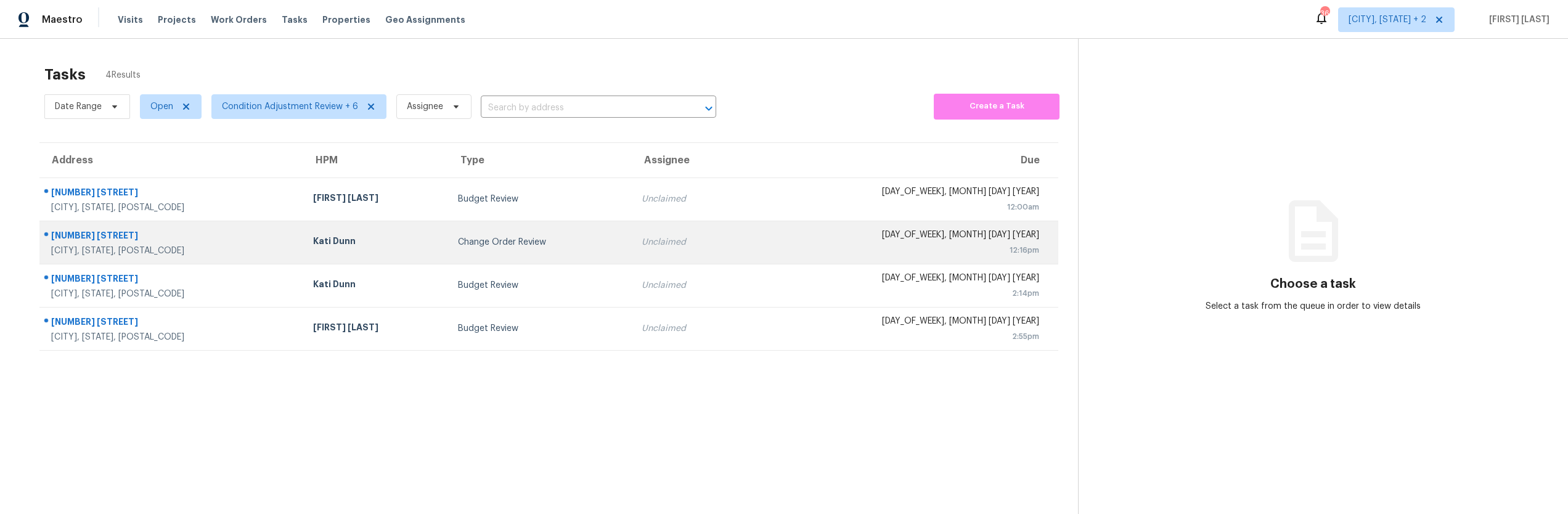 click on "Change Order Review" at bounding box center [540, 242] 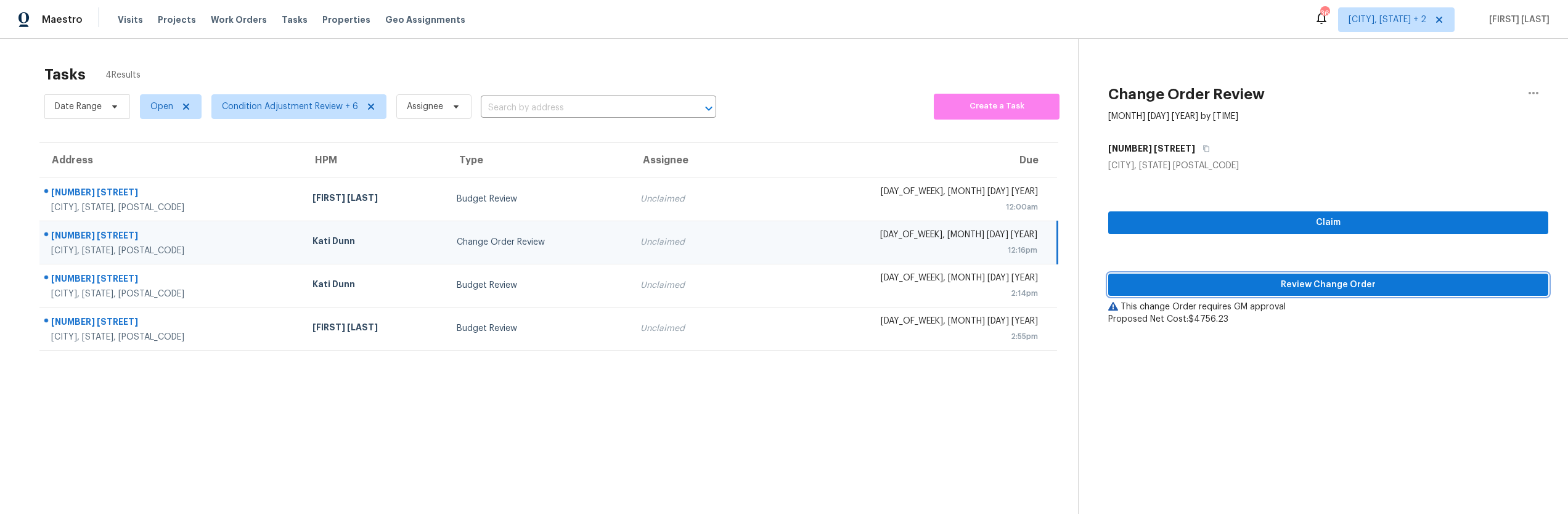 click on "Review Change Order" at bounding box center [1328, 285] 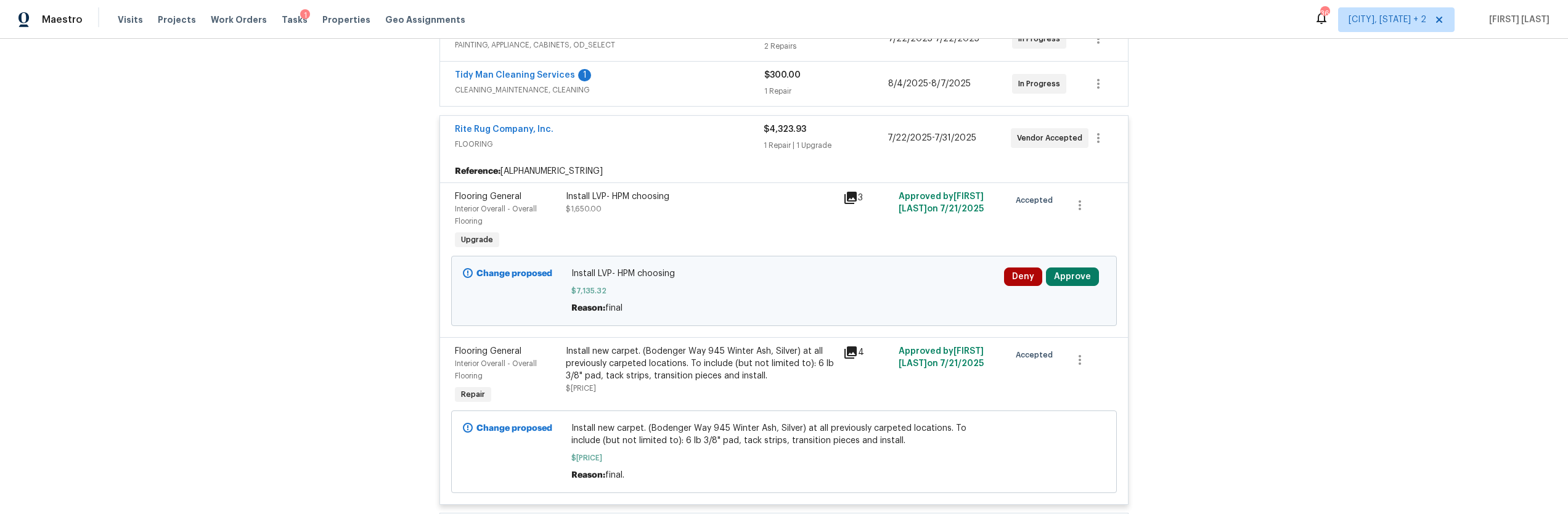 scroll, scrollTop: 325, scrollLeft: 0, axis: vertical 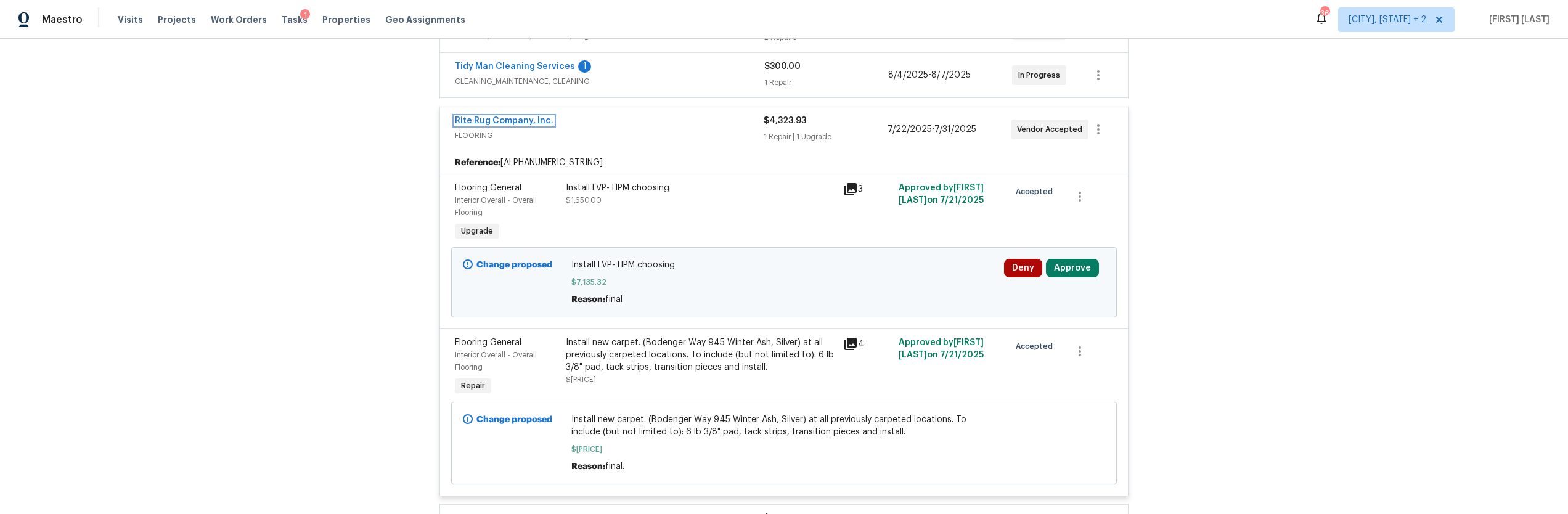 click on "Rite Rug Company, Inc." at bounding box center [504, 121] 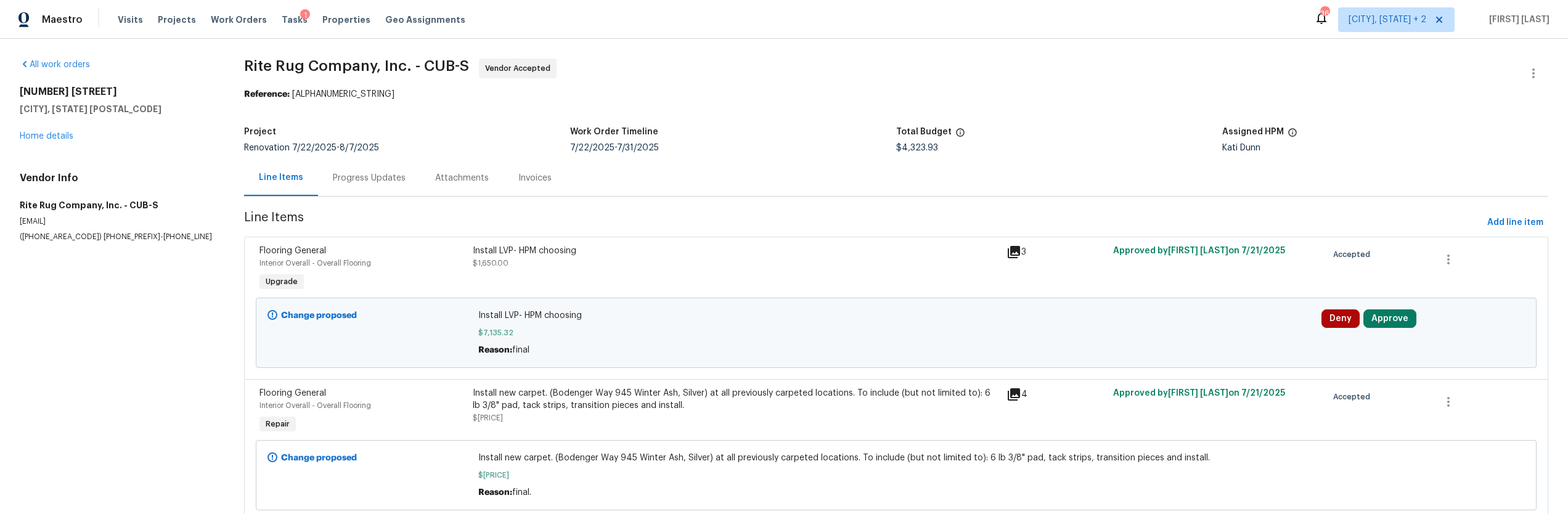 click on "Progress Updates" at bounding box center (369, 178) 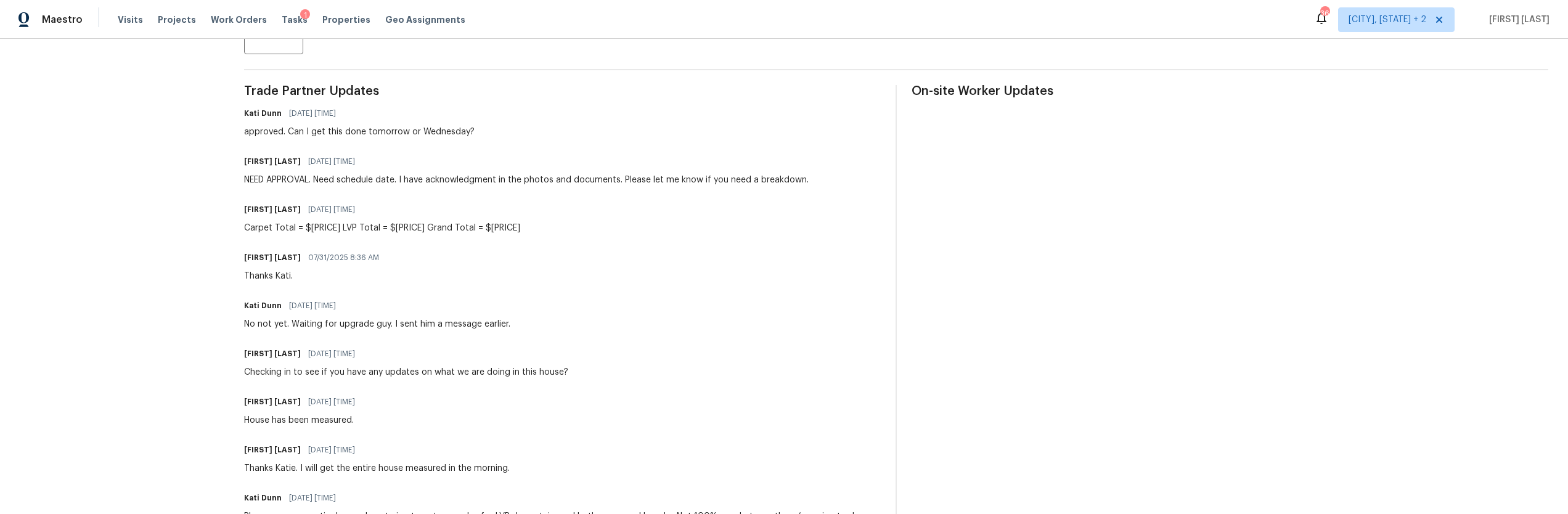scroll, scrollTop: 333, scrollLeft: 0, axis: vertical 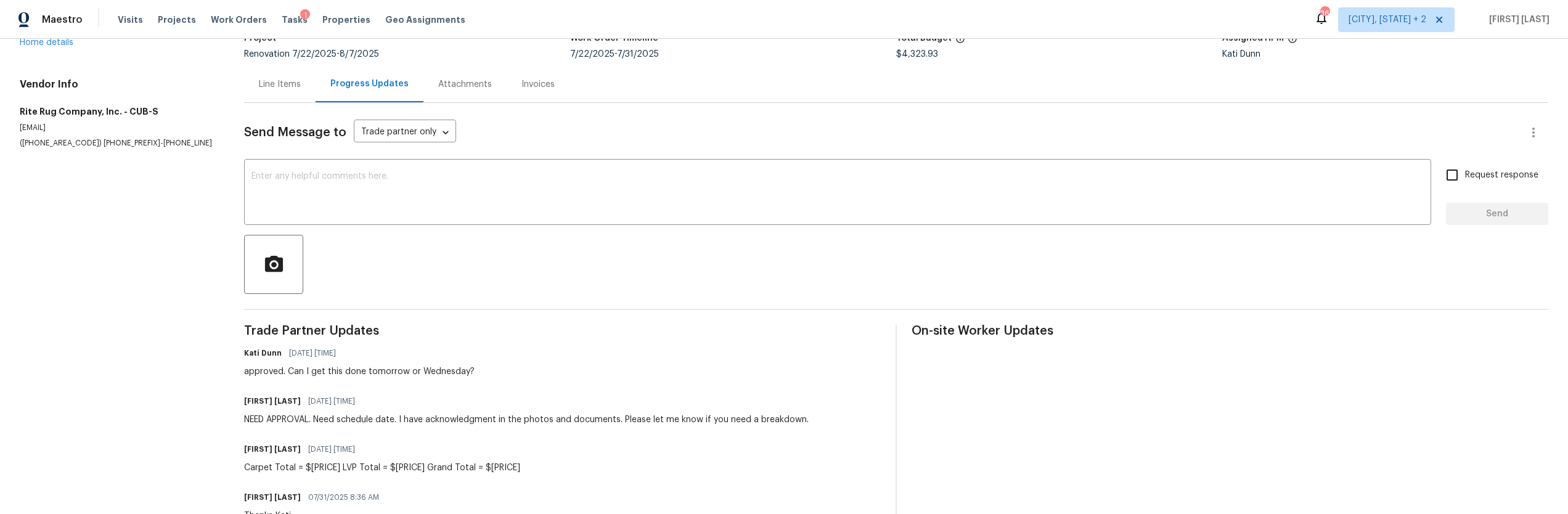 click on "Line Items" at bounding box center (280, 84) 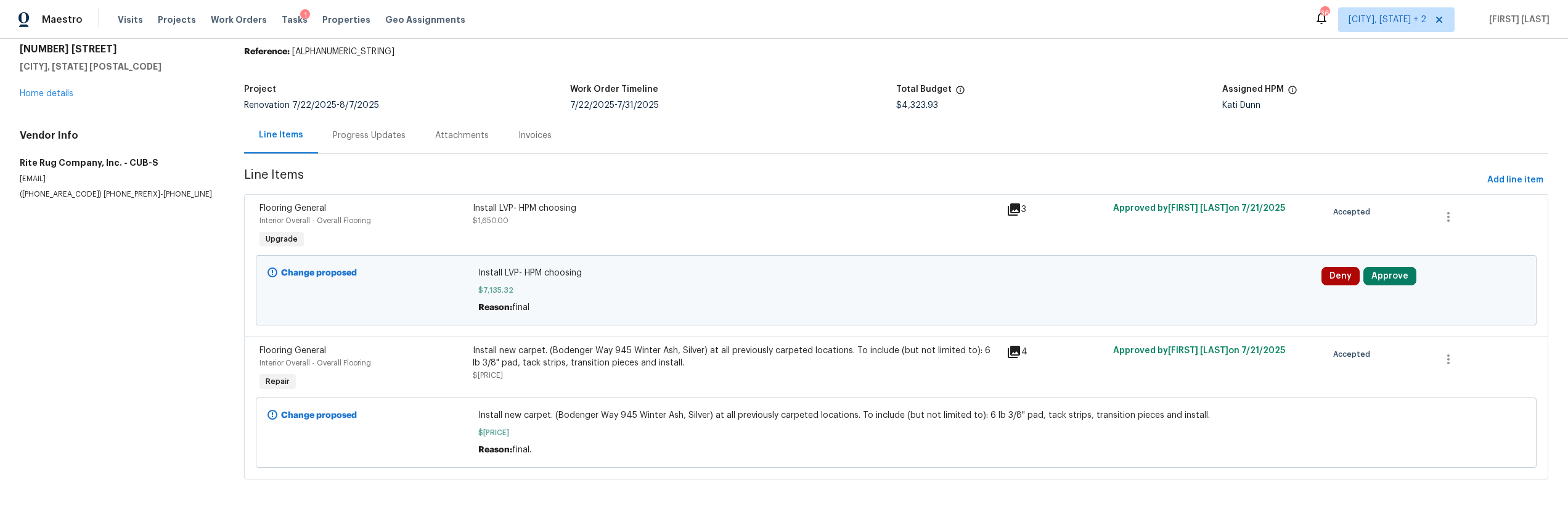 click on "Progress Updates" at bounding box center (369, 136) 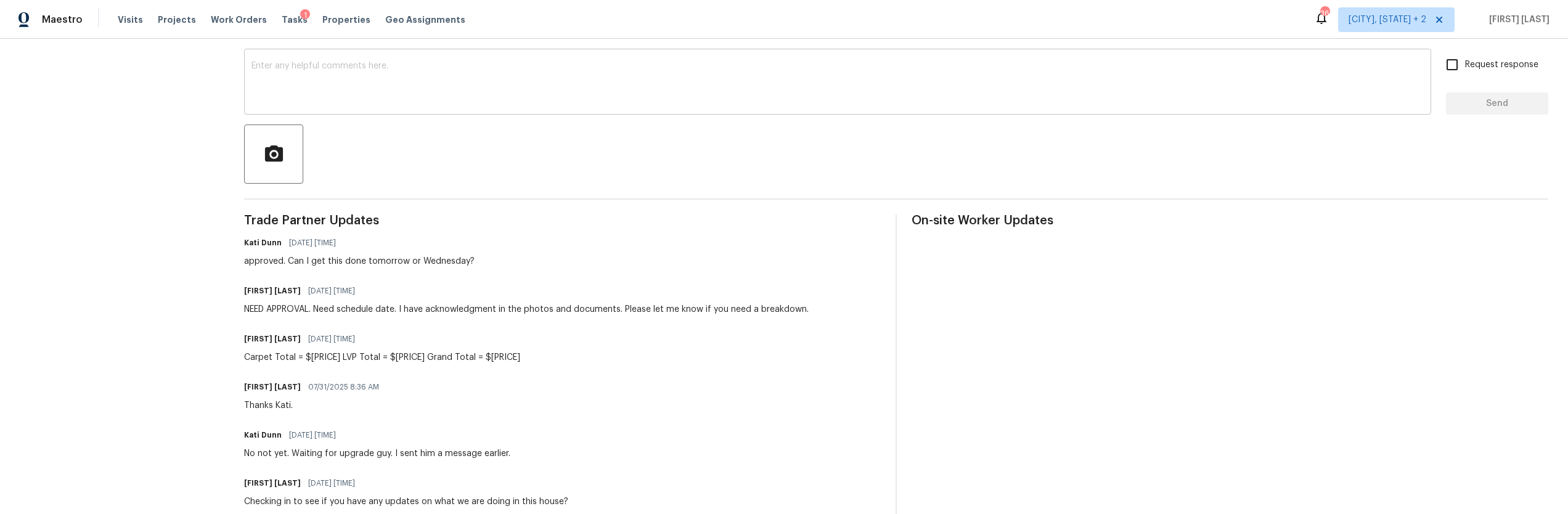 scroll, scrollTop: 267, scrollLeft: 0, axis: vertical 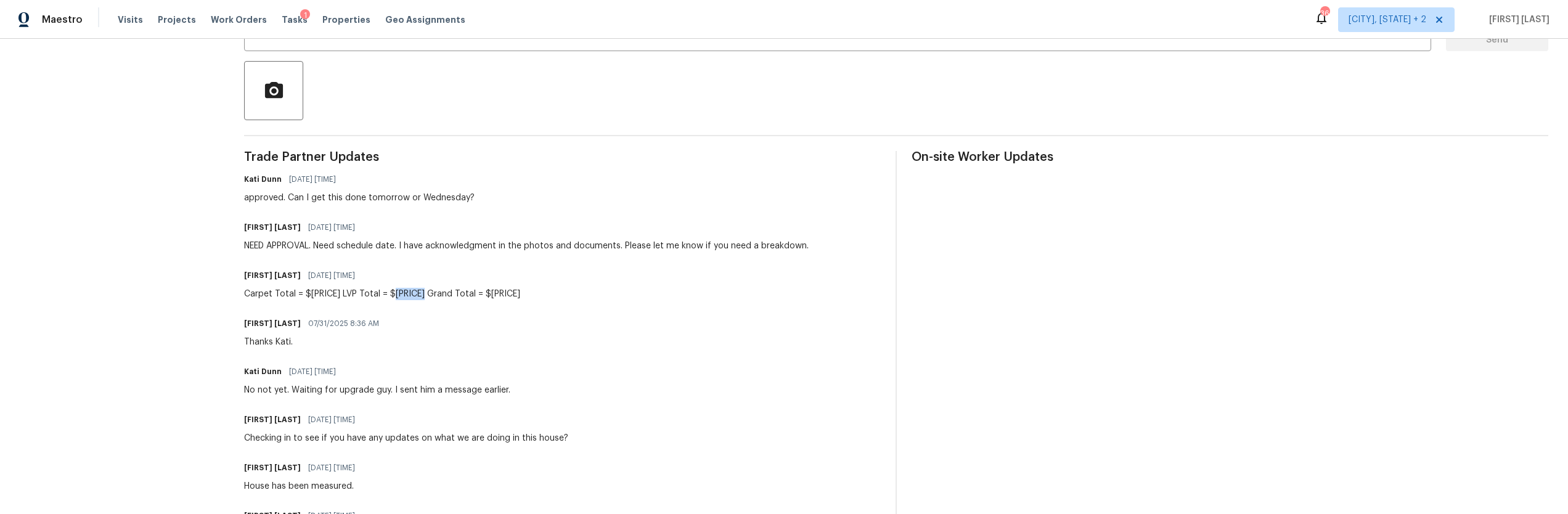 drag, startPoint x: 425, startPoint y: 294, endPoint x: 394, endPoint y: 292, distance: 31.06445 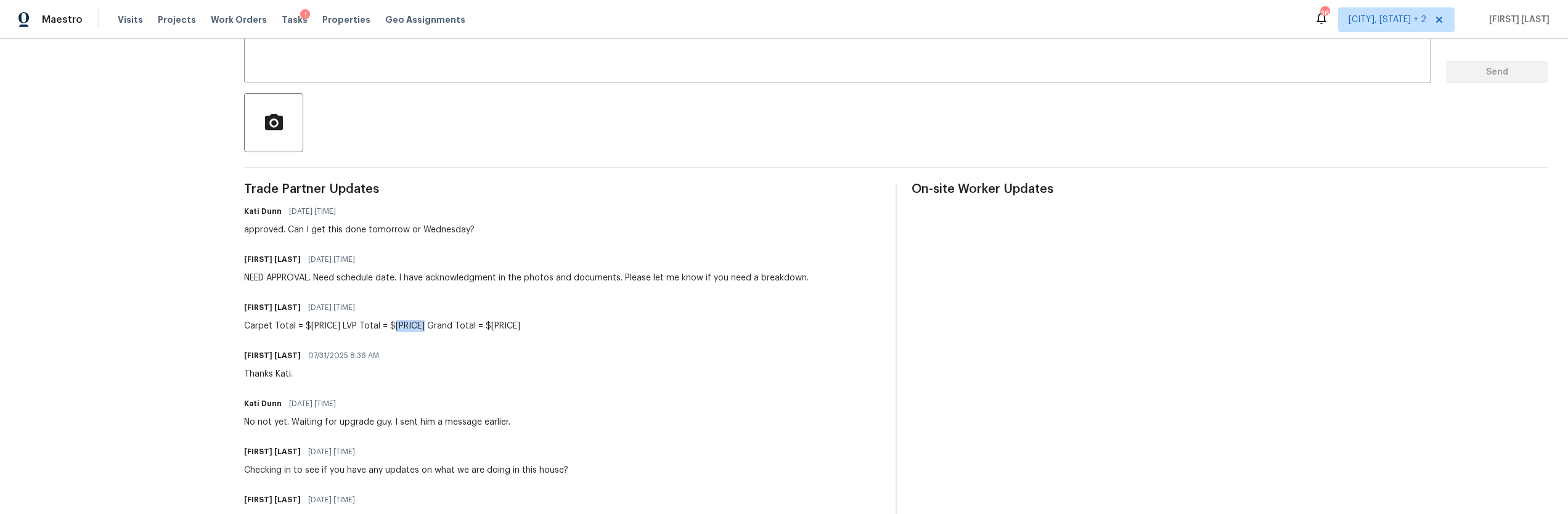 scroll, scrollTop: 152, scrollLeft: 0, axis: vertical 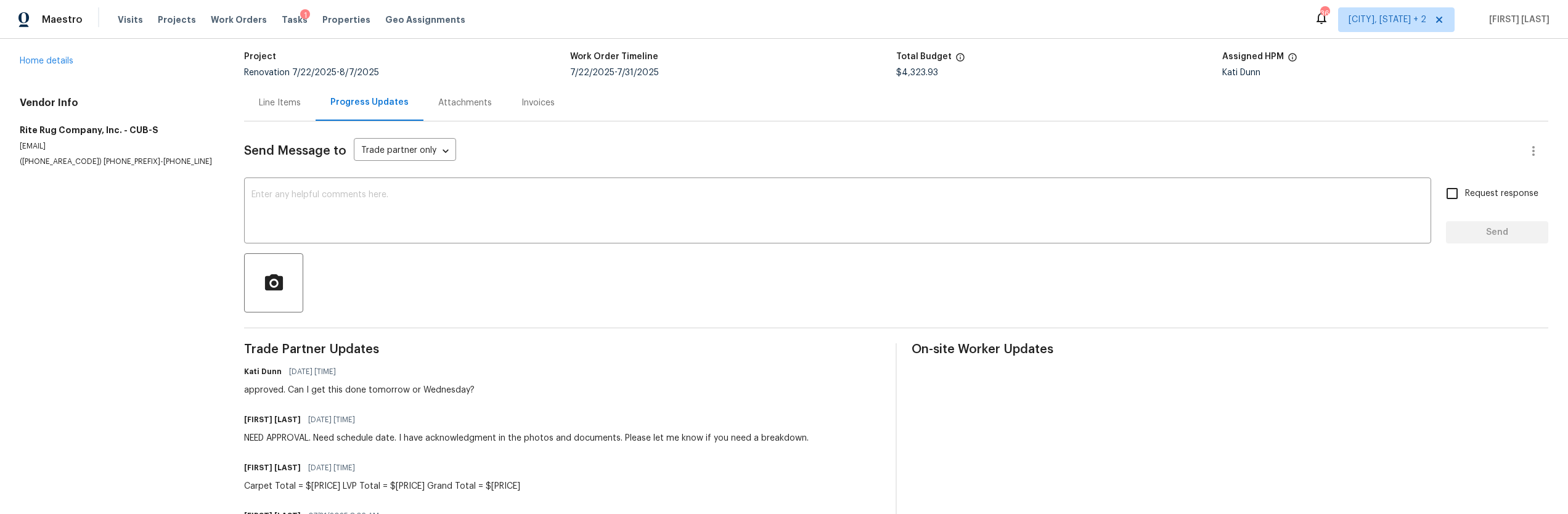 click on "Line Items" at bounding box center [280, 103] 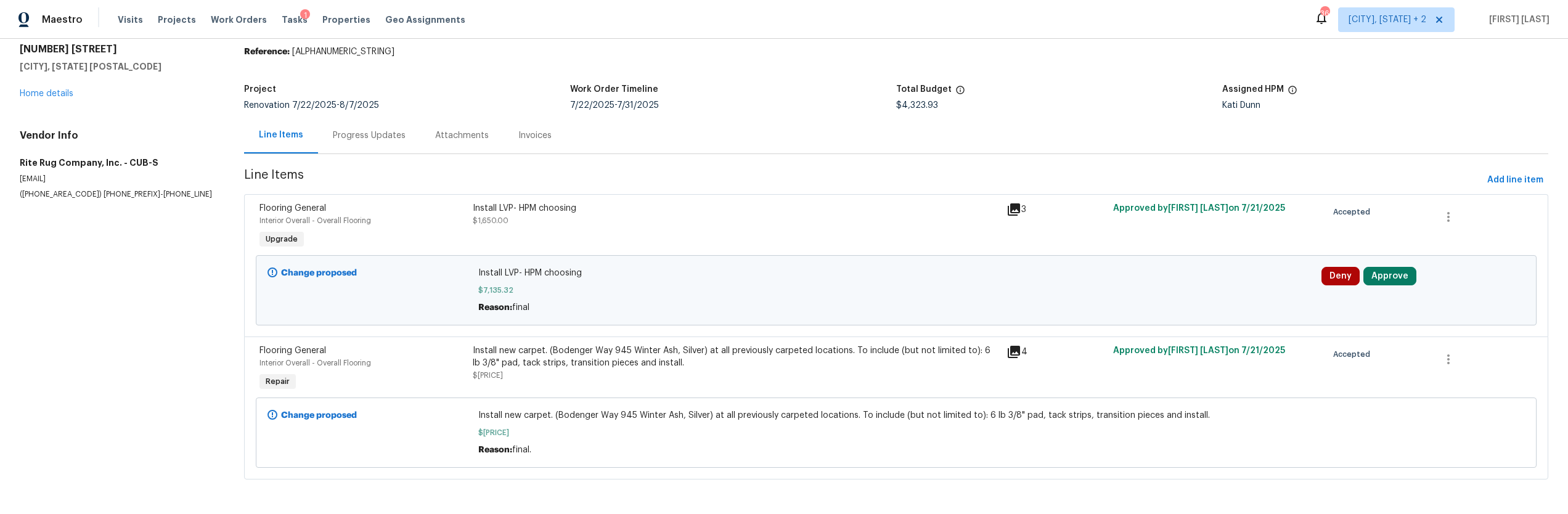 scroll, scrollTop: 54, scrollLeft: 0, axis: vertical 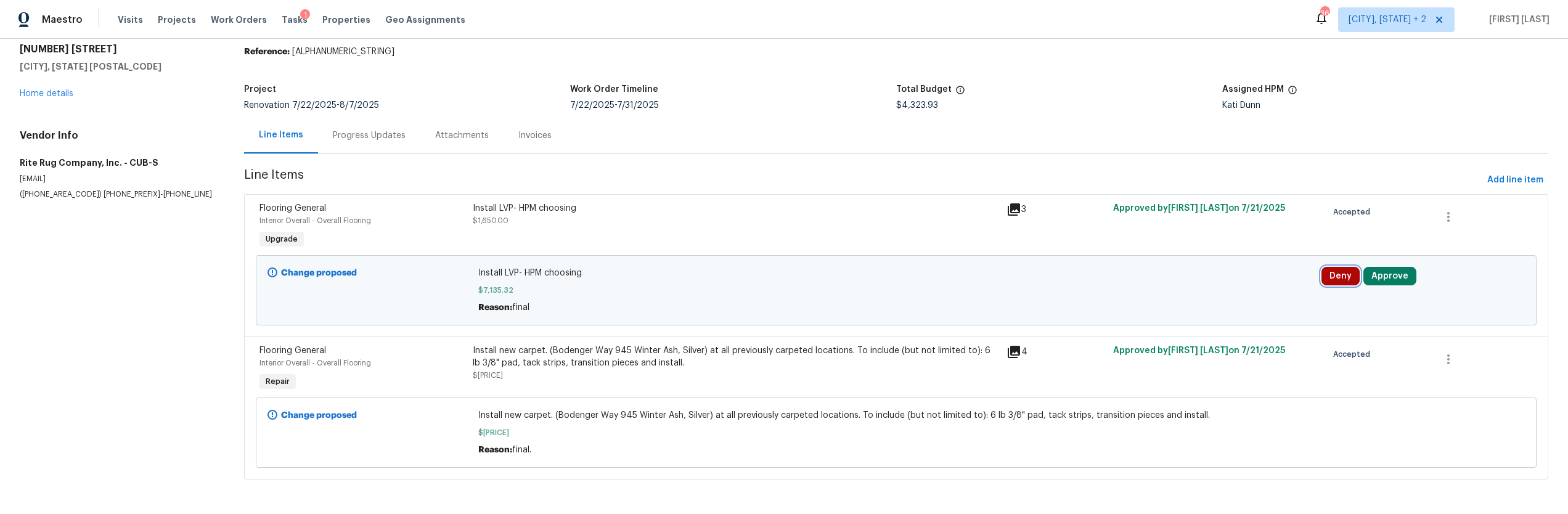 click on "Deny" at bounding box center (1341, 276) 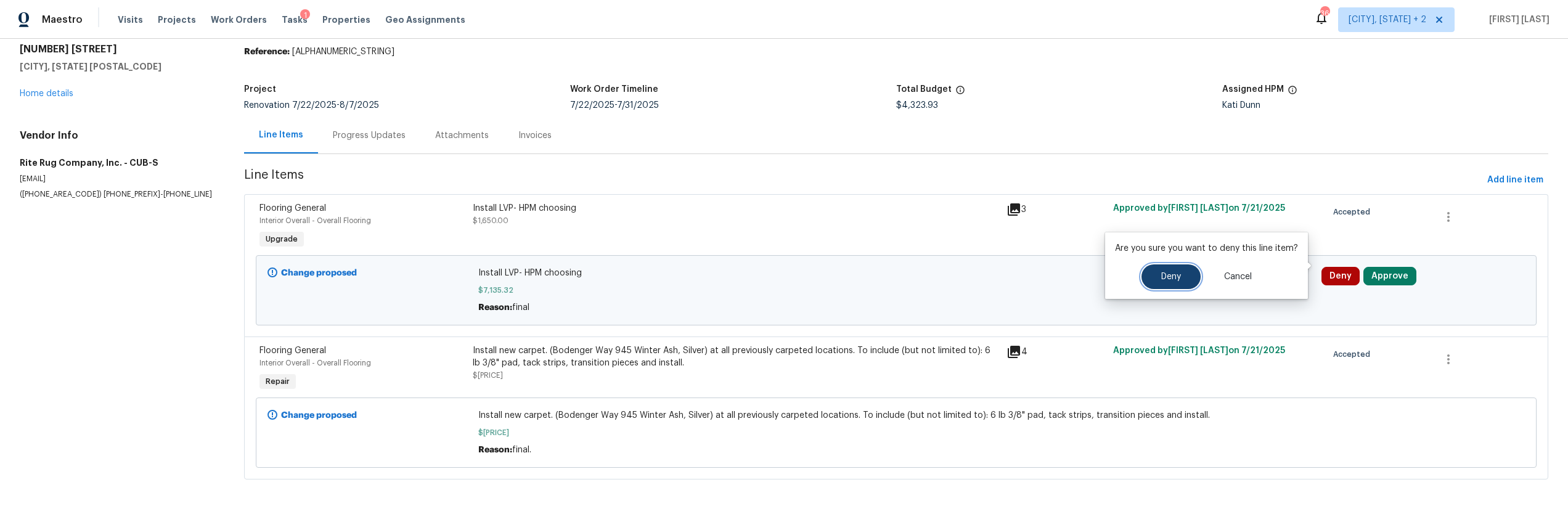 click on "Deny" at bounding box center [1171, 277] 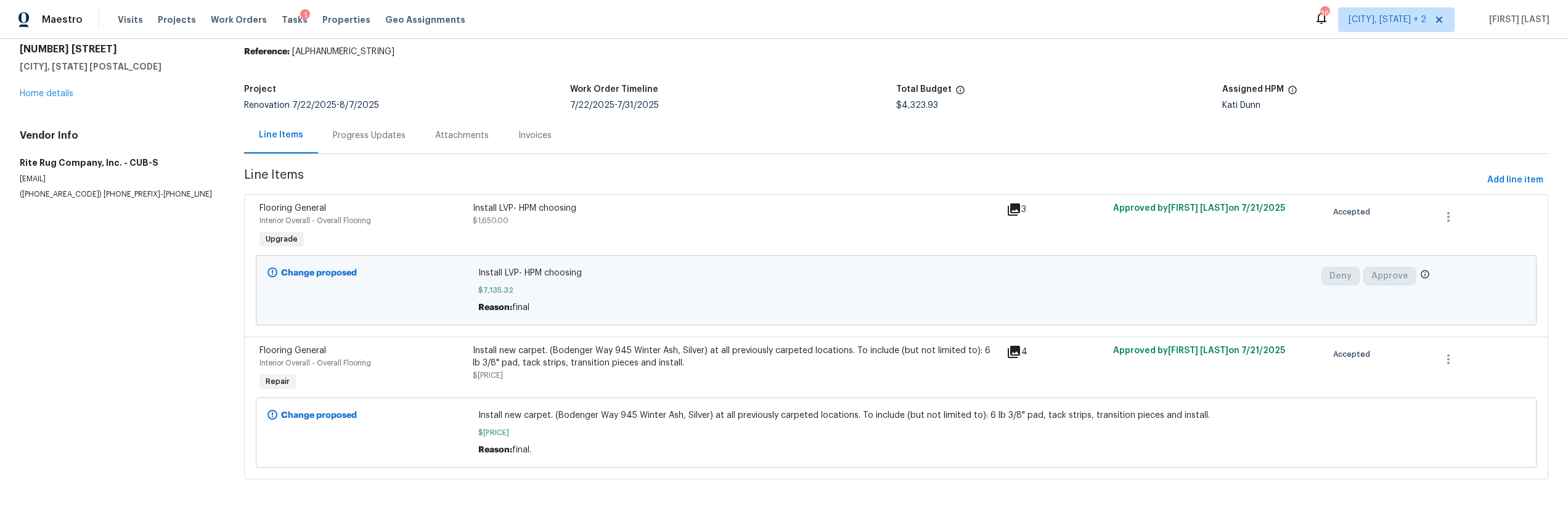 scroll, scrollTop: 0, scrollLeft: 0, axis: both 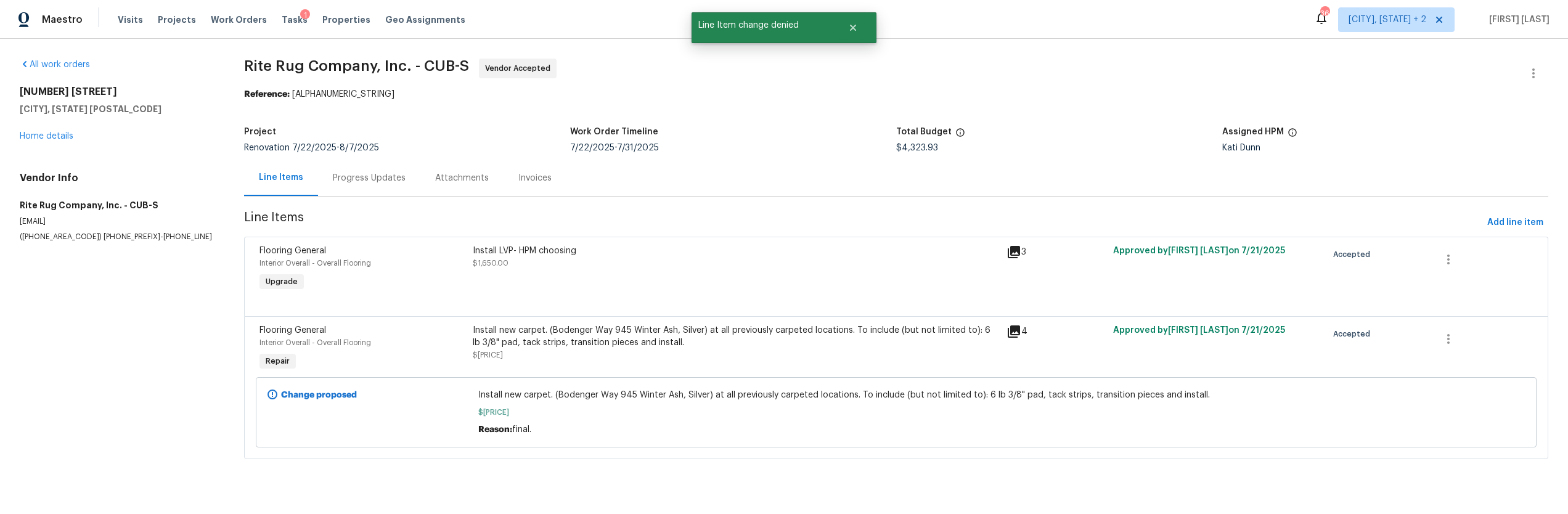 click on "Install LVP- HPM choosing" at bounding box center (736, 251) 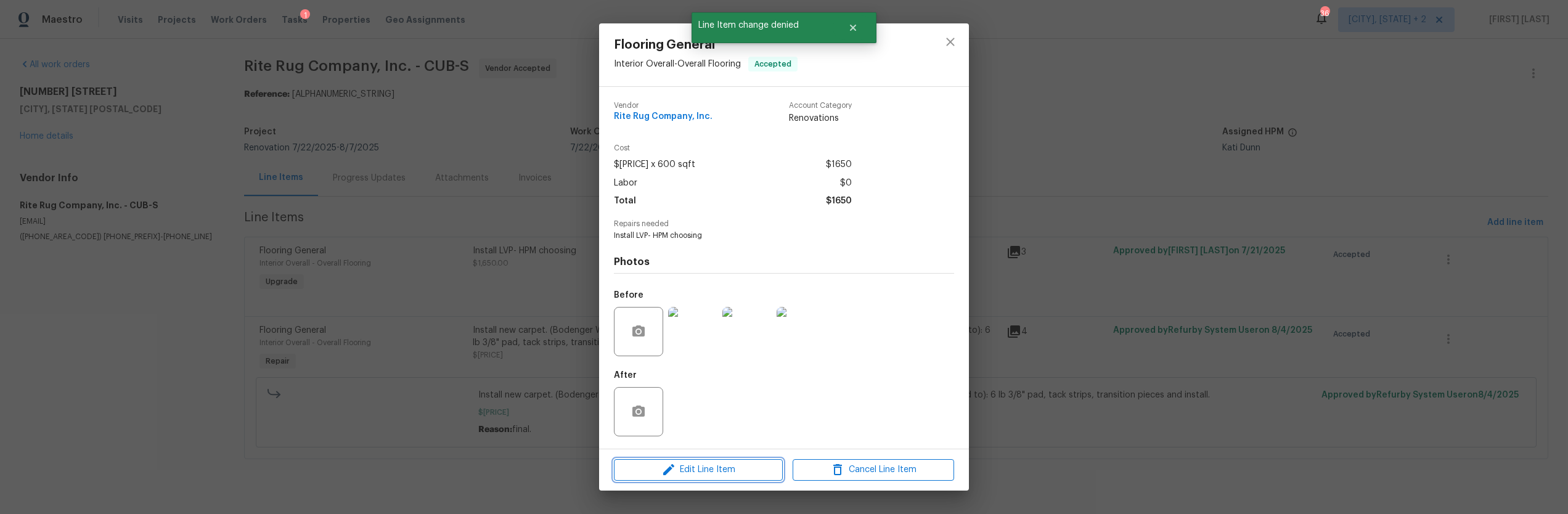 click on "Edit Line Item" at bounding box center [698, 470] 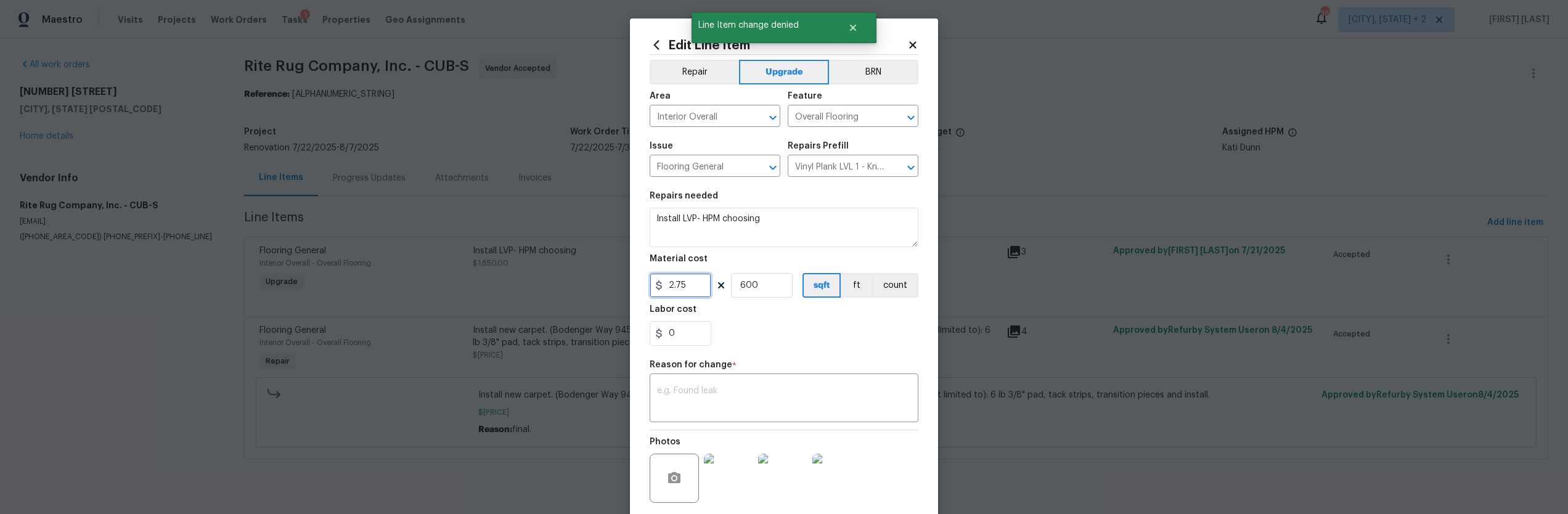 click on "2.75" at bounding box center [680, 285] 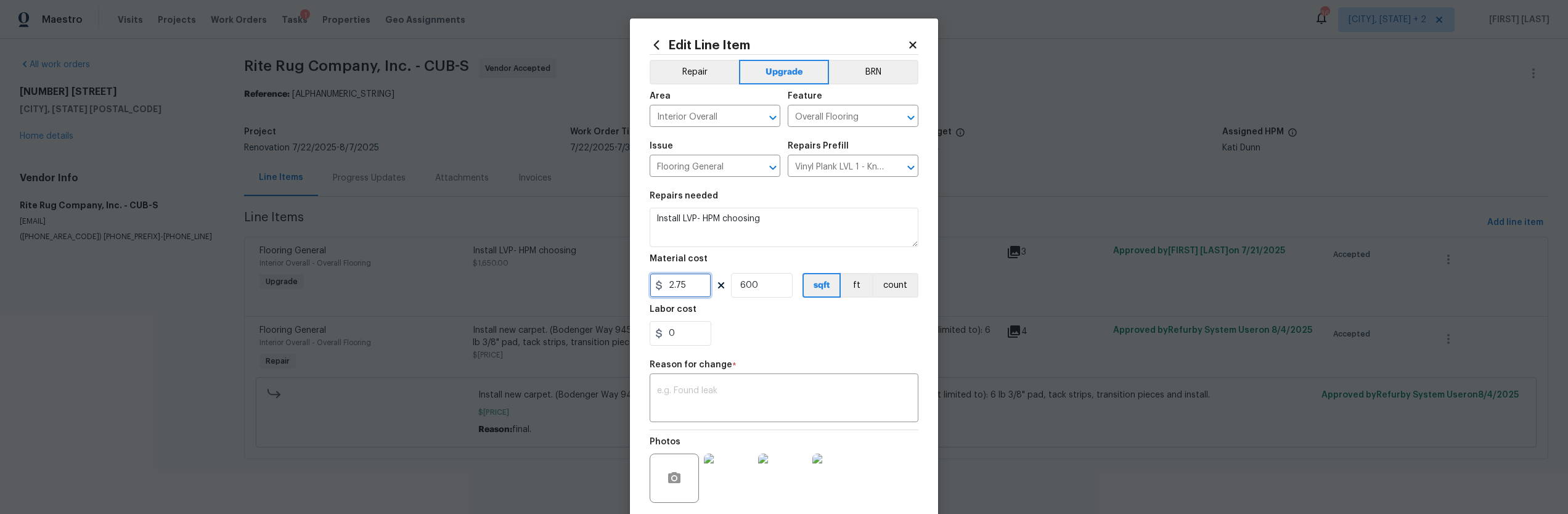 paste on "5485.32" 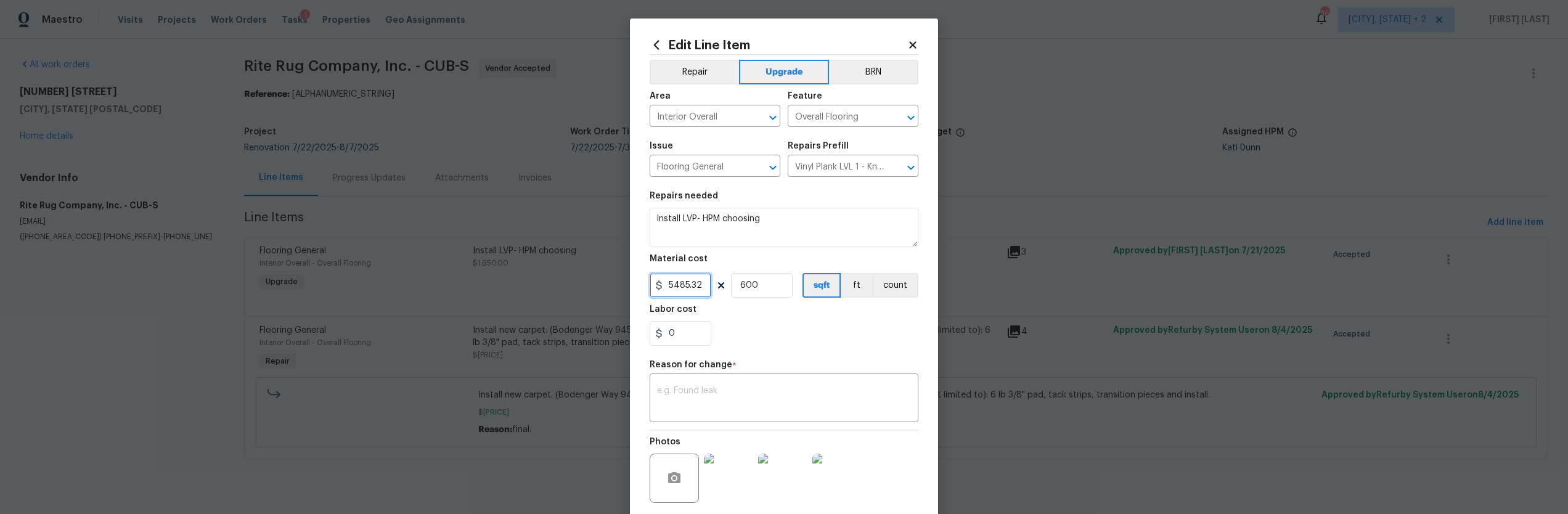 type on "5485.32" 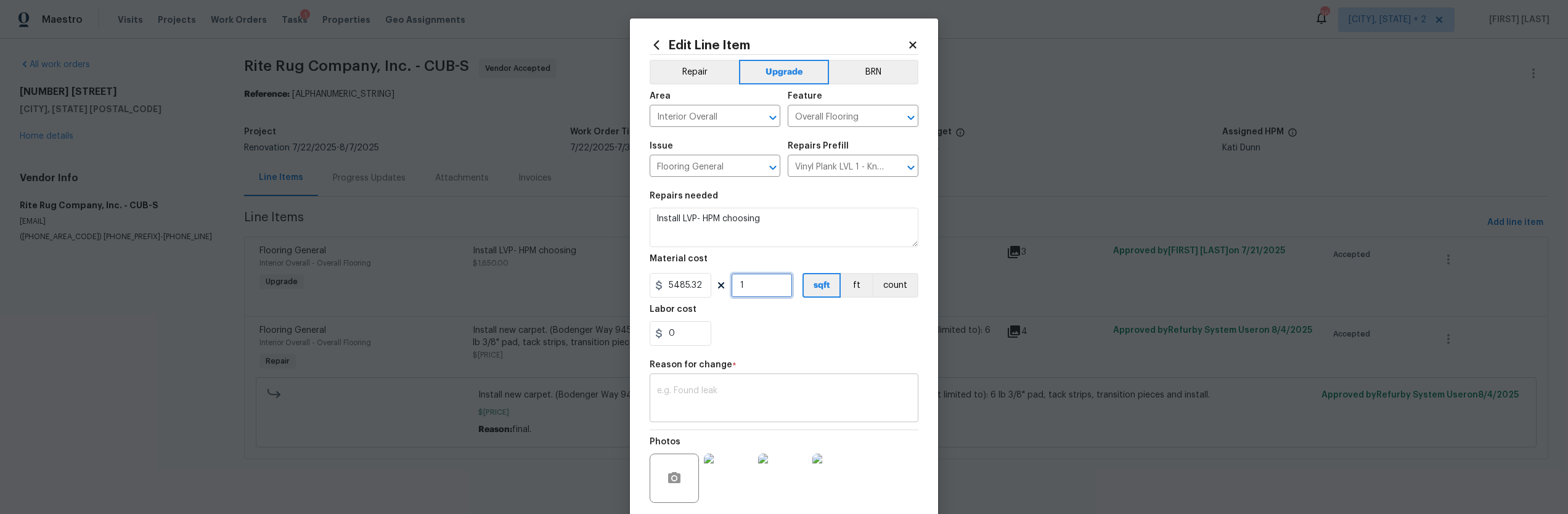 type on "1" 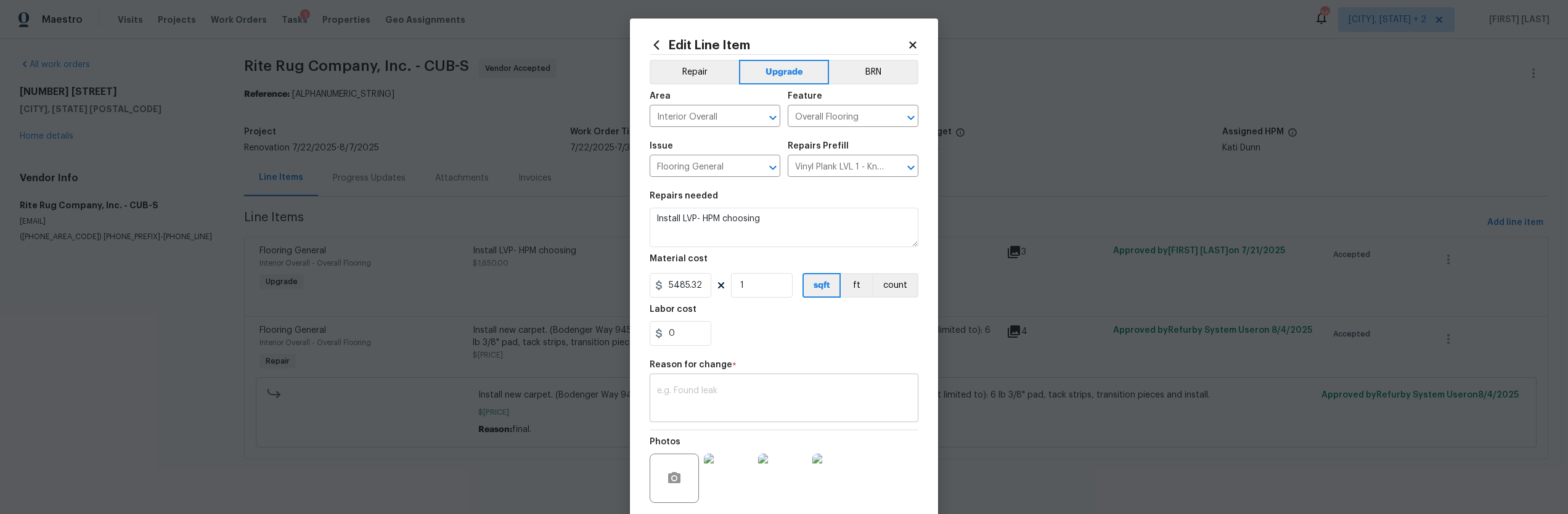 click at bounding box center (784, 399) 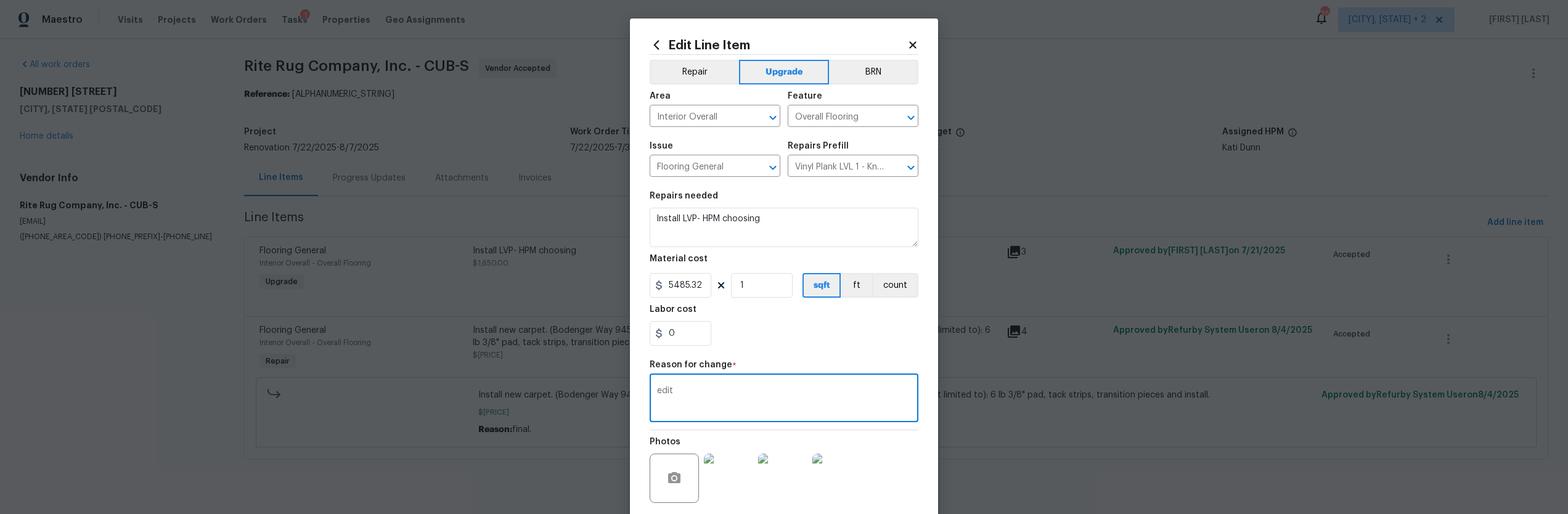 scroll, scrollTop: 93, scrollLeft: 0, axis: vertical 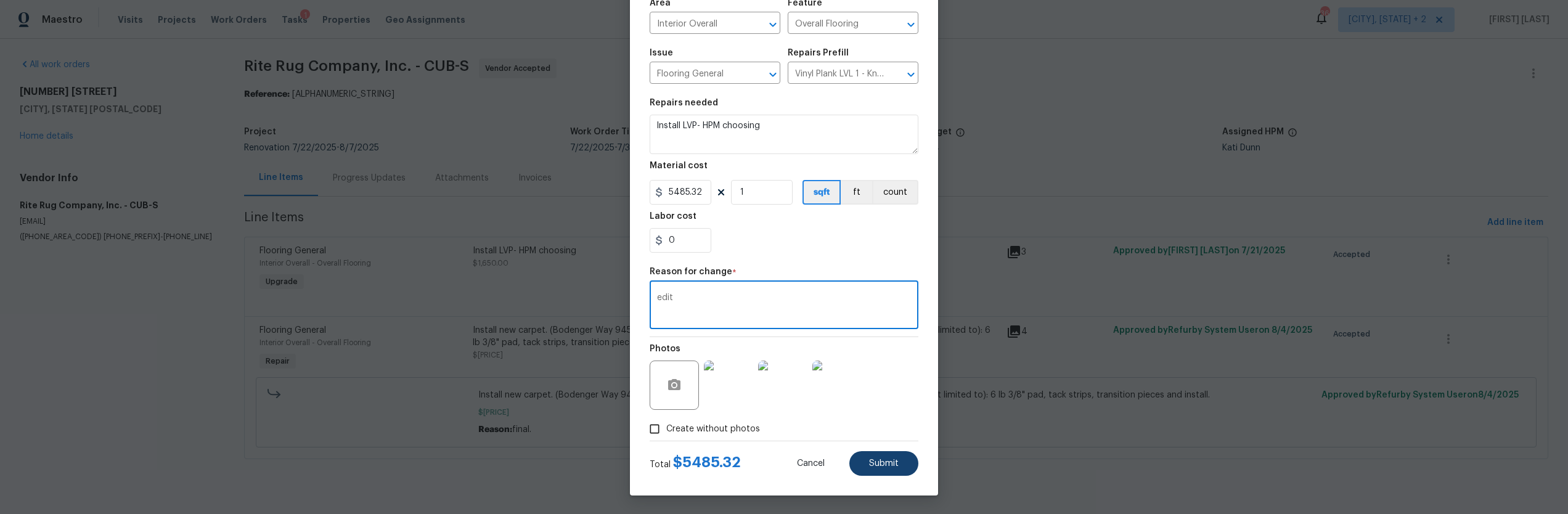 type on "edit" 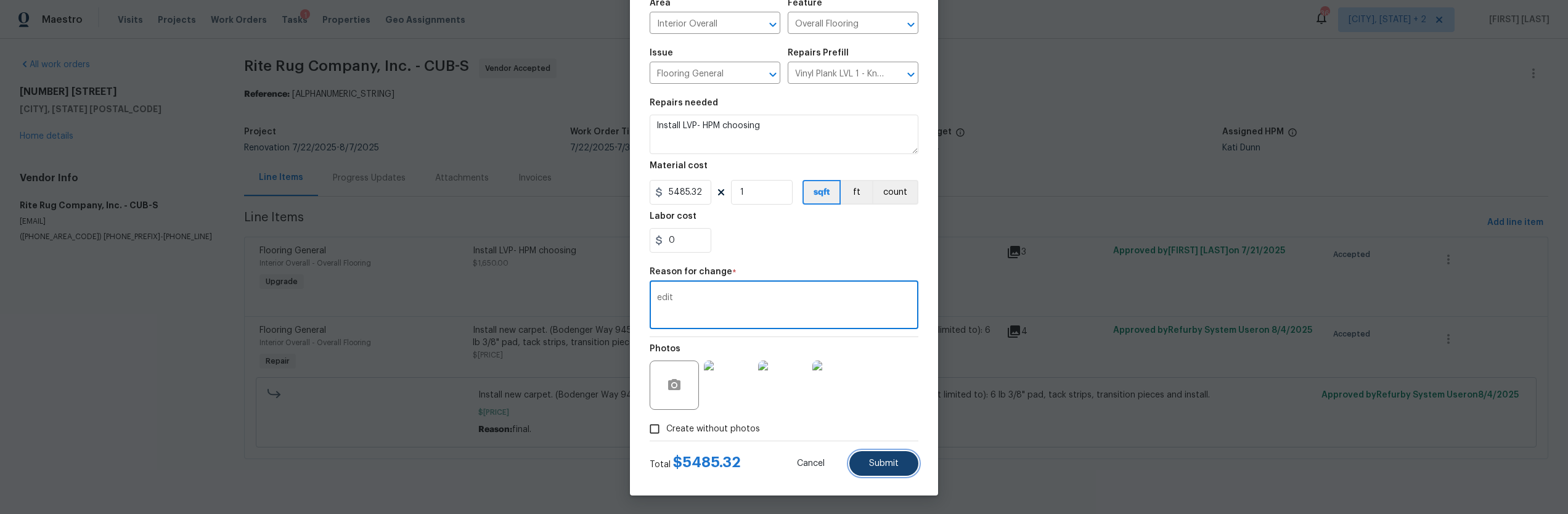click on "Submit" at bounding box center (884, 463) 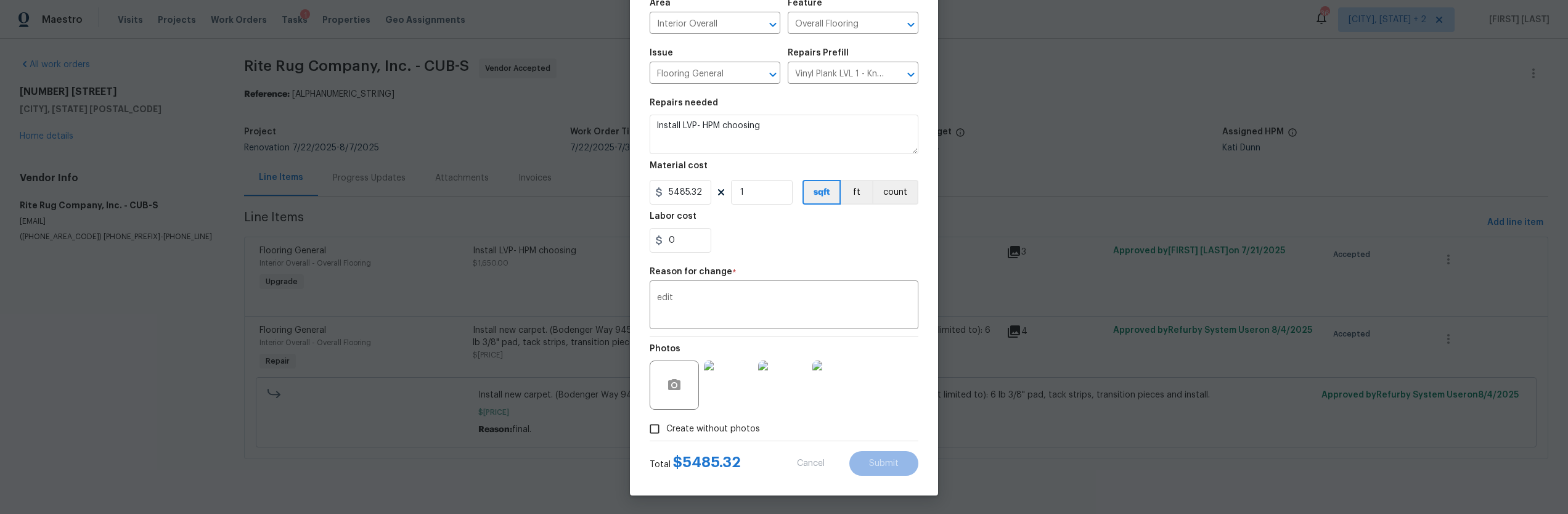 type on "600" 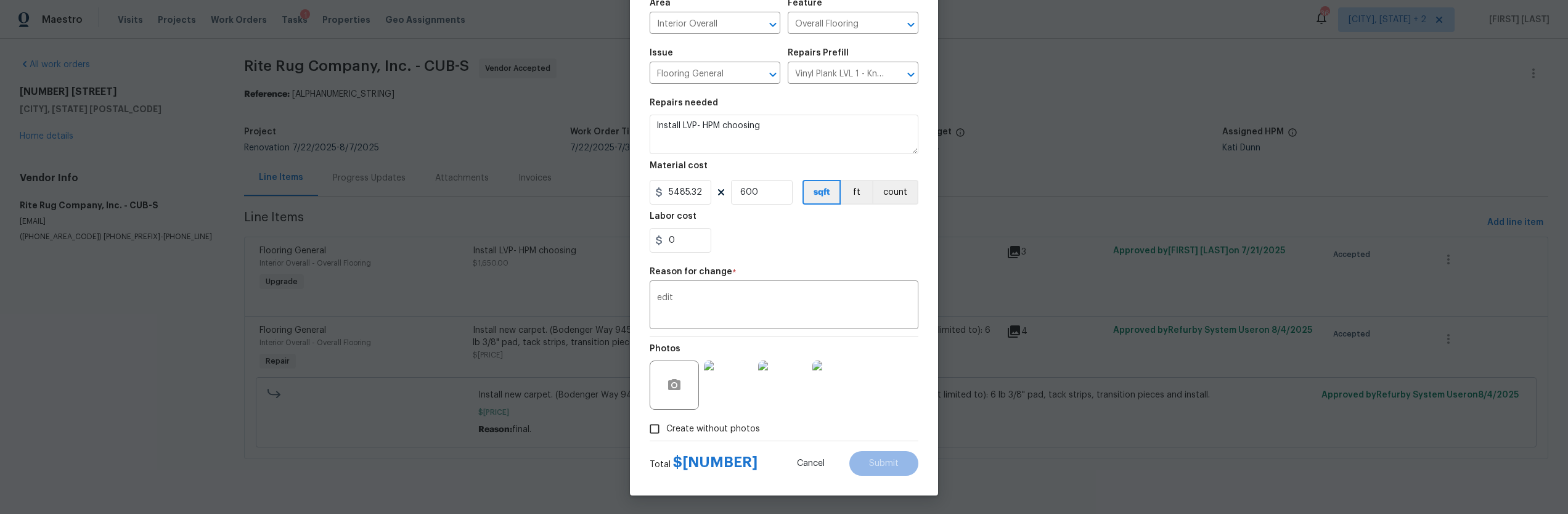 type on "2.75" 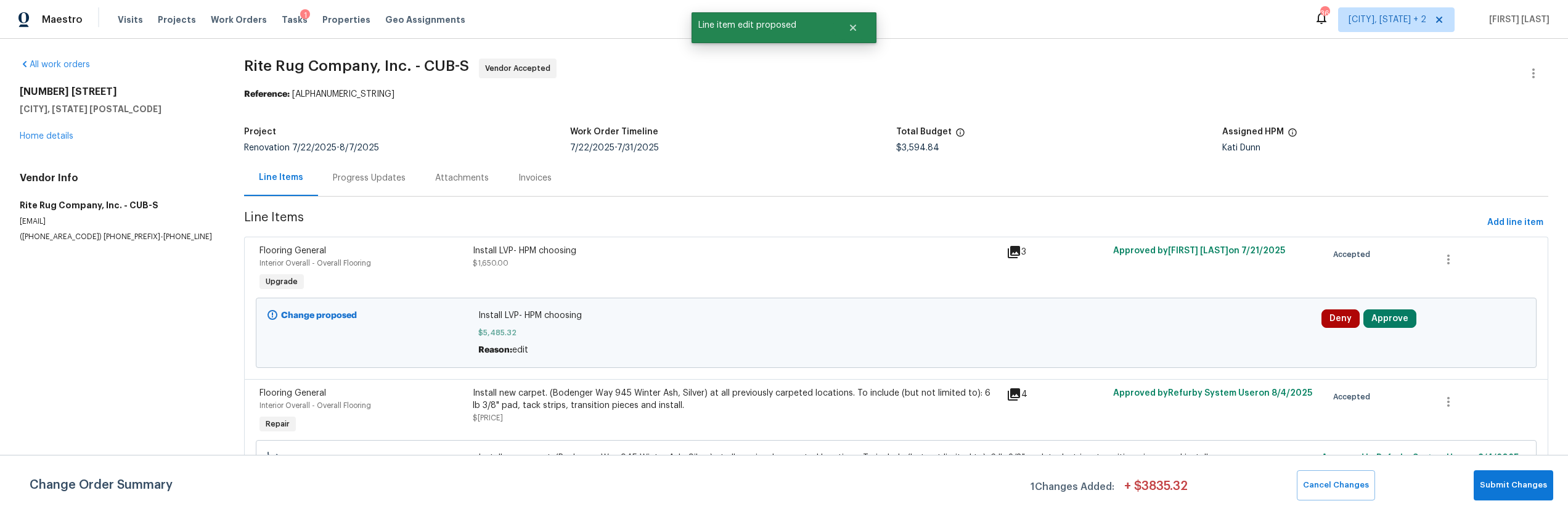 scroll, scrollTop: 0, scrollLeft: 0, axis: both 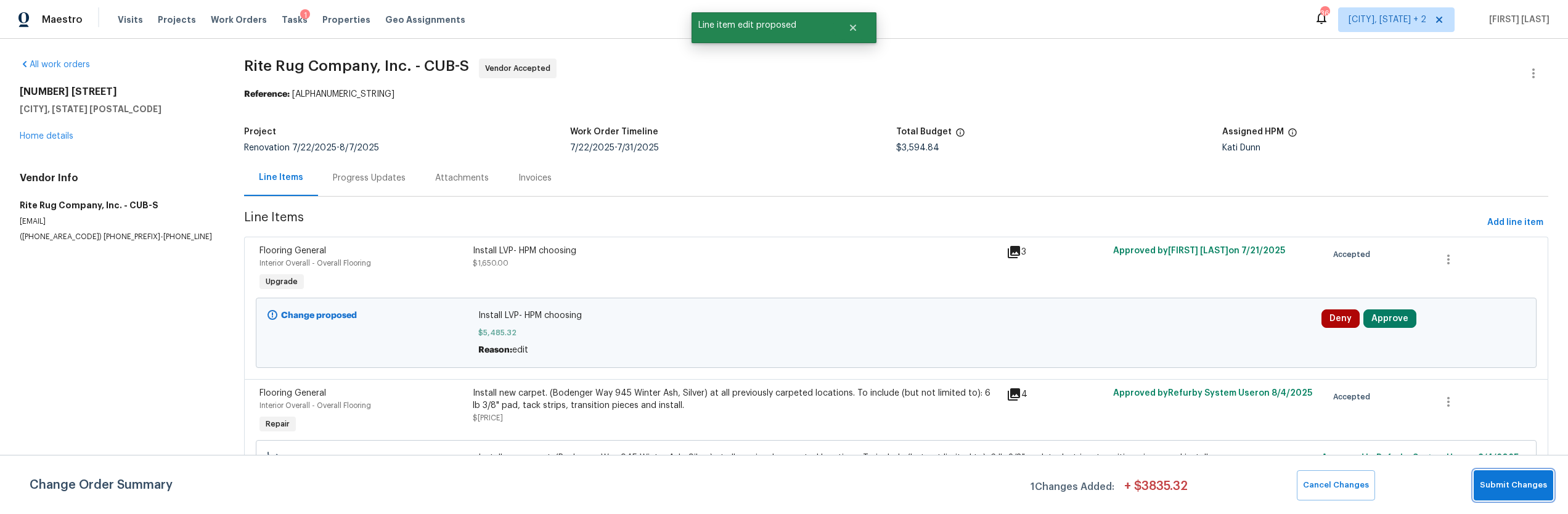 click on "Submit Changes" at bounding box center (1513, 485) 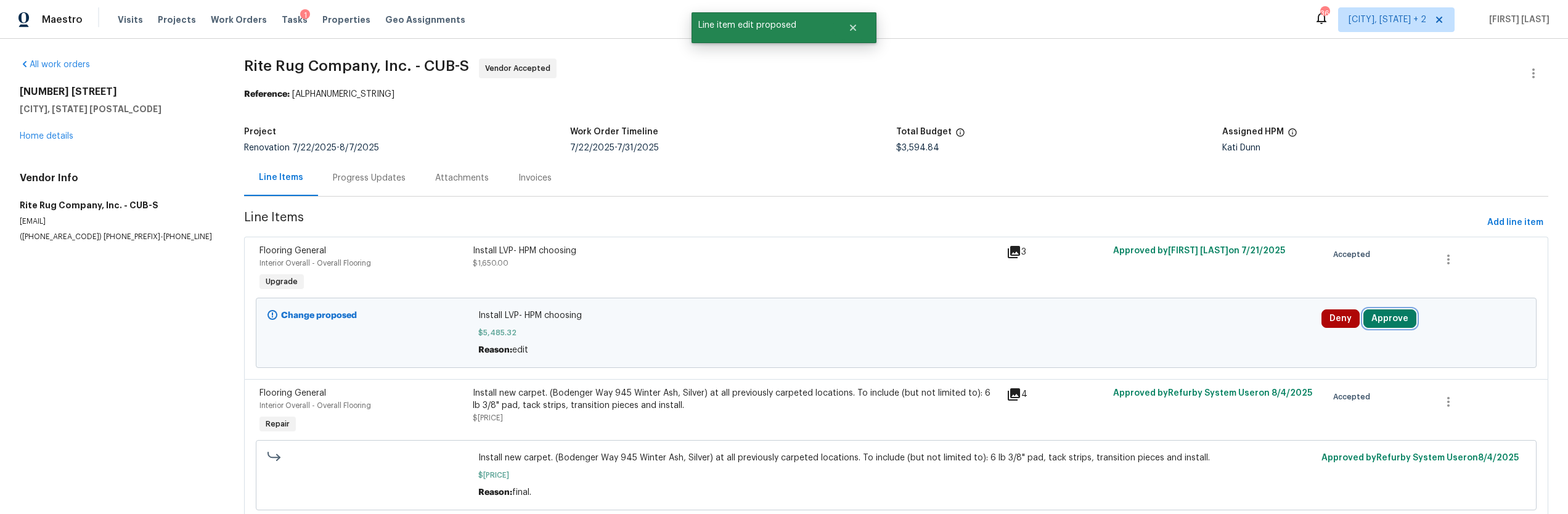 click on "Approve" at bounding box center (1390, 319) 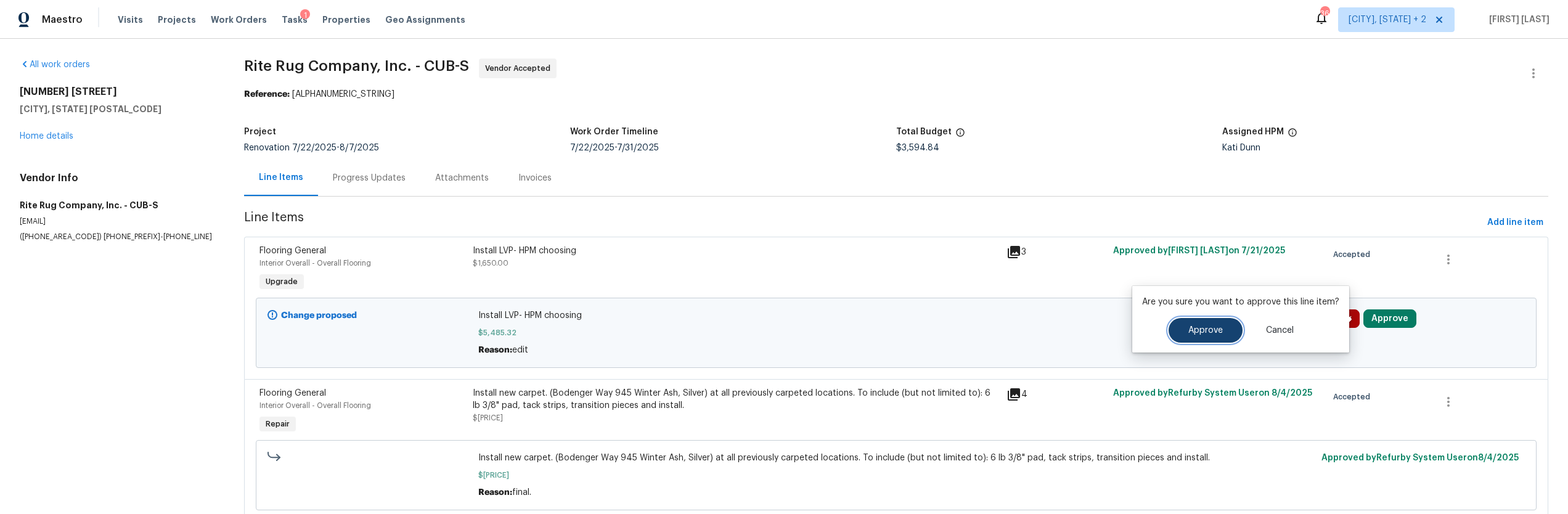 click on "Approve" at bounding box center [1206, 330] 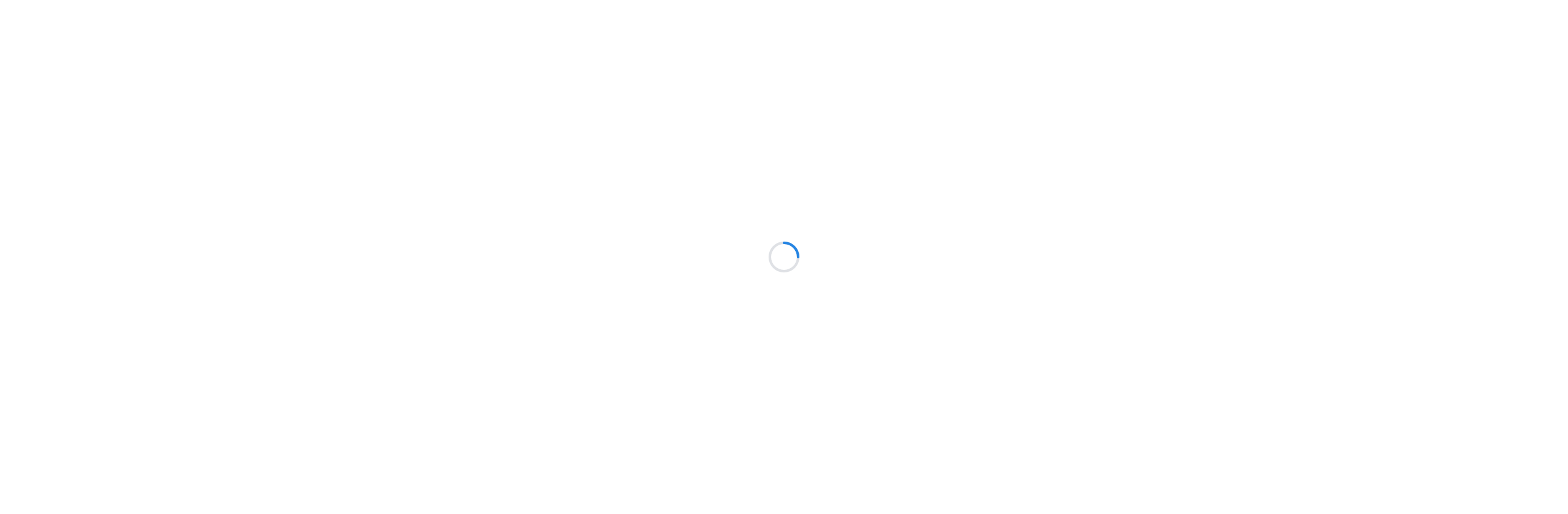scroll, scrollTop: 0, scrollLeft: 0, axis: both 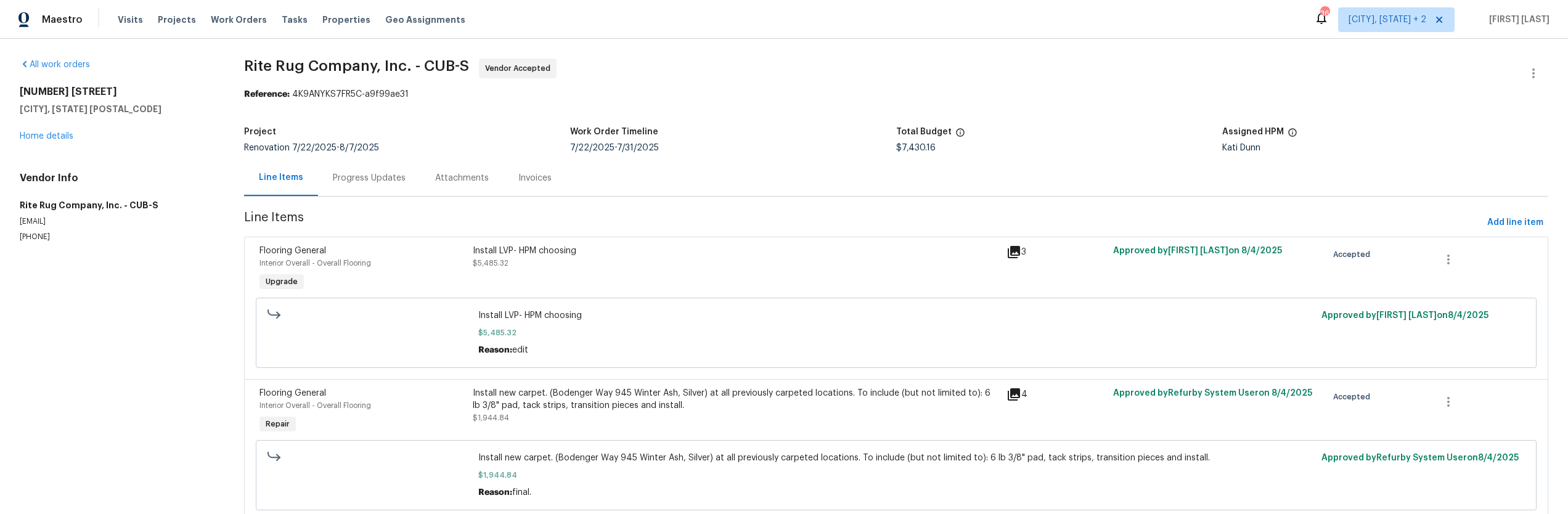 click on "Progress Updates" at bounding box center [369, 178] 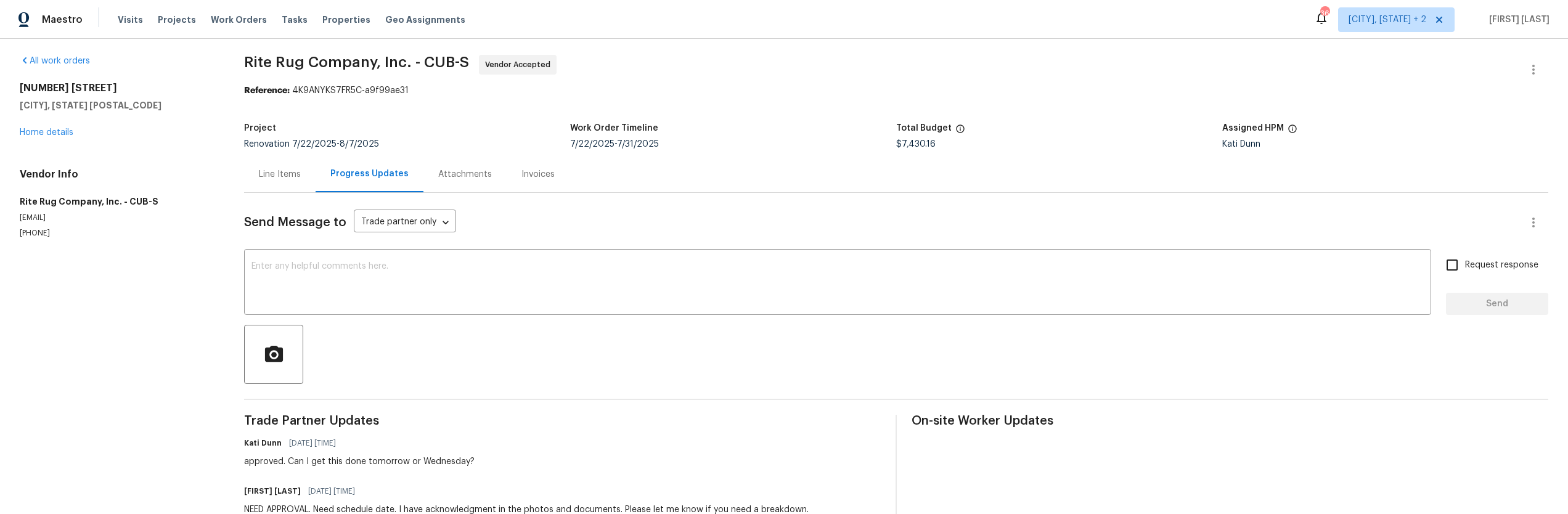 scroll, scrollTop: 0, scrollLeft: 0, axis: both 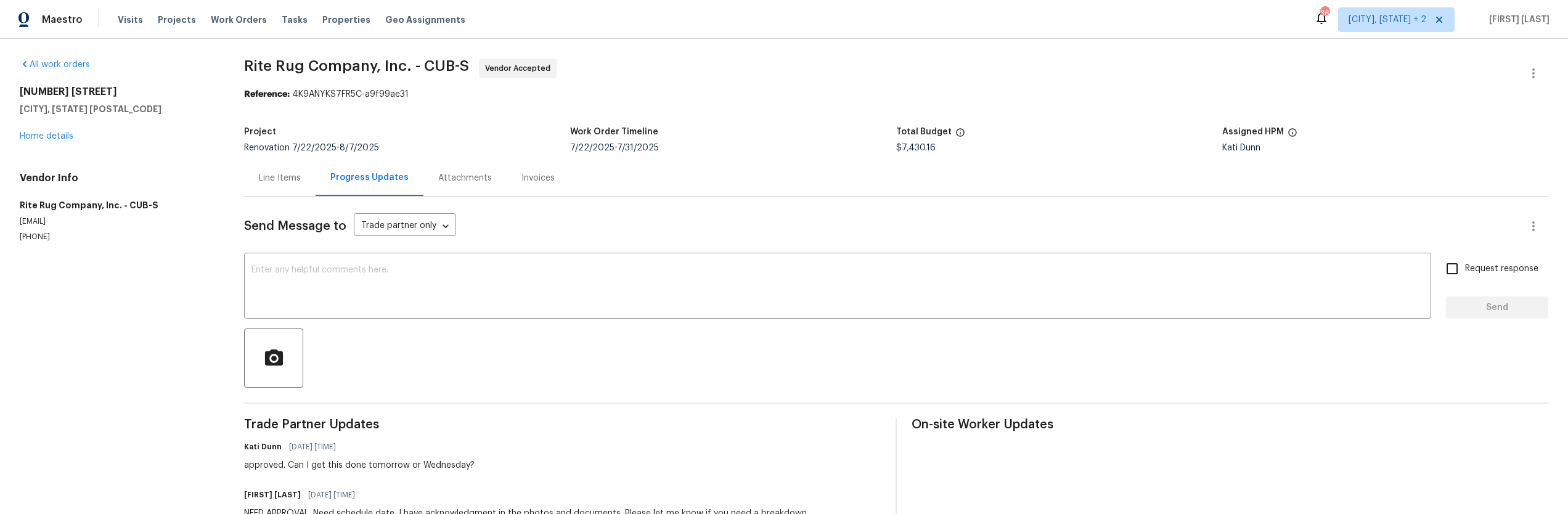 click on "Line Items" at bounding box center (280, 178) 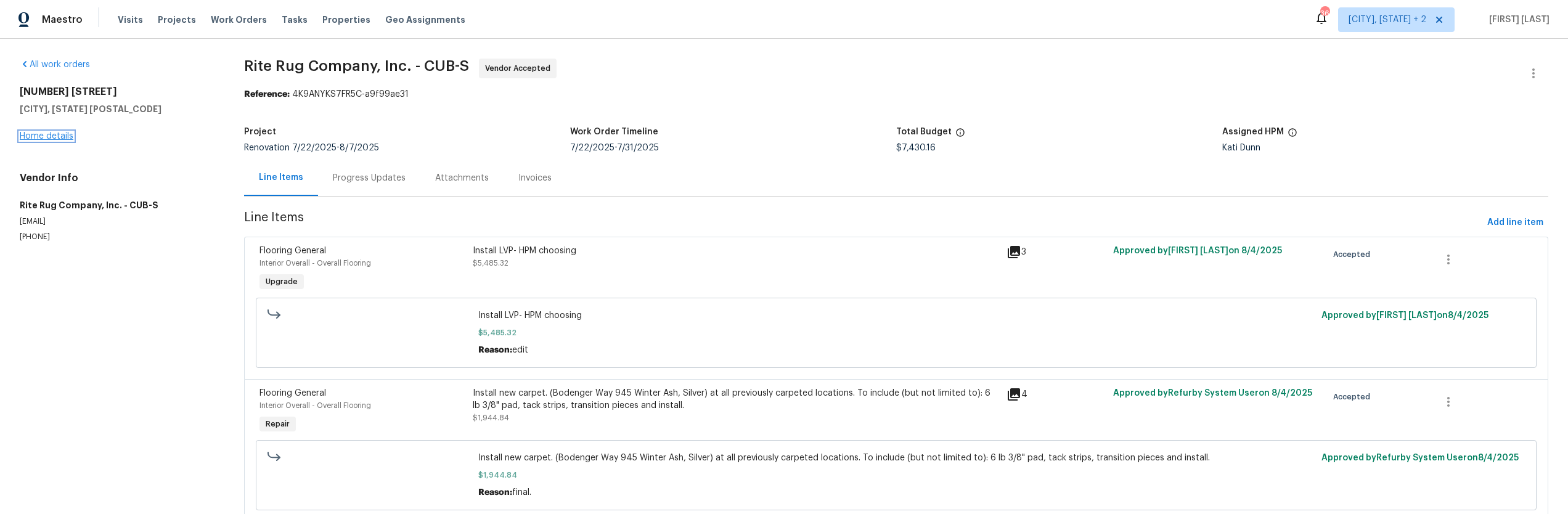 click on "Home details" at bounding box center [46, 136] 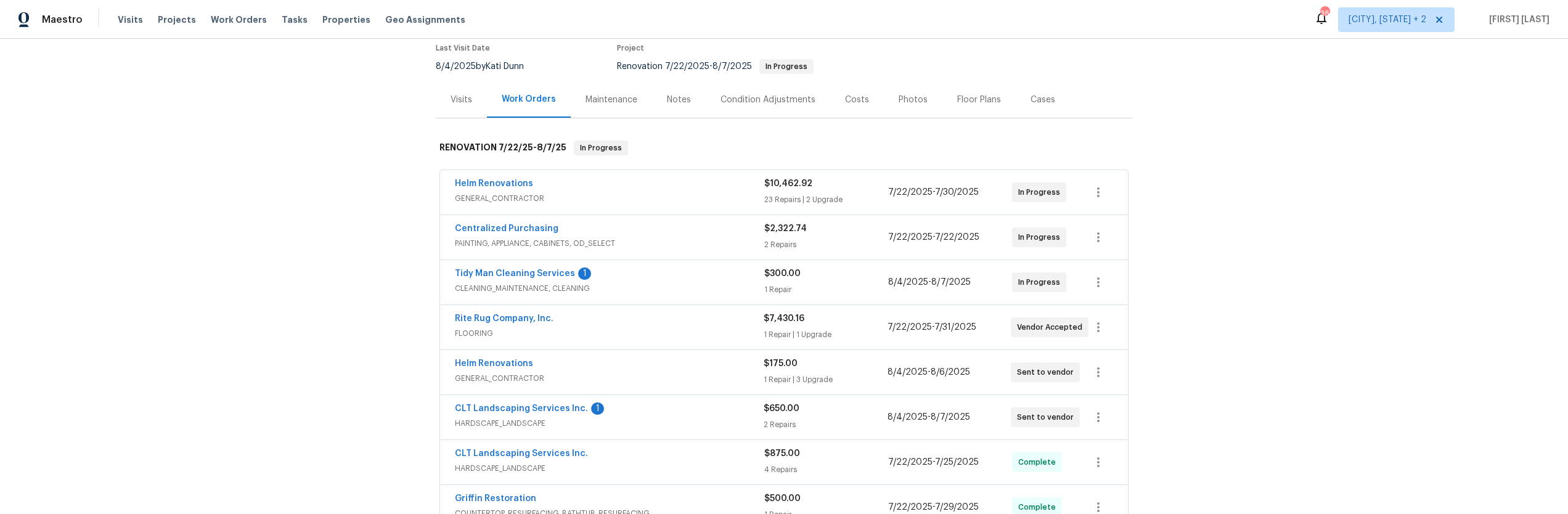 scroll, scrollTop: 120, scrollLeft: 0, axis: vertical 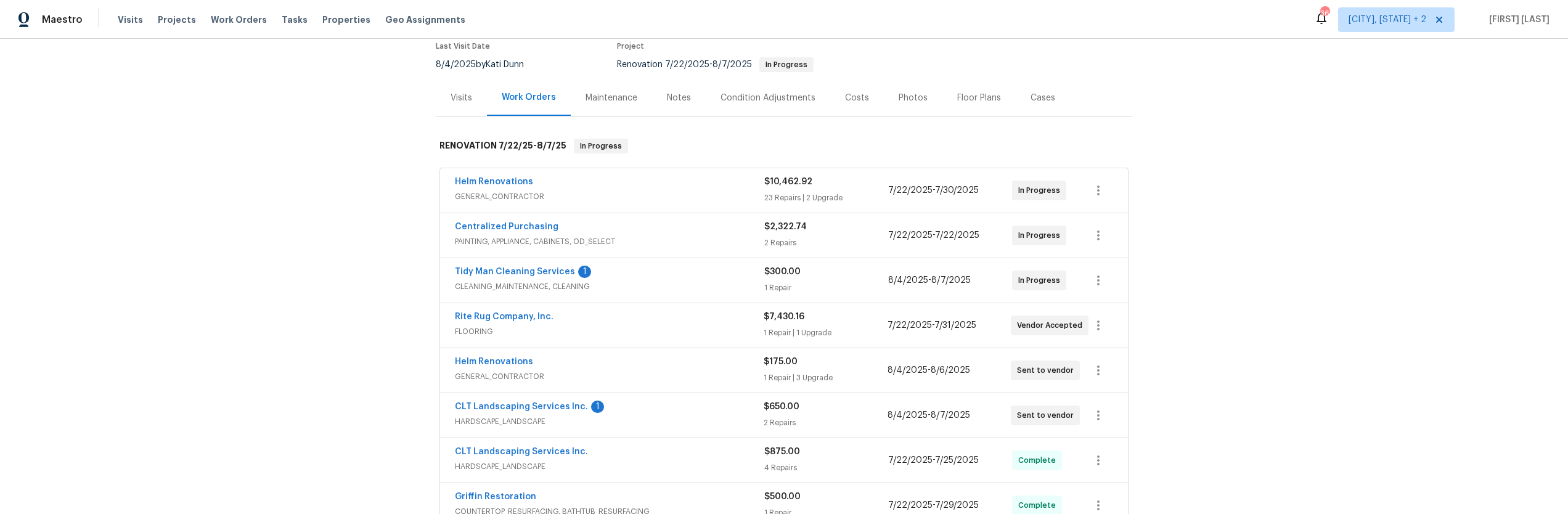 click on "Costs" at bounding box center (857, 98) 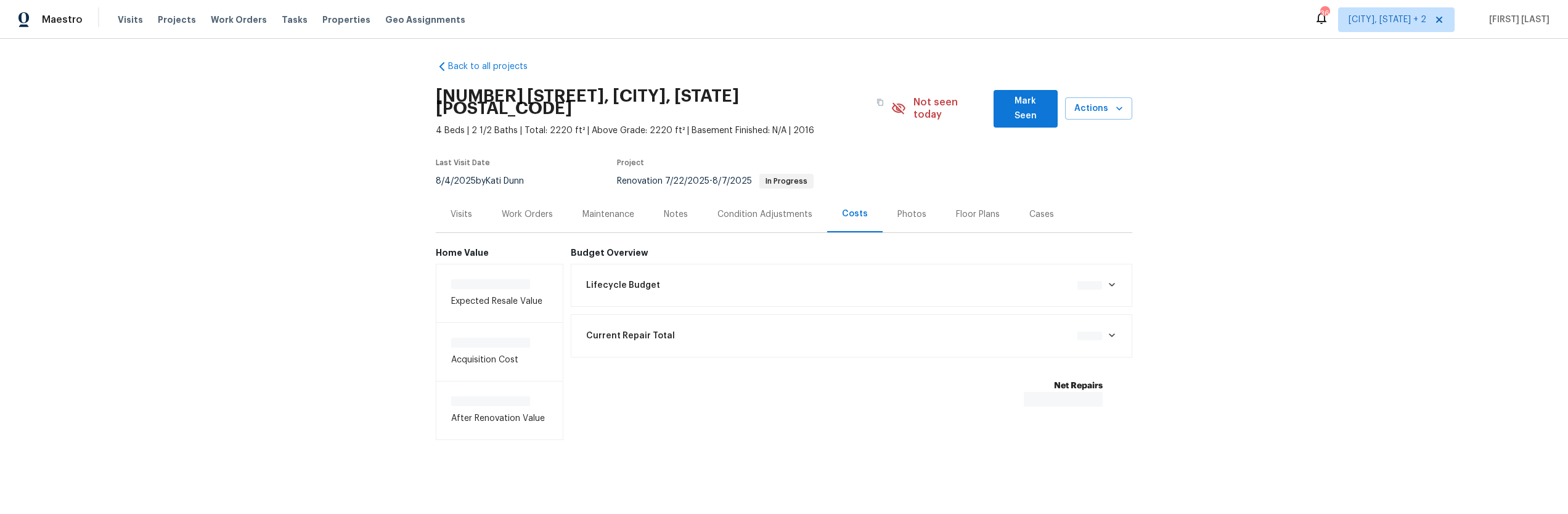scroll, scrollTop: 0, scrollLeft: 0, axis: both 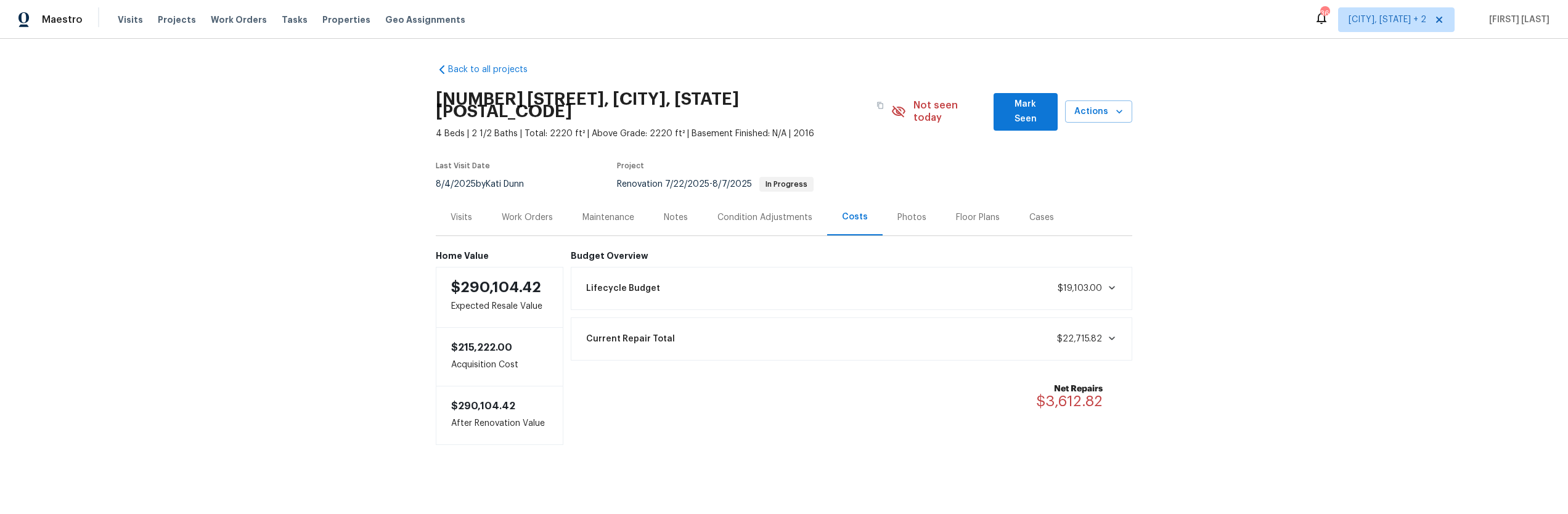click on "Work Orders" at bounding box center [527, 217] 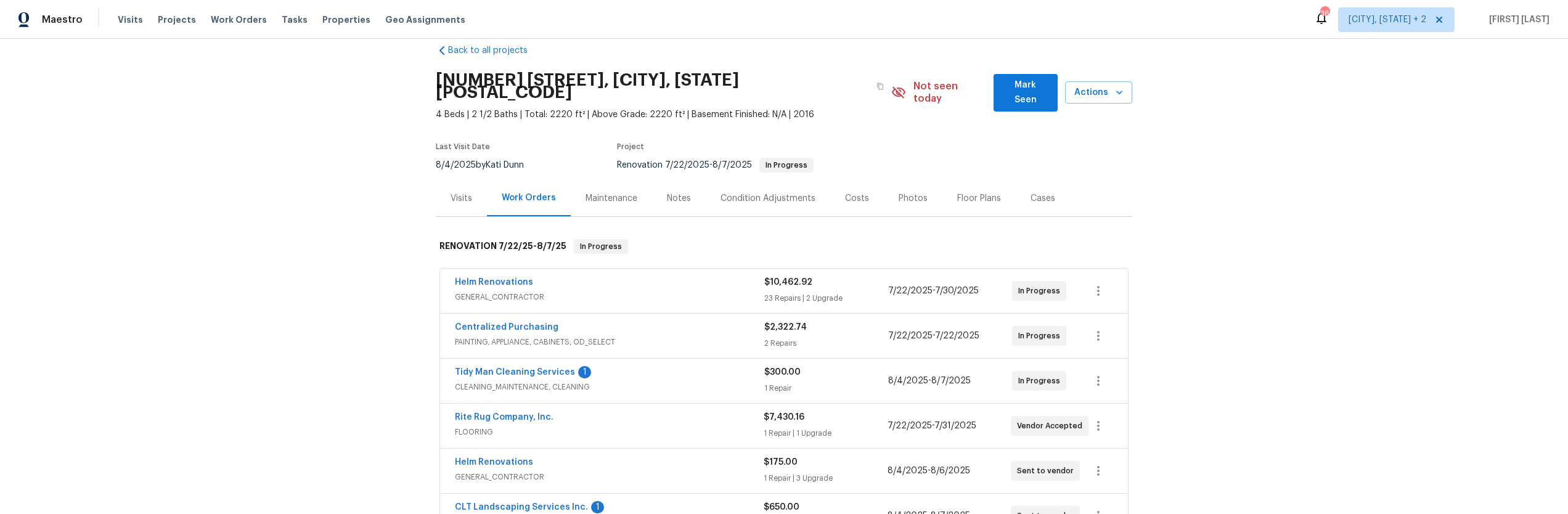 scroll, scrollTop: 0, scrollLeft: 0, axis: both 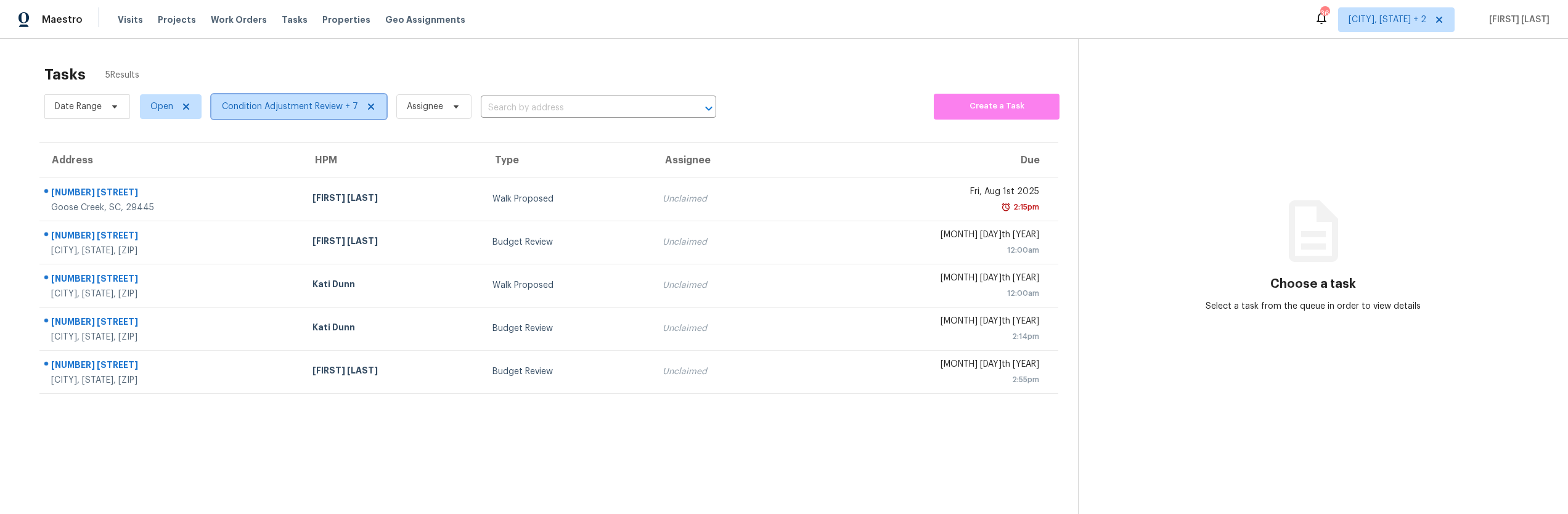 click on "Condition Adjustment Review + 7" at bounding box center [290, 107] 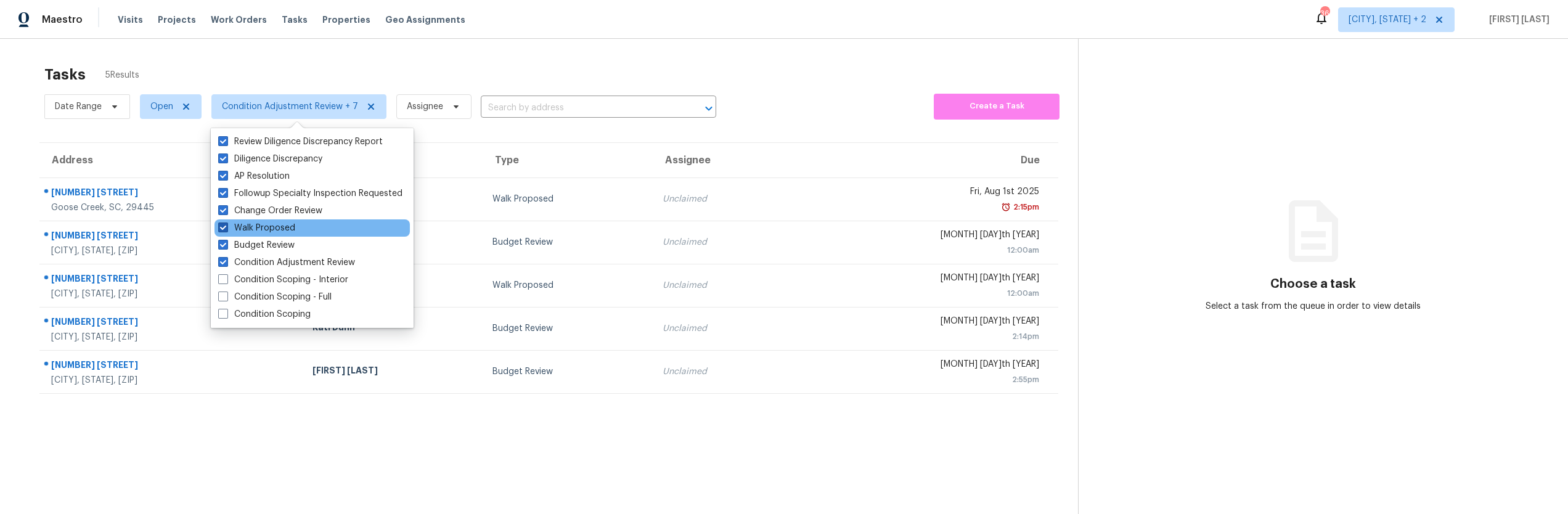 click at bounding box center [223, 227] 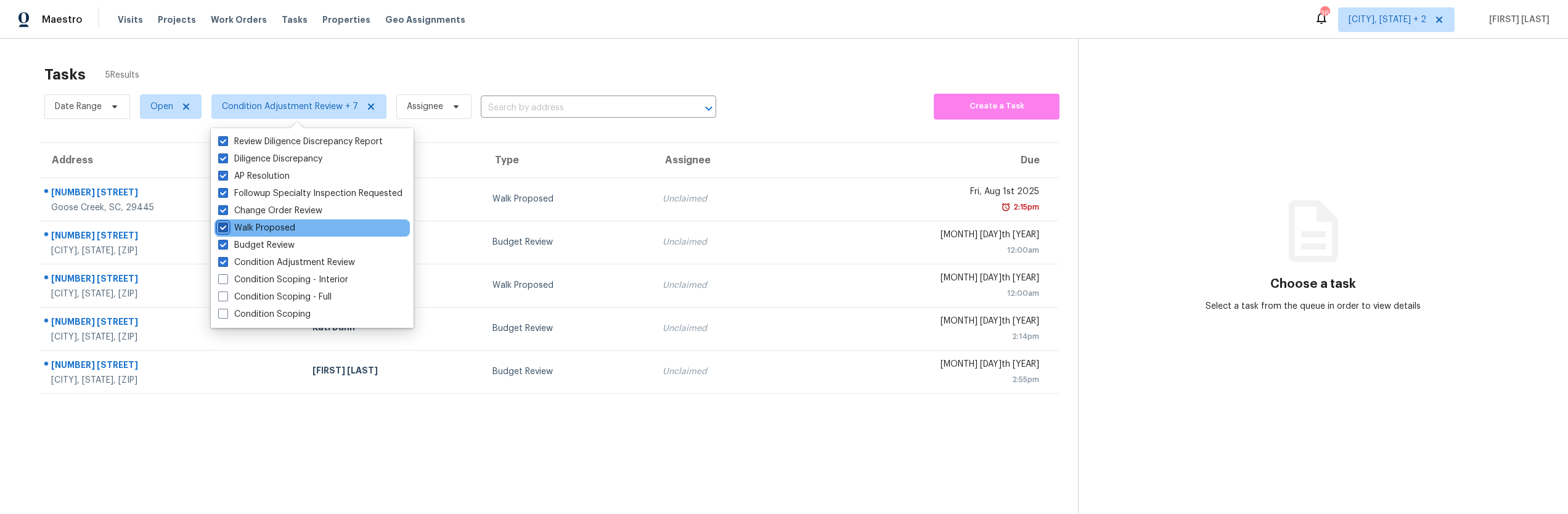 click on "Walk Proposed" at bounding box center (222, 226) 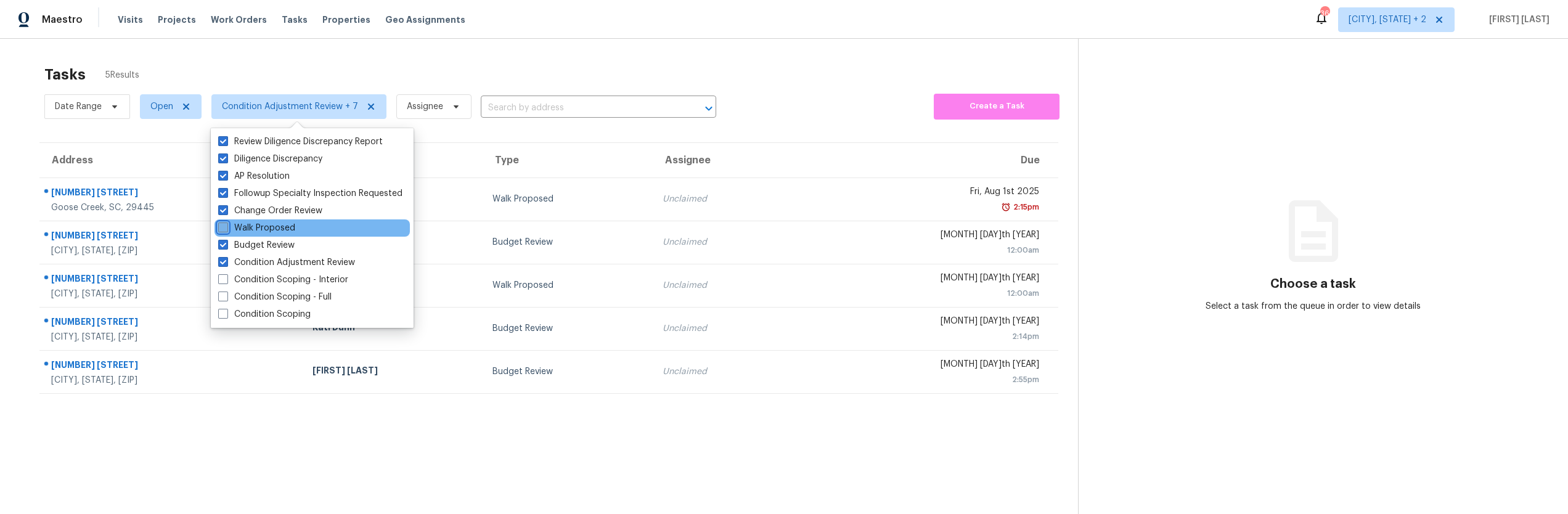 checkbox on "false" 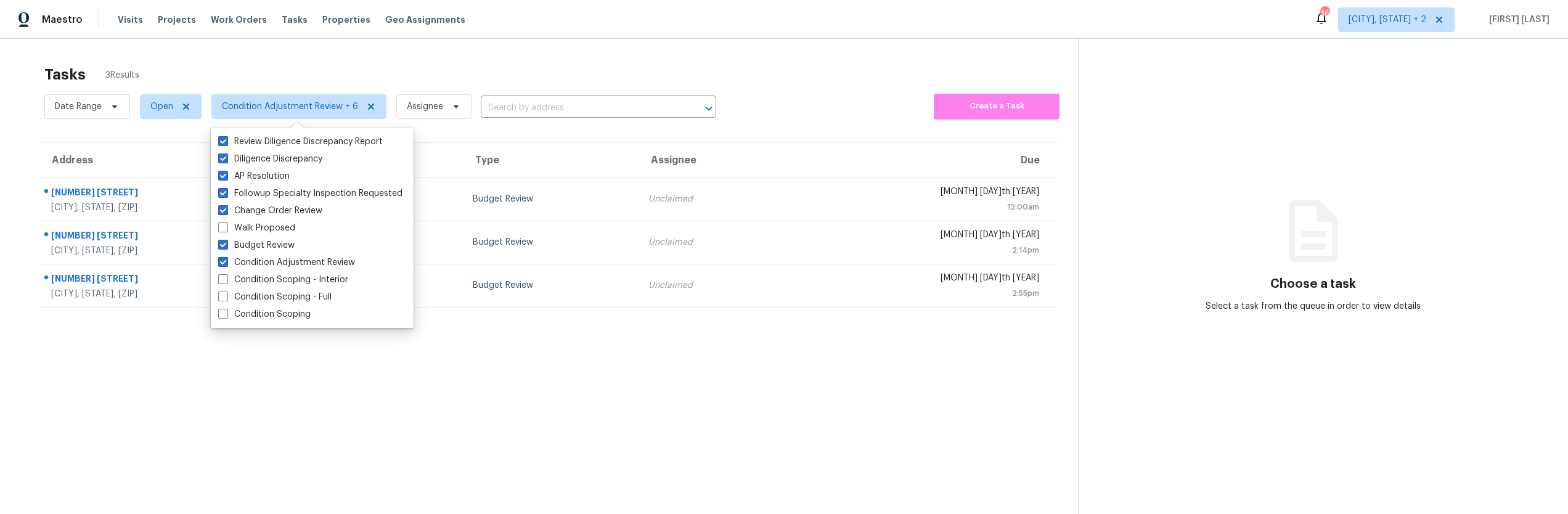 click on "Tasks 3  Results Date Range Open Condition Adjustment Review + 6 Assignee ​ Create a Task Address HPM Type Assignee Due [NUMBER] [STREET]   [CITY], [STATE], [ZIP] [FIRST] [LAST] Budget Review Unclaimed Tue, [MONTH] [DAY]th [YEAR] 12:00am [NUMBER] [STREET]   [CITY], [STATE], [ZIP] [FIRST] [LAST] Budget Review Unclaimed Tue, [MONTH] [DAY]th [YEAR] 2:14pm [NUMBER] [STREET]   [CITY], [STATE], [ZIP] [FIRST] [LAST] Budget Review Unclaimed Tue, [MONTH] [DAY]th [YEAR] 2:55pm" at bounding box center [549, 306] 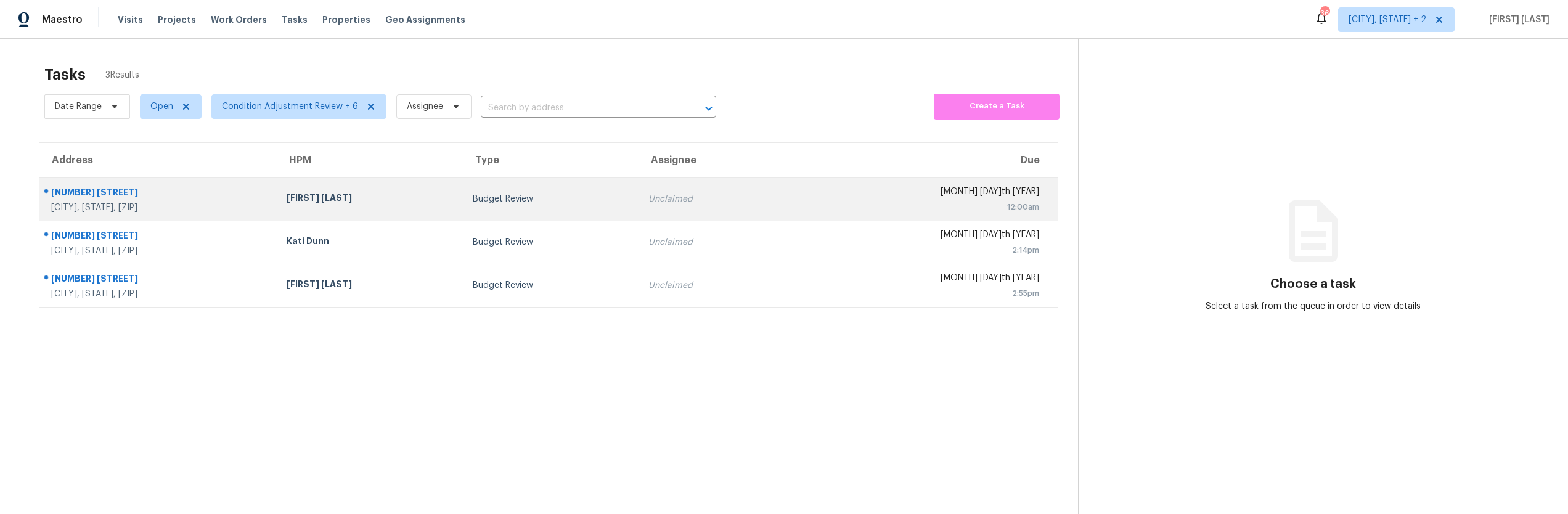 click on "Budget Review" at bounding box center [550, 199] 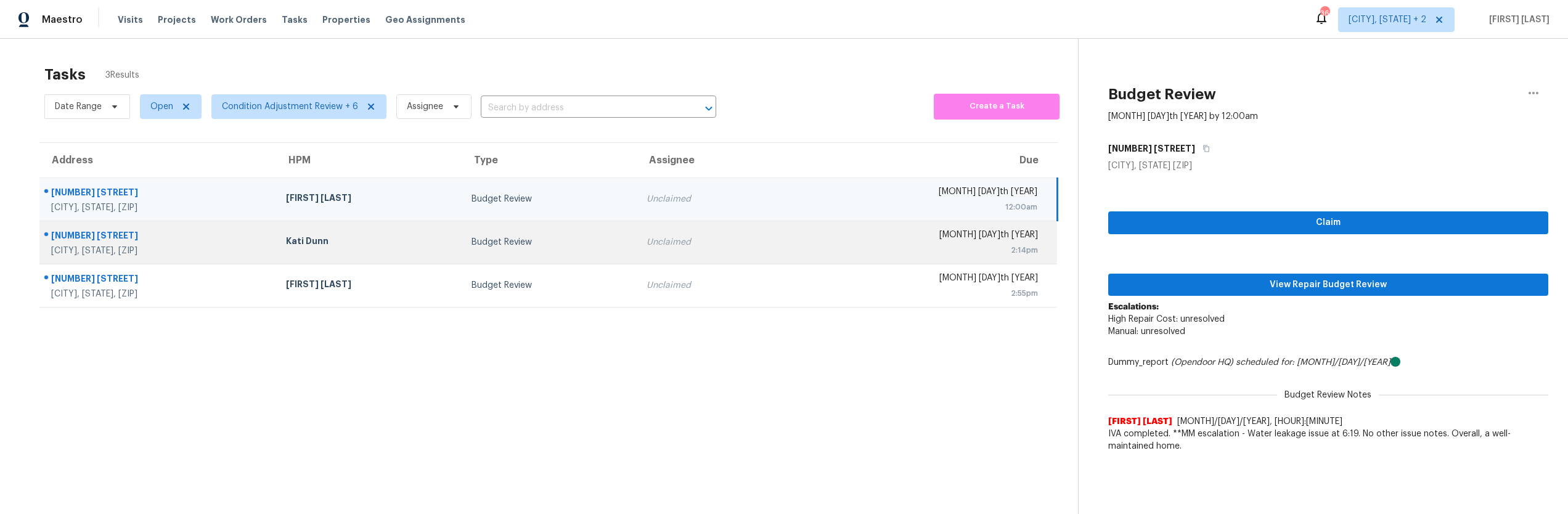 click on "Budget Review" at bounding box center [549, 242] 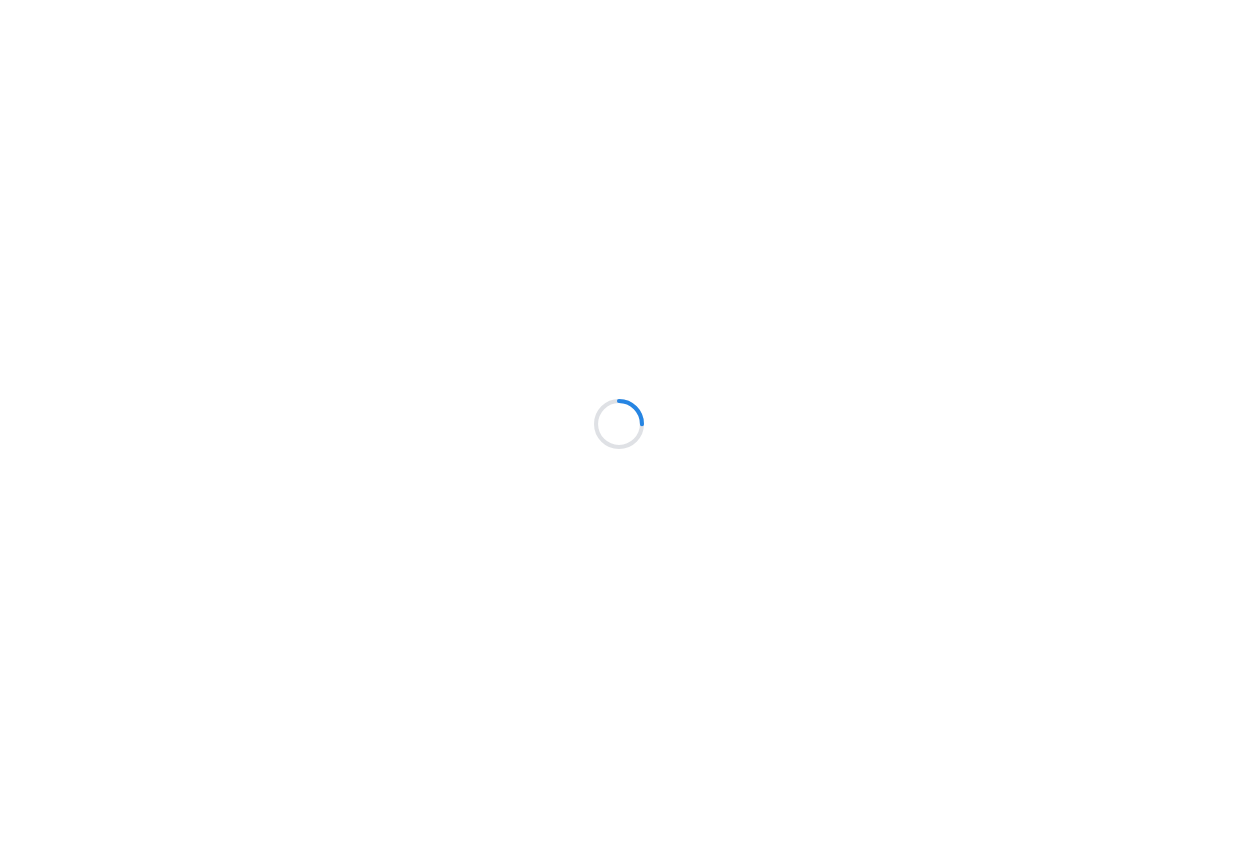scroll, scrollTop: 0, scrollLeft: 0, axis: both 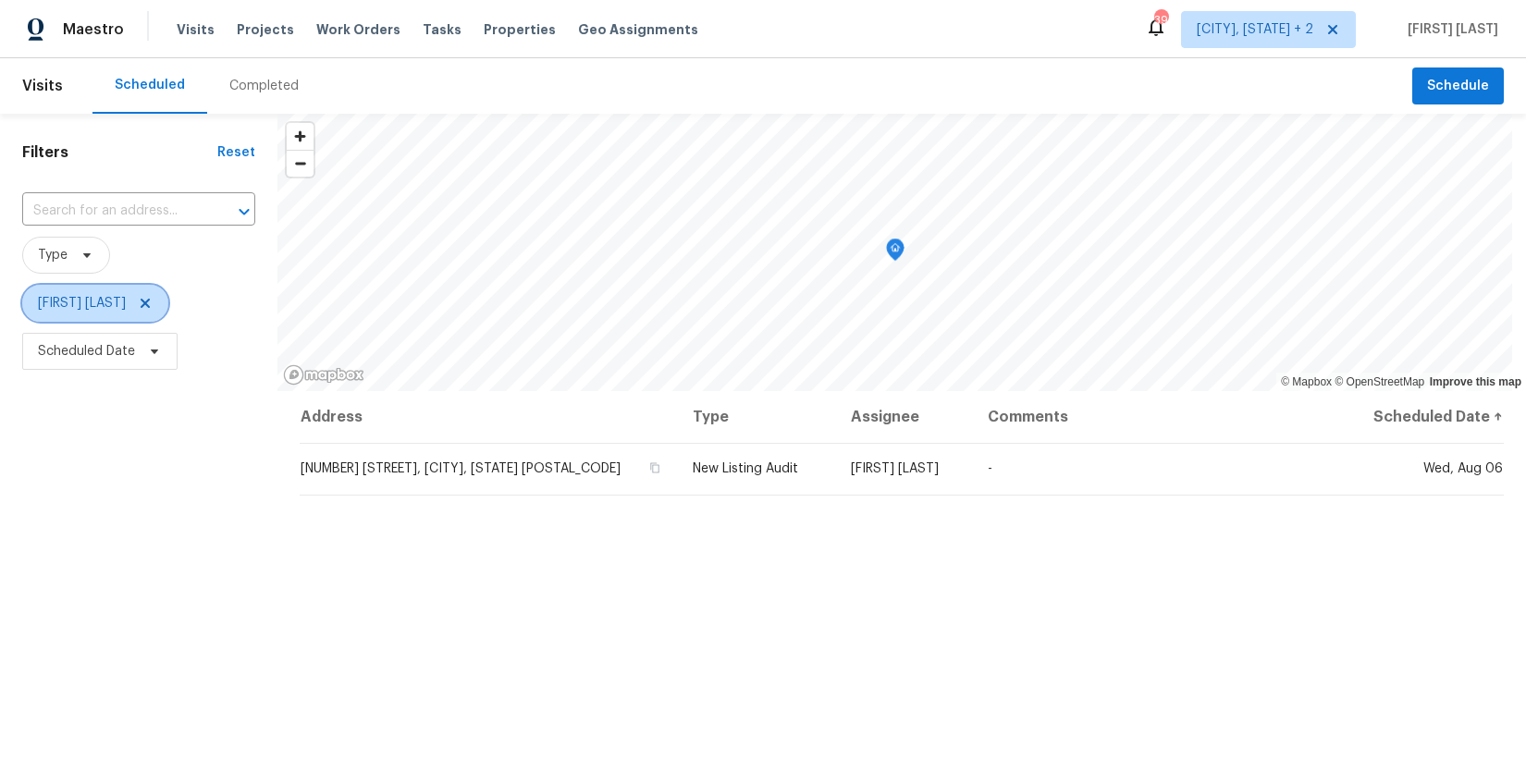 click 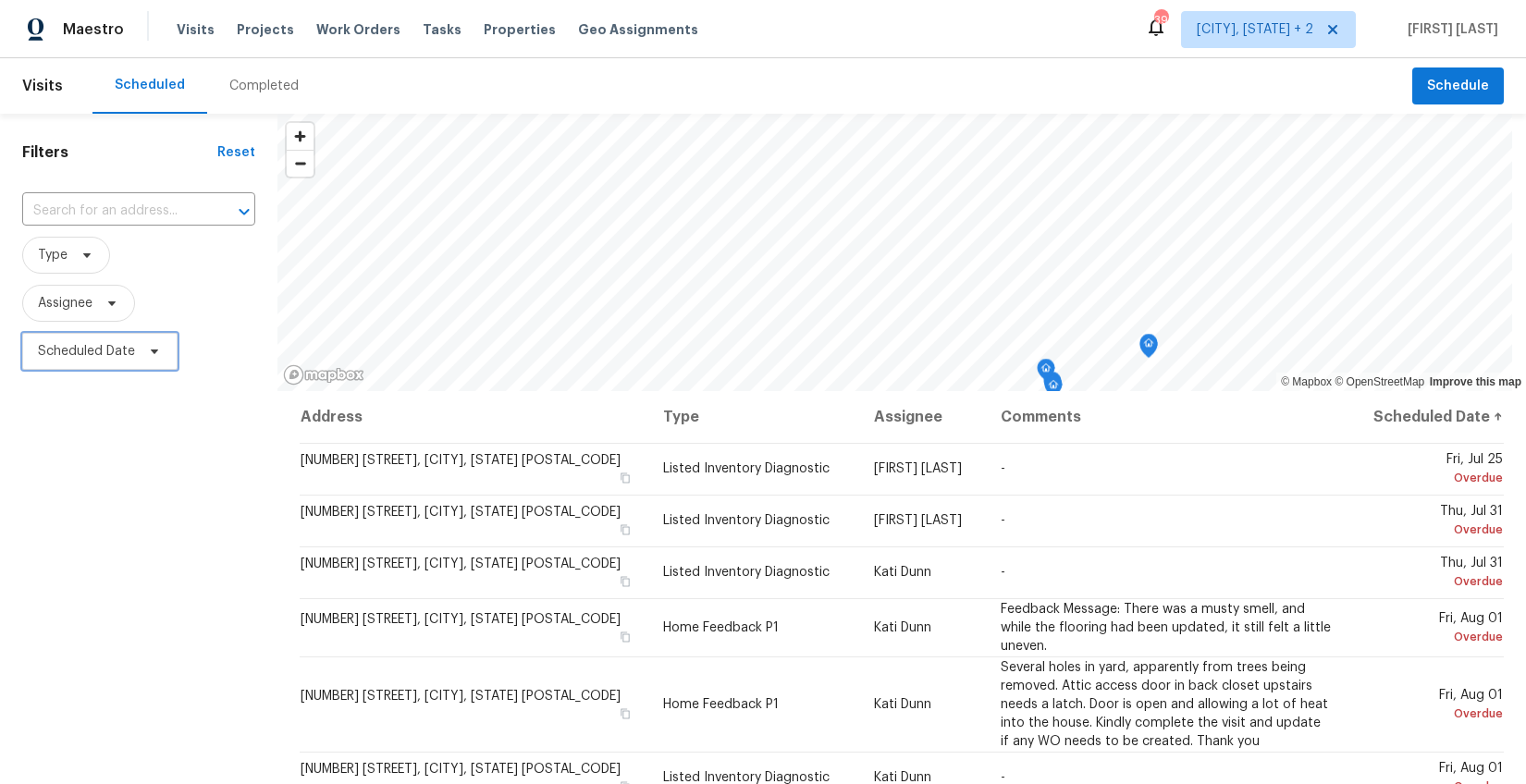 click on "Scheduled Date" at bounding box center (86, 351) 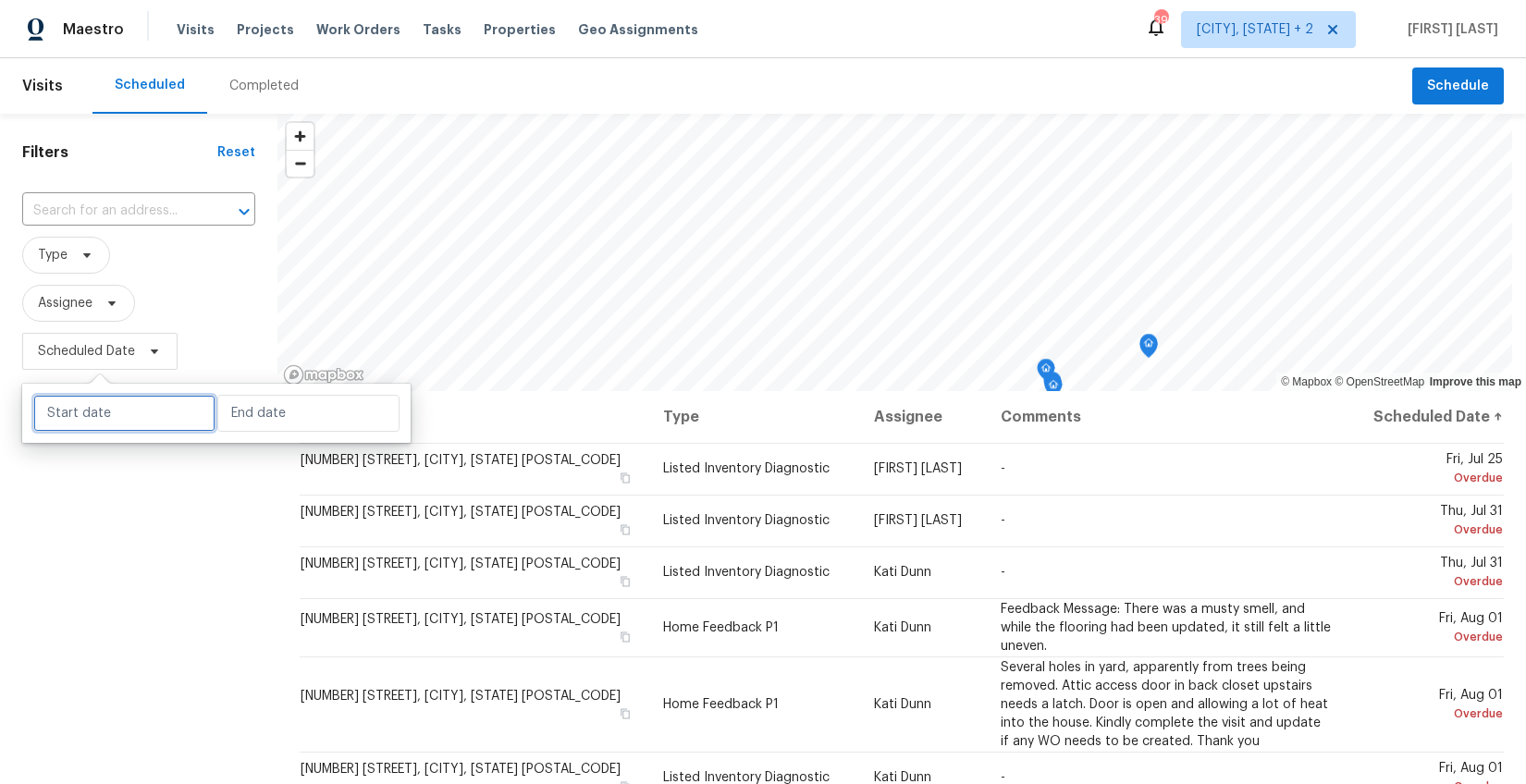 select on "7" 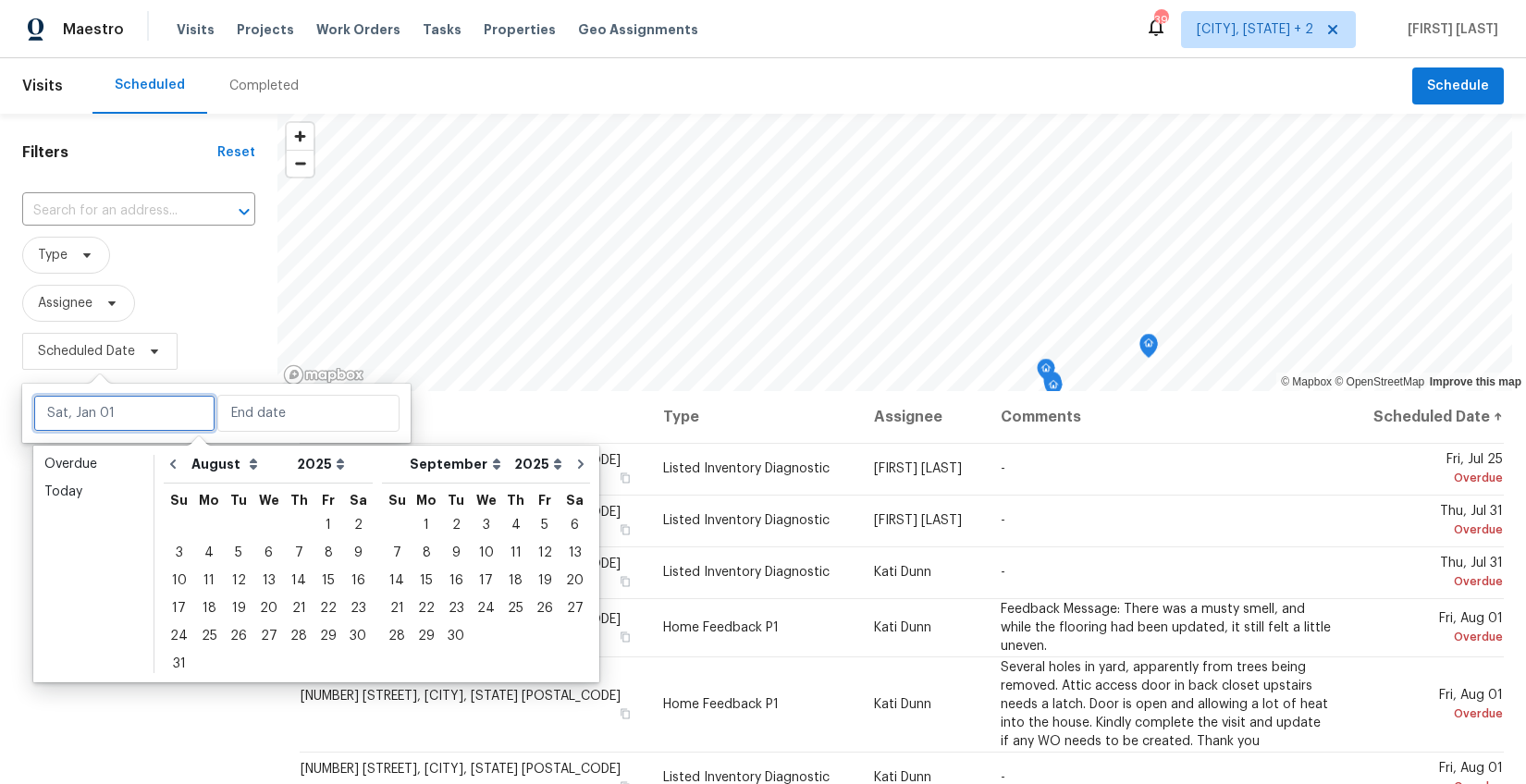 click at bounding box center [124, 413] 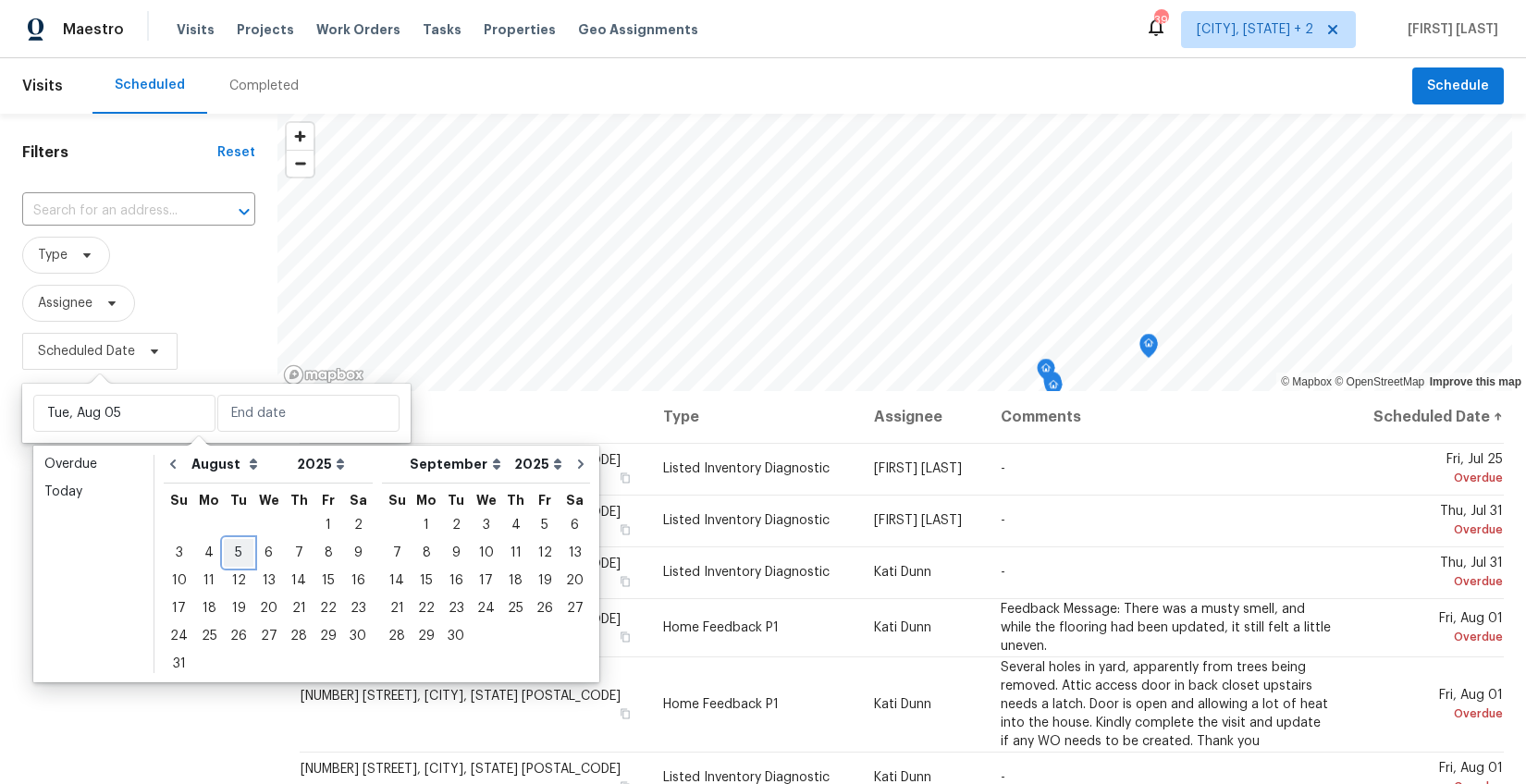 click on "5" at bounding box center (239, 553) 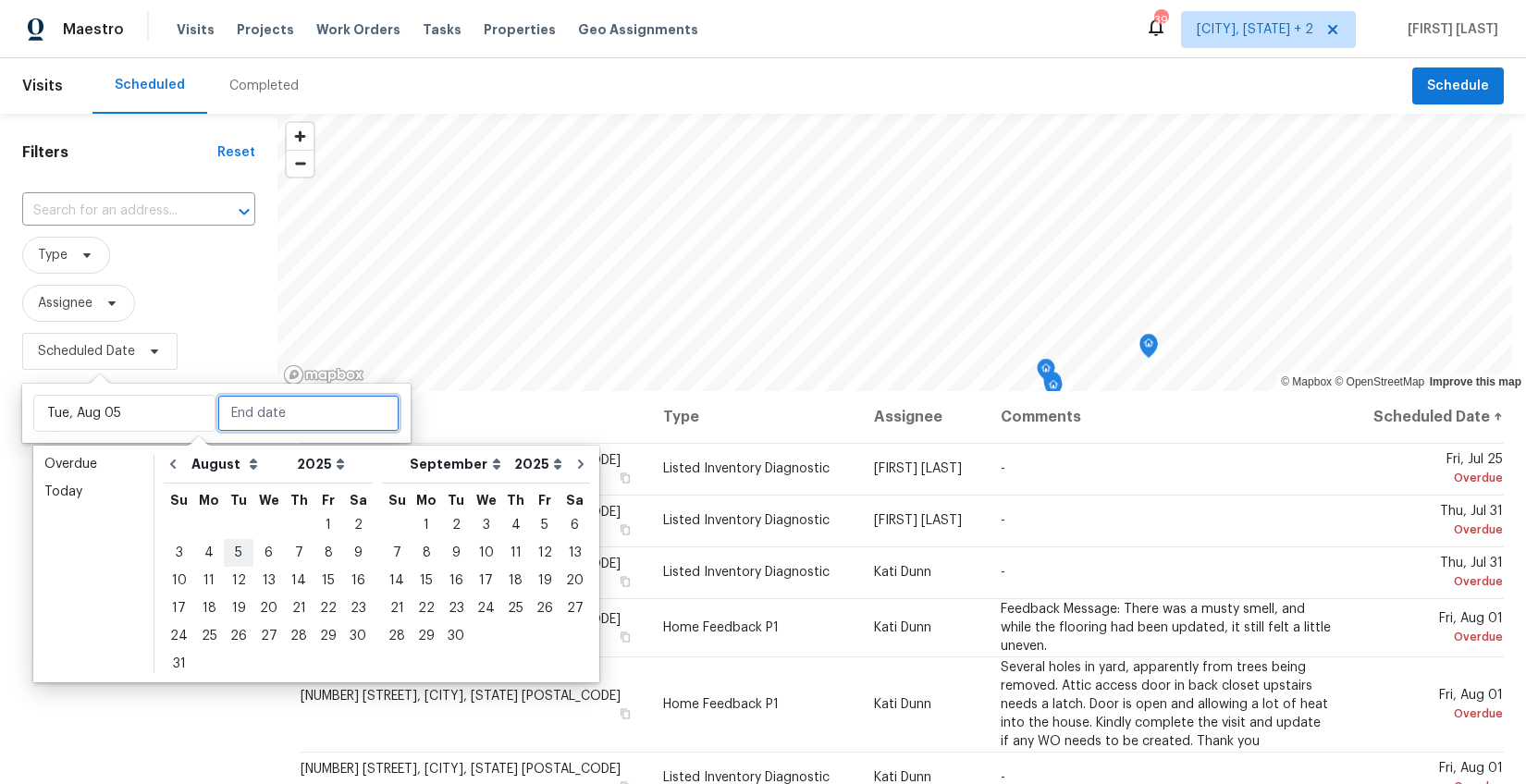 type on "Tue, Aug 05" 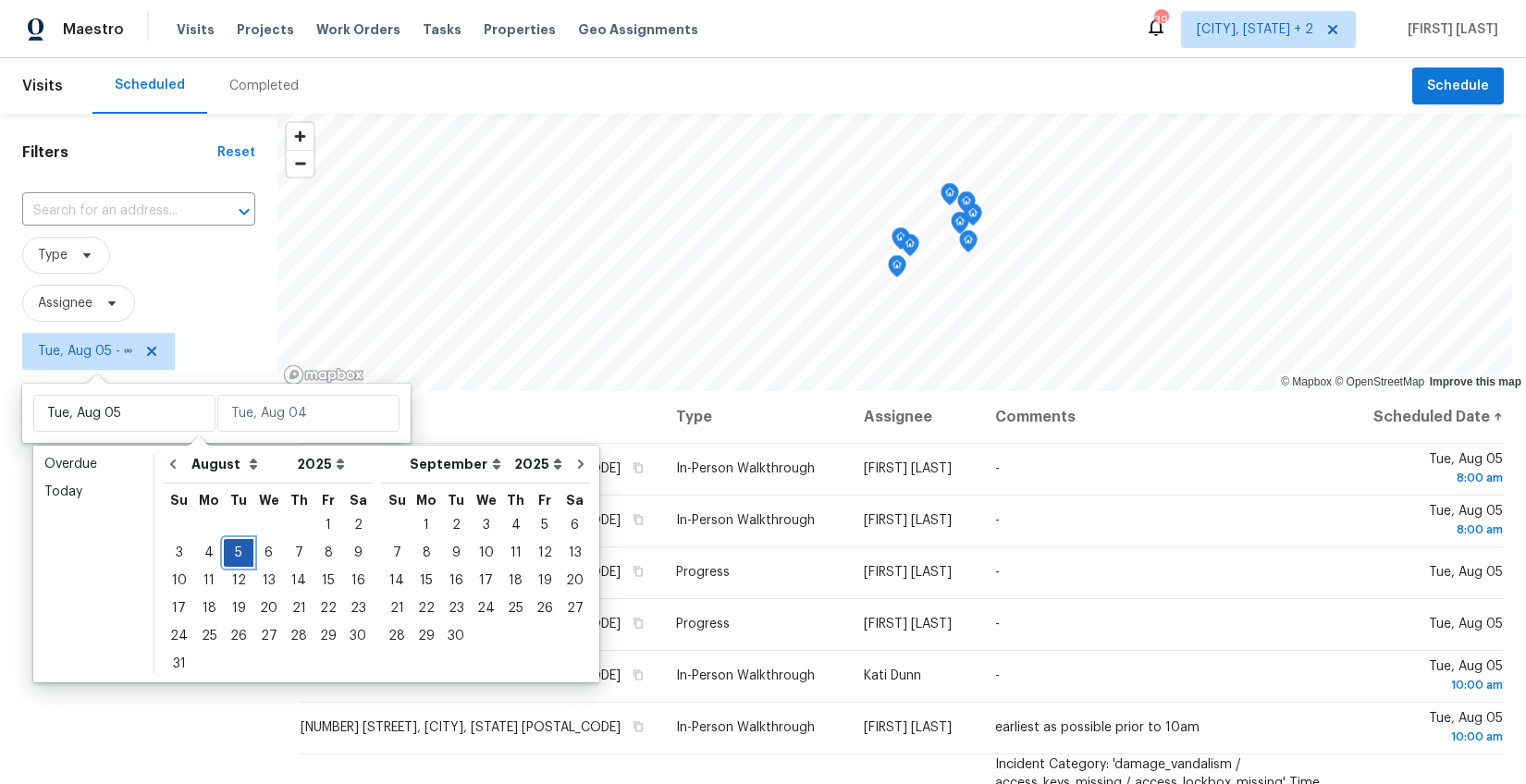 click on "5" at bounding box center (239, 553) 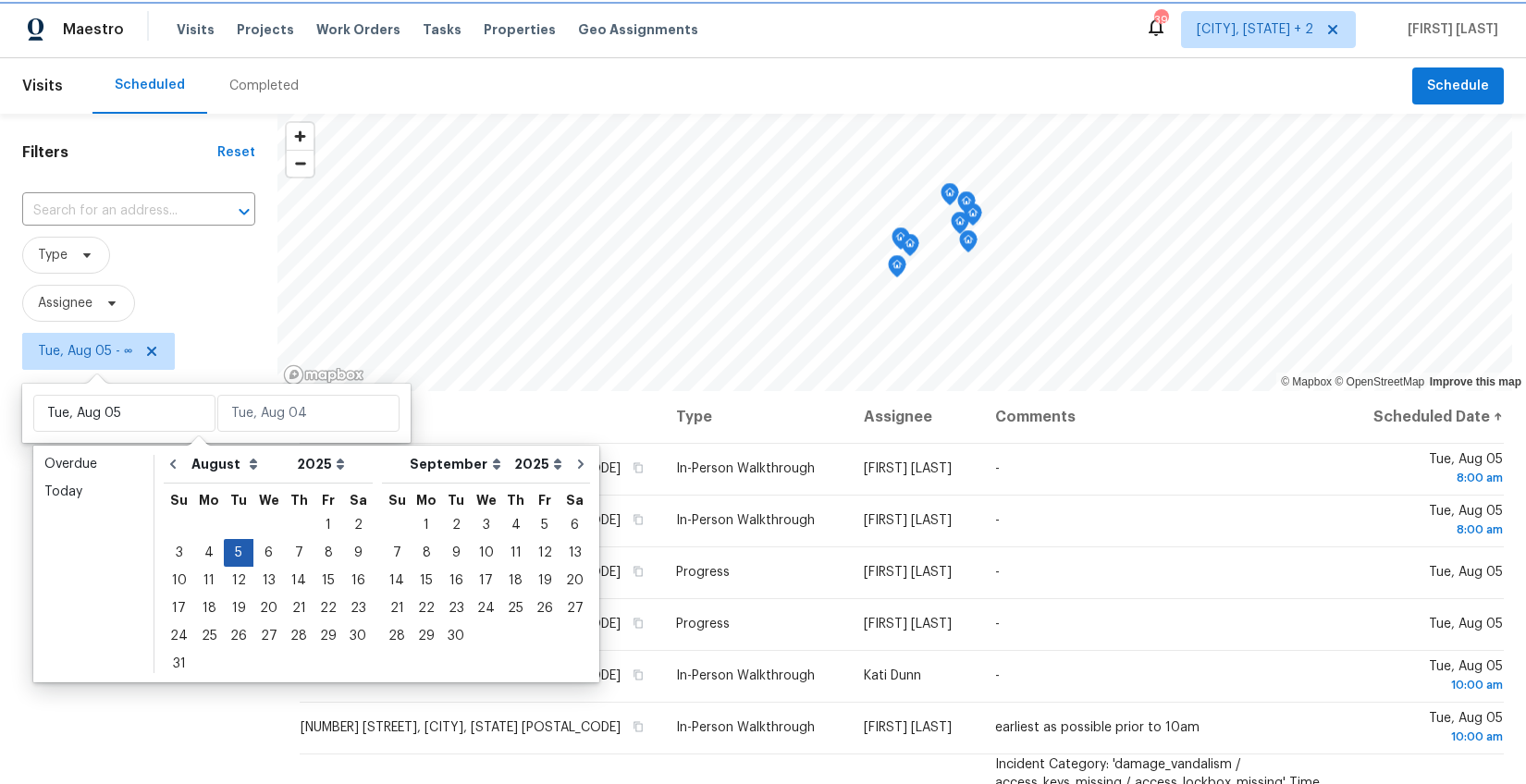 type on "Tue, Aug 05" 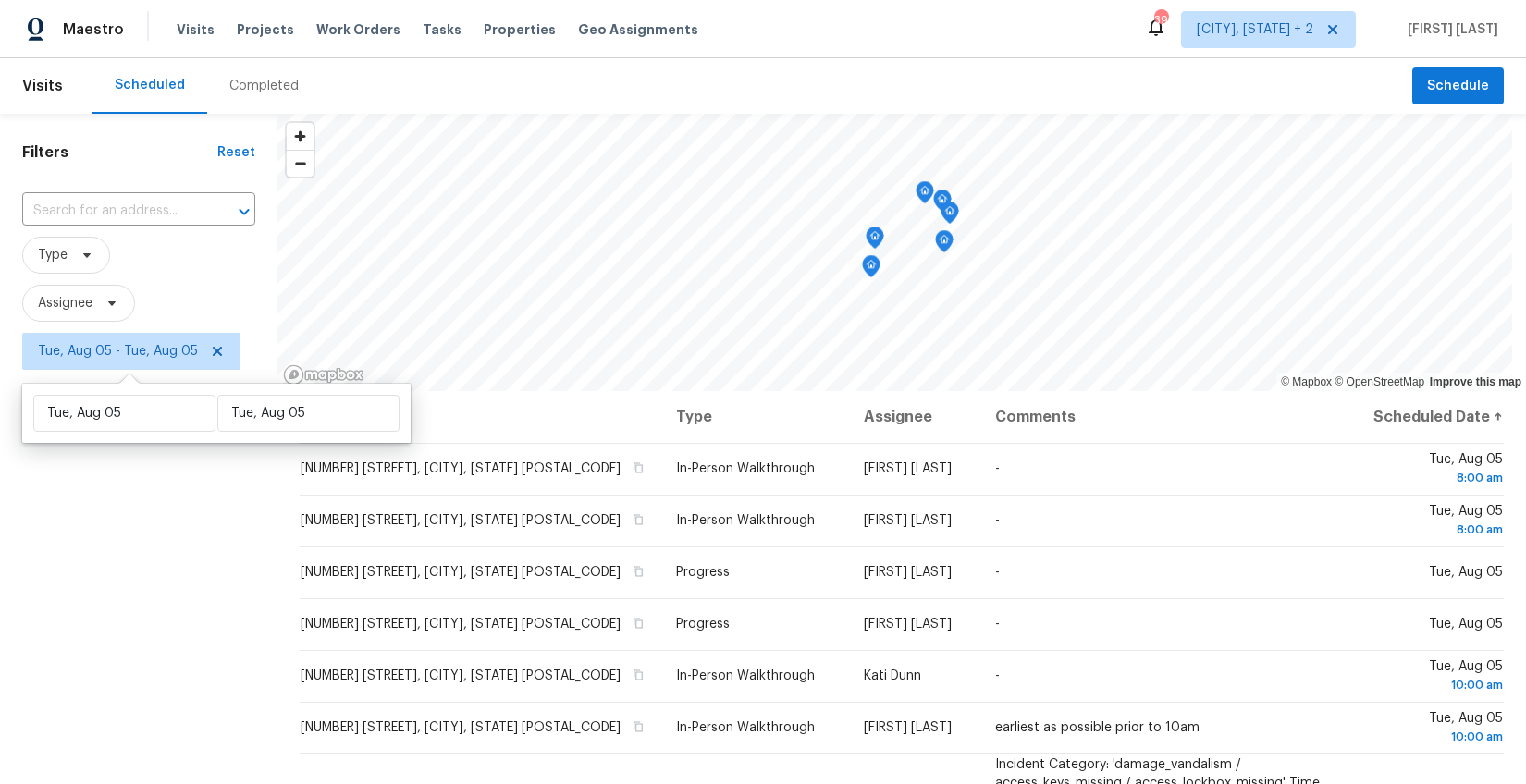 click on "Filters Reset ​ Type Assignee Tue, Aug 05 - Tue, Aug 05" at bounding box center (139, 566) 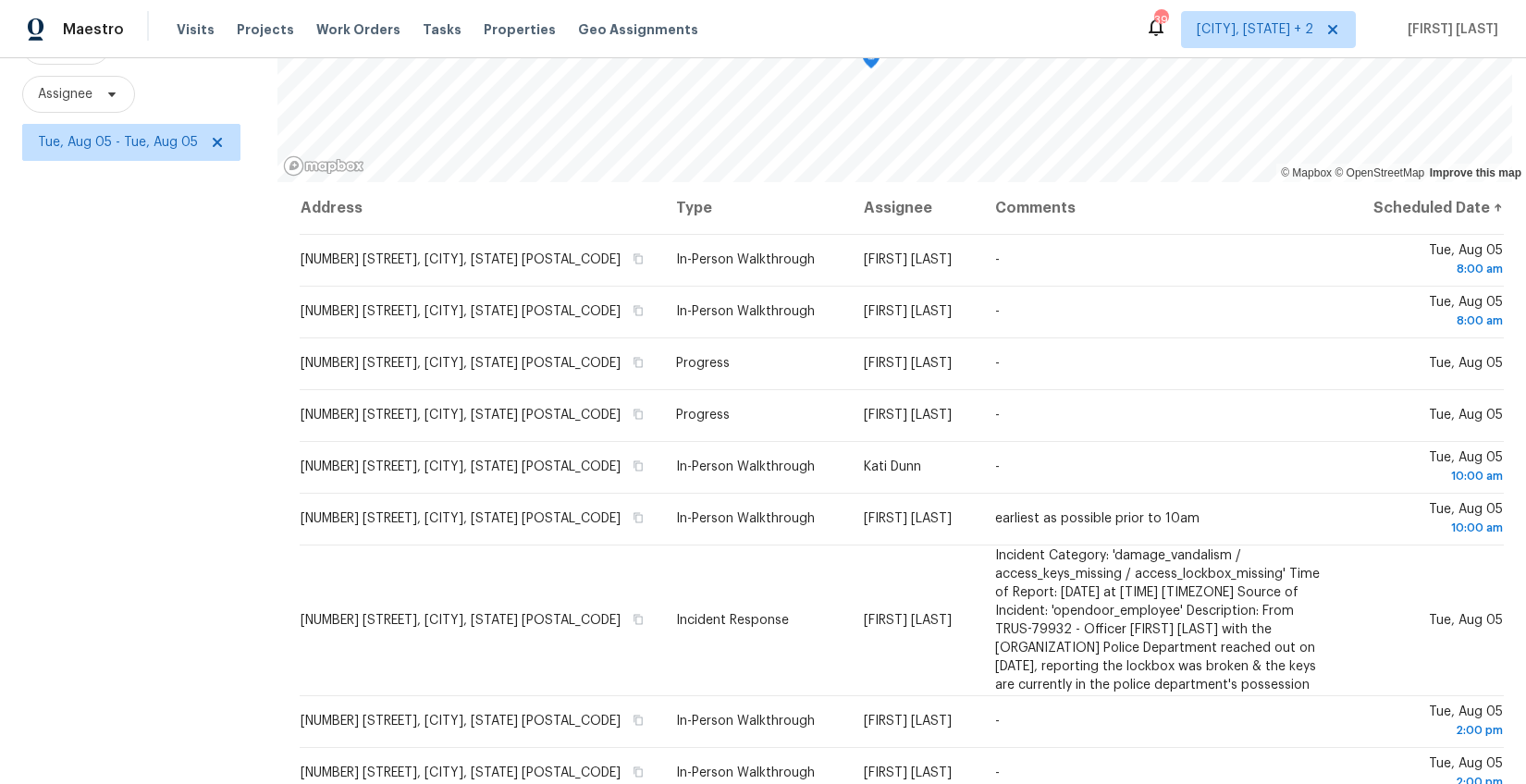 scroll, scrollTop: 248, scrollLeft: 0, axis: vertical 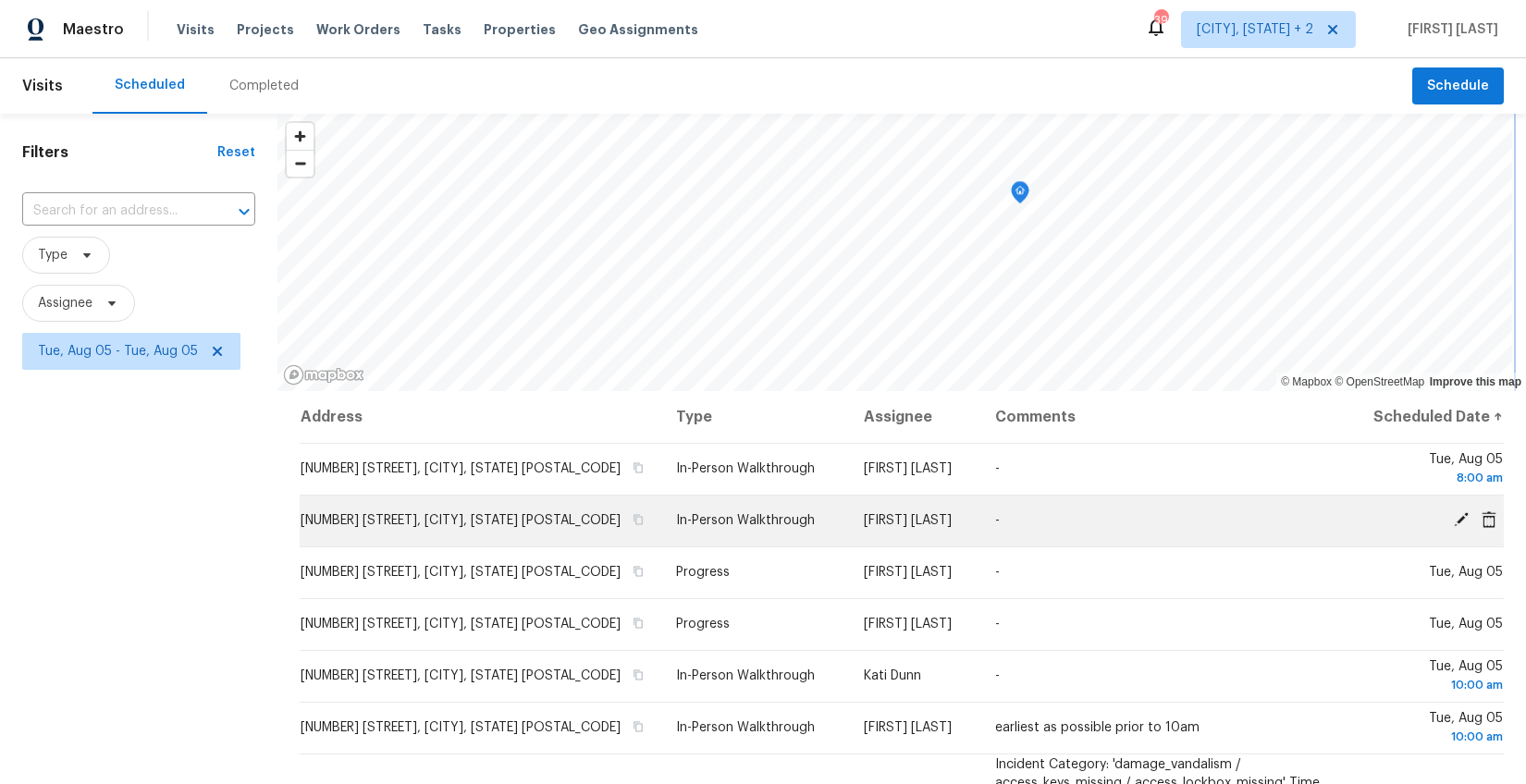 click on "© Mapbox   © OpenStreetMap   Improve this map Address Type Assignee Comments Scheduled Date ↑ [NUMBER] [STREET], [CITY], [STATE] [POSTAL_CODE] In-Person Walkthrough [FIRST] [LAST] - Tue, Aug 05 [TIME] am [NUMBER] [STREET], [CITY], [STATE] [POSTAL_CODE] In-Person Walkthrough [FIRST] [LAST] - Tue, Aug 05 [TIME] am [NUMBER] [STREET], [CITY], [STATE] [POSTAL_CODE] Progress [FIRST] [LAST] - Tue, Aug 05 [NUMBER] [STREET], [CITY], [STATE] [POSTAL_CODE] Progress [FIRST] [LAST] - Tue, Aug 05 [NUMBER] [STREET], [CITY], [STATE] [POSTAL_CODE] In-Person Walkthrough [FIRST] [LAST] - Tue, Aug 05 [TIME]:00 am [NUMBER] [STREET], [CITY], [STATE] [POSTAL_CODE] In-Person Walkthrough [FIRST] [LAST] earliest as possible prior to [TIME]am Tue, Aug 05 [TIME]:00 am [NUMBER] [STREET], [CITY], [STATE] [POSTAL_CODE] Incident Response [FIRST] [LAST] Tue, Aug 05 [NUMBER] [STREET], [CITY], [STATE] [POSTAL_CODE] In-Person Walkthrough [FIRST] [LAST] - Tue, Aug 05 [TIME]:00 pm [NUMBER] [STREET], [CITY], [STATE] [POSTAL_CODE] In-Person Walkthrough [FIRST] [LAST] - Tue, Aug 05 [TIME]:00 pm [NUMBER] [STREET], [CITY], [STATE] [POSTAL_CODE] In-Person Walkthrough [FIRST] [LAST] - Tue, Aug 05 -" at bounding box center (902, 566) 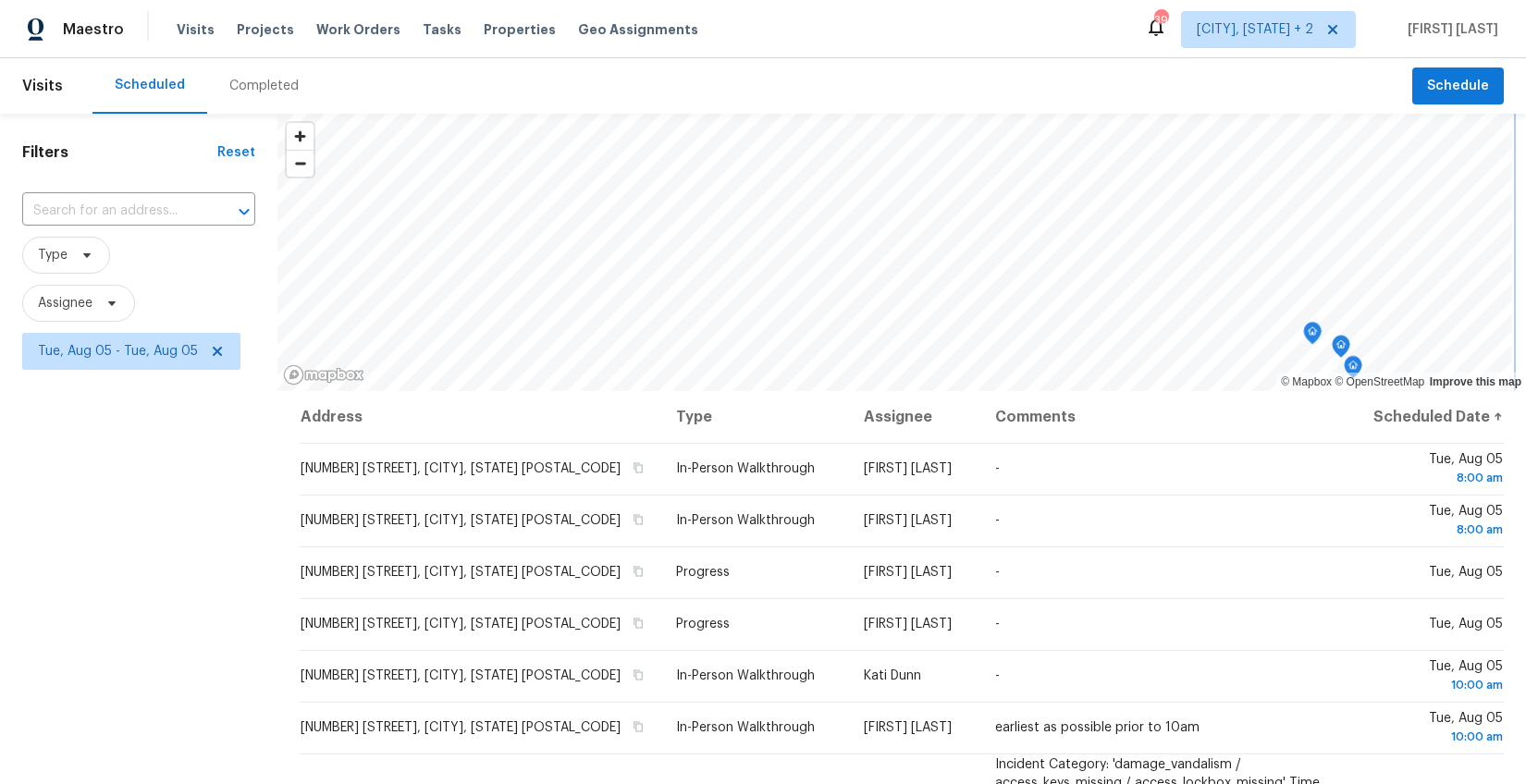 click on "© Mapbox   © OpenStreetMap   Improve this map Address Type Assignee Comments Scheduled Date ↑ [NUMBER] [STREET], [CITY], [STATE] [POSTAL_CODE] In-Person Walkthrough [FIRST] [LAST] - Tue, Aug 05 [TIME] am [NUMBER] [STREET], [CITY], [STATE] [POSTAL_CODE] In-Person Walkthrough [FIRST] [LAST] - Tue, Aug 05 [TIME] am [NUMBER] [STREET], [CITY], [STATE] [POSTAL_CODE] Progress [FIRST] [LAST] - Tue, Aug 05 [NUMBER] [STREET], [CITY], [STATE] [POSTAL_CODE] Progress [FIRST] [LAST] - Tue, Aug 05 [NUMBER] [STREET], [CITY], [STATE] [POSTAL_CODE] In-Person Walkthrough [FIRST] [LAST] - Tue, Aug 05 [TIME]:00 am [NUMBER] [STREET], [CITY], [STATE] [POSTAL_CODE] In-Person Walkthrough [FIRST] [LAST] earliest as possible prior to [TIME]am Tue, Aug 05 [TIME]:00 am [NUMBER] [STREET], [CITY], [STATE] [POSTAL_CODE] Incident Response [FIRST] [LAST] Tue, Aug 05 [NUMBER] [STREET], [CITY], [STATE] [POSTAL_CODE] In-Person Walkthrough [FIRST] [LAST] - Tue, Aug 05 [TIME]:00 pm [NUMBER] [STREET], [CITY], [STATE] [POSTAL_CODE] In-Person Walkthrough [FIRST] [LAST] - Tue, Aug 05 [TIME]:00 pm [NUMBER] [STREET], [CITY], [STATE] [POSTAL_CODE] In-Person Walkthrough [FIRST] [LAST] - Tue, Aug 05 -" at bounding box center (902, 566) 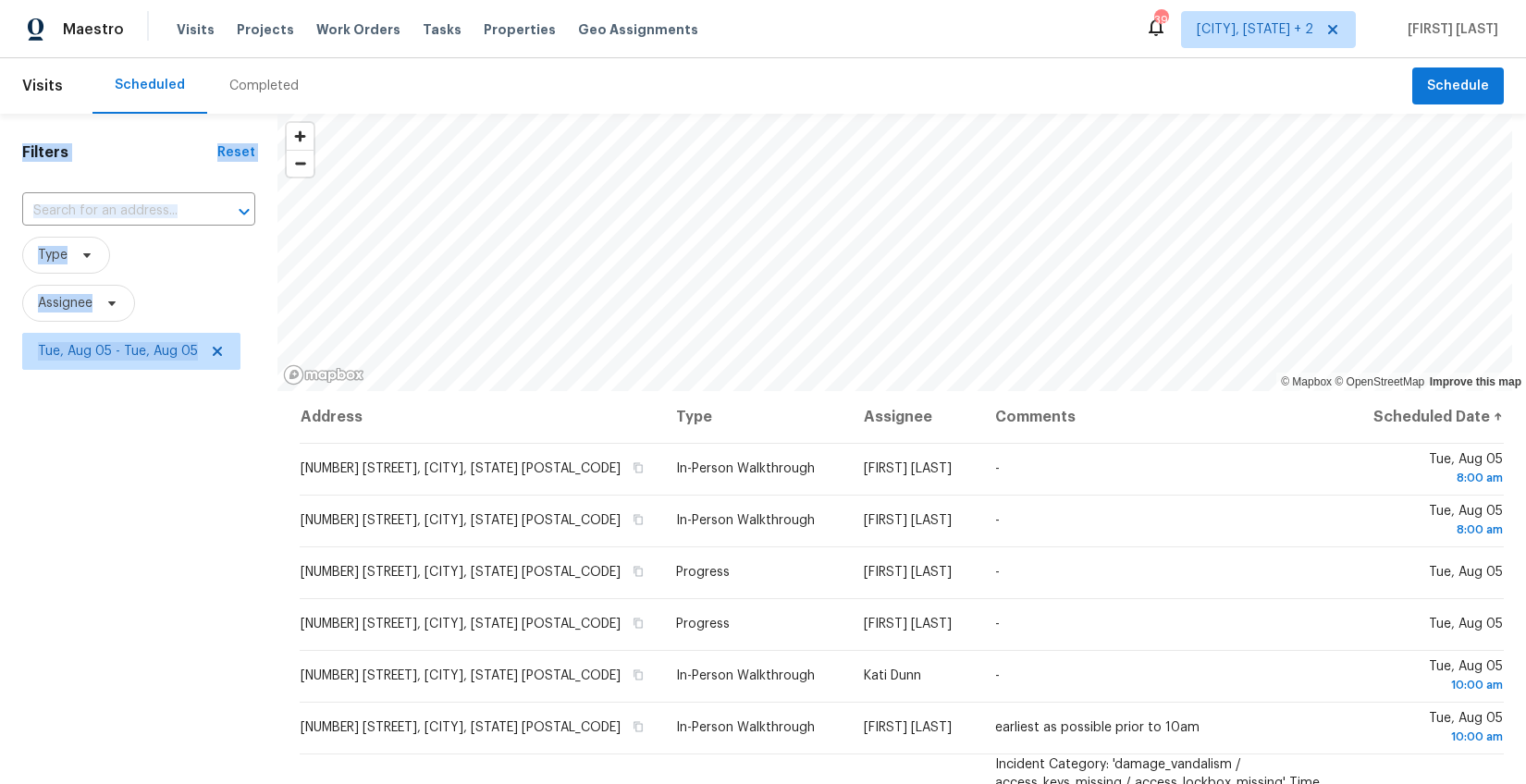 click on "Visits Scheduled Completed Schedule Filters Reset ​ Type Assignee Tue, Aug 05 - Tue, Aug 05 © Mapbox   © OpenStreetMap   Improve this map Address Type Assignee Comments Scheduled Date ↑ [NUMBER] [STREET], [CITY], [STATE] [POSTAL_CODE] In-Person Walkthrough [FIRST] [LAST] - Tue, Aug 05 [TIME] am [NUMBER] [STREET], [CITY], [STATE] [POSTAL_CODE] In-Person Walkthrough [FIRST] [LAST] - Tue, Aug 05 [TIME] am [NUMBER] [STREET], [CITY], [STATE] [POSTAL_CODE] Progress [FIRST] [LAST] - Tue, Aug 05 [NUMBER] [STREET], [CITY], [STATE] [POSTAL_CODE] Progress [FIRST] [LAST] - Tue, Aug 05 [NUMBER] [STREET], [CITY], [STATE] [POSTAL_CODE] In-Person Walkthrough [FIRST] [LAST] - Tue, Aug 05 [TIME]:00 am [NUMBER] [STREET], [CITY], [STATE] [POSTAL_CODE] In-Person Walkthrough [FIRST] [LAST] earliest as possible prior to [TIME]am Tue, Aug 05 [TIME]:00 am [NUMBER] [STREET], [CITY], [STATE] [POSTAL_CODE] Incident Response [FIRST] [LAST] Tue, Aug 05 [NUMBER] [STREET], [CITY], [STATE] [POSTAL_CODE] In-Person Walkthrough [FIRST] [LAST] - Tue, Aug 05 [TIME]:00 pm [NUMBER] [STREET], [CITY], [STATE] [POSTAL_CODE] In-Person Walkthrough [FIRST] [LAST] - Tue, Aug 05 [TIME]:00 pm" at bounding box center [763, 421] 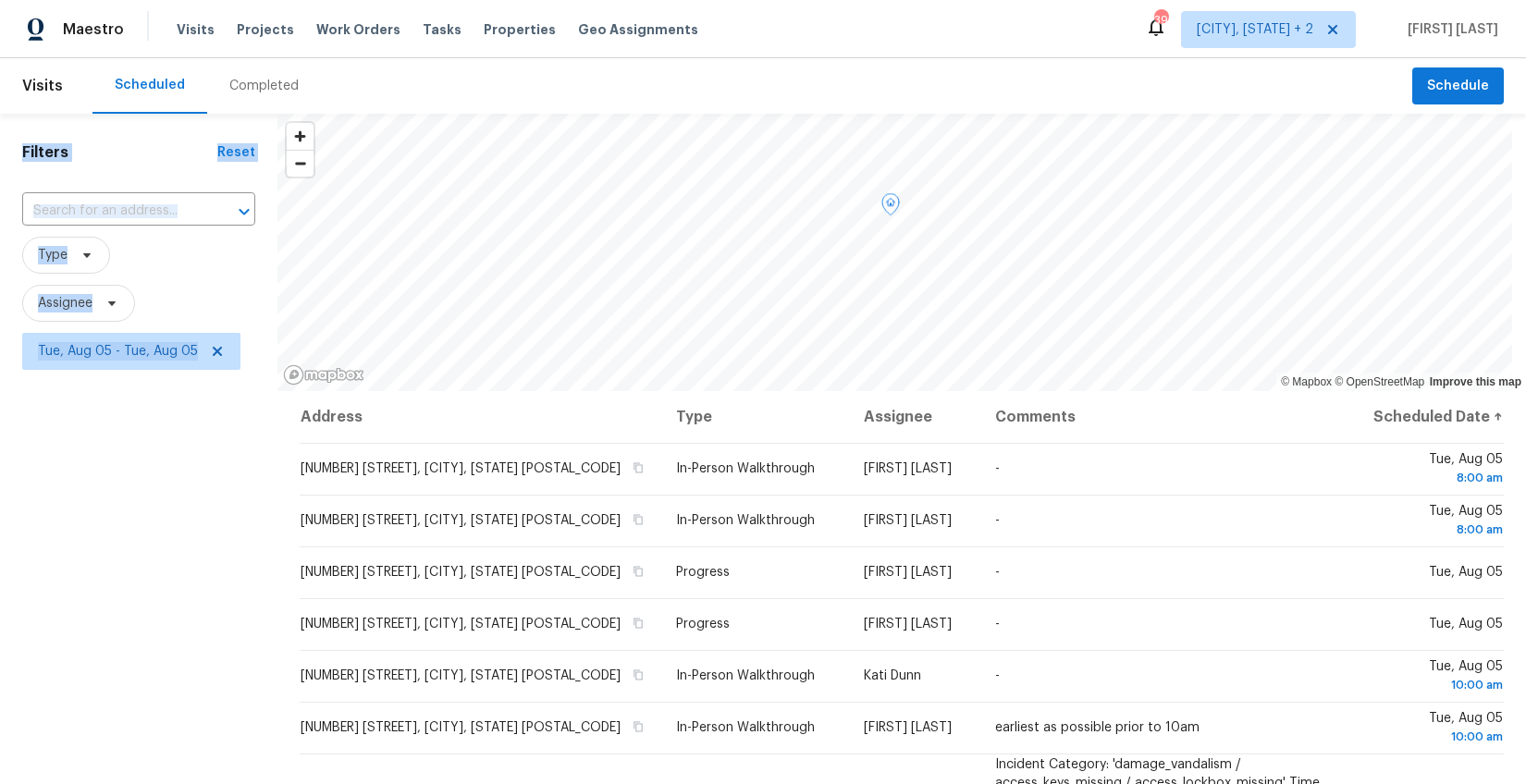 click on "Filters Reset ​ Type Assignee Tue, Aug 05 - Tue, Aug 05" at bounding box center (139, 566) 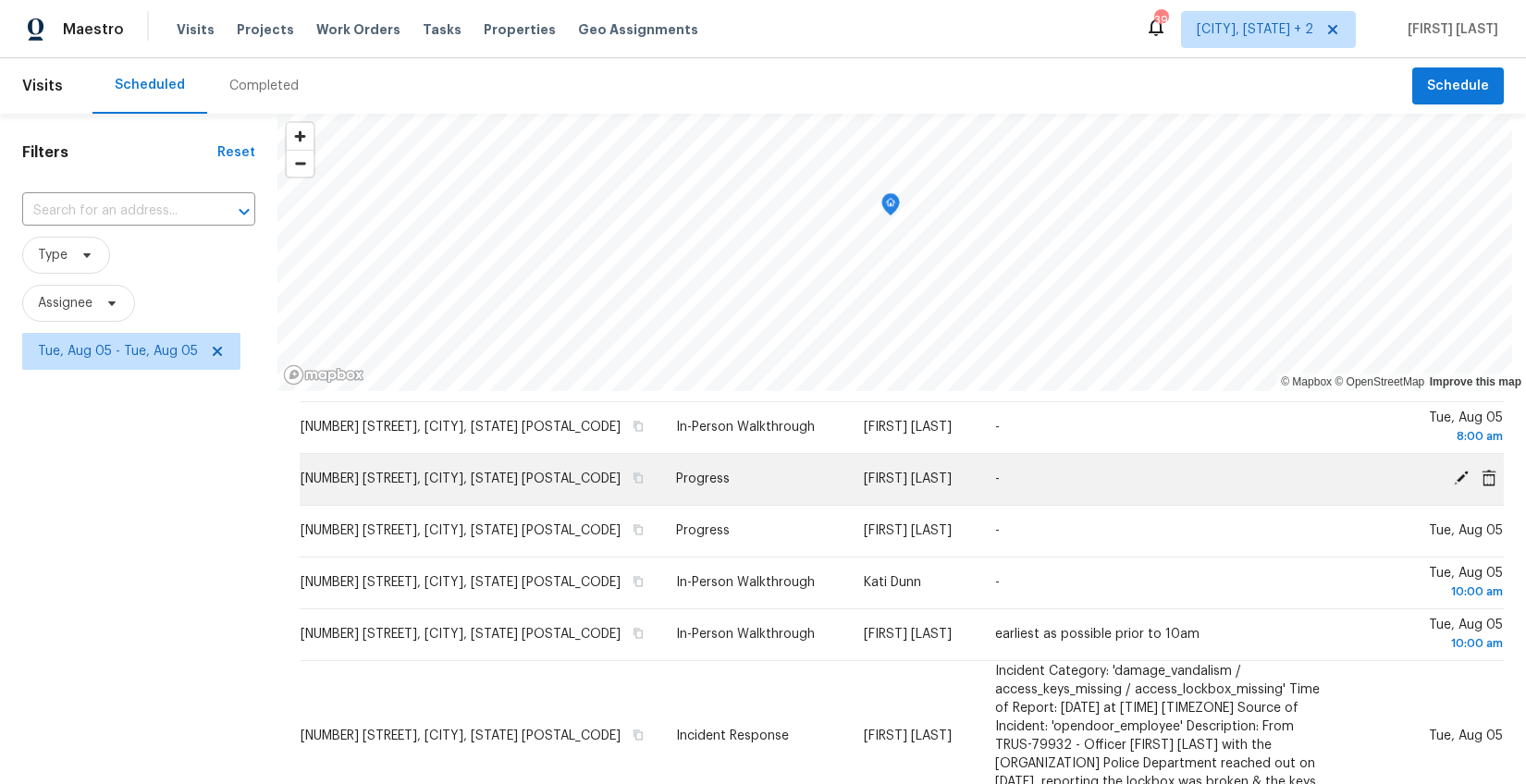 scroll, scrollTop: 109, scrollLeft: 0, axis: vertical 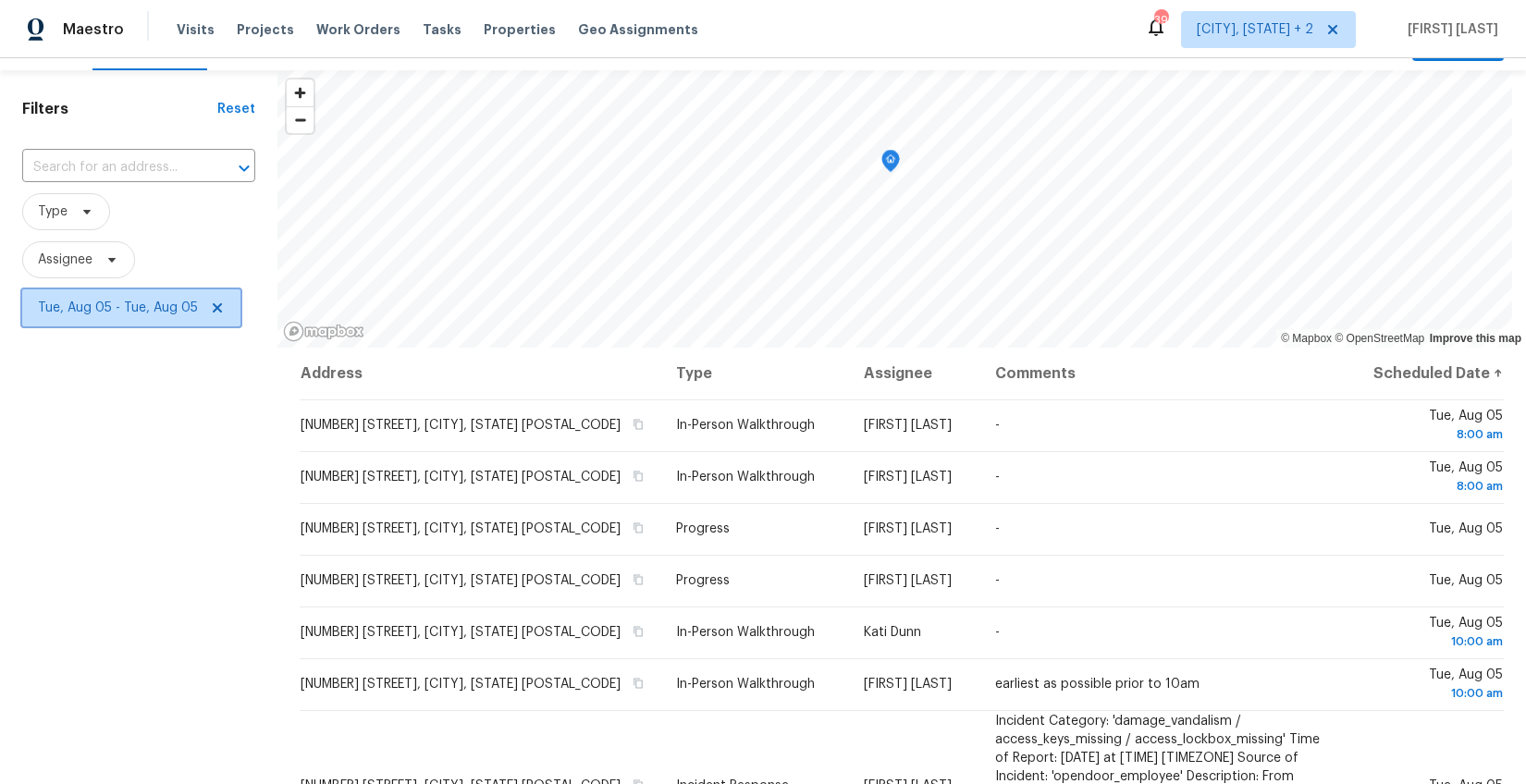 click on "Tue, Aug 05 - Tue, Aug 05" at bounding box center (131, 308) 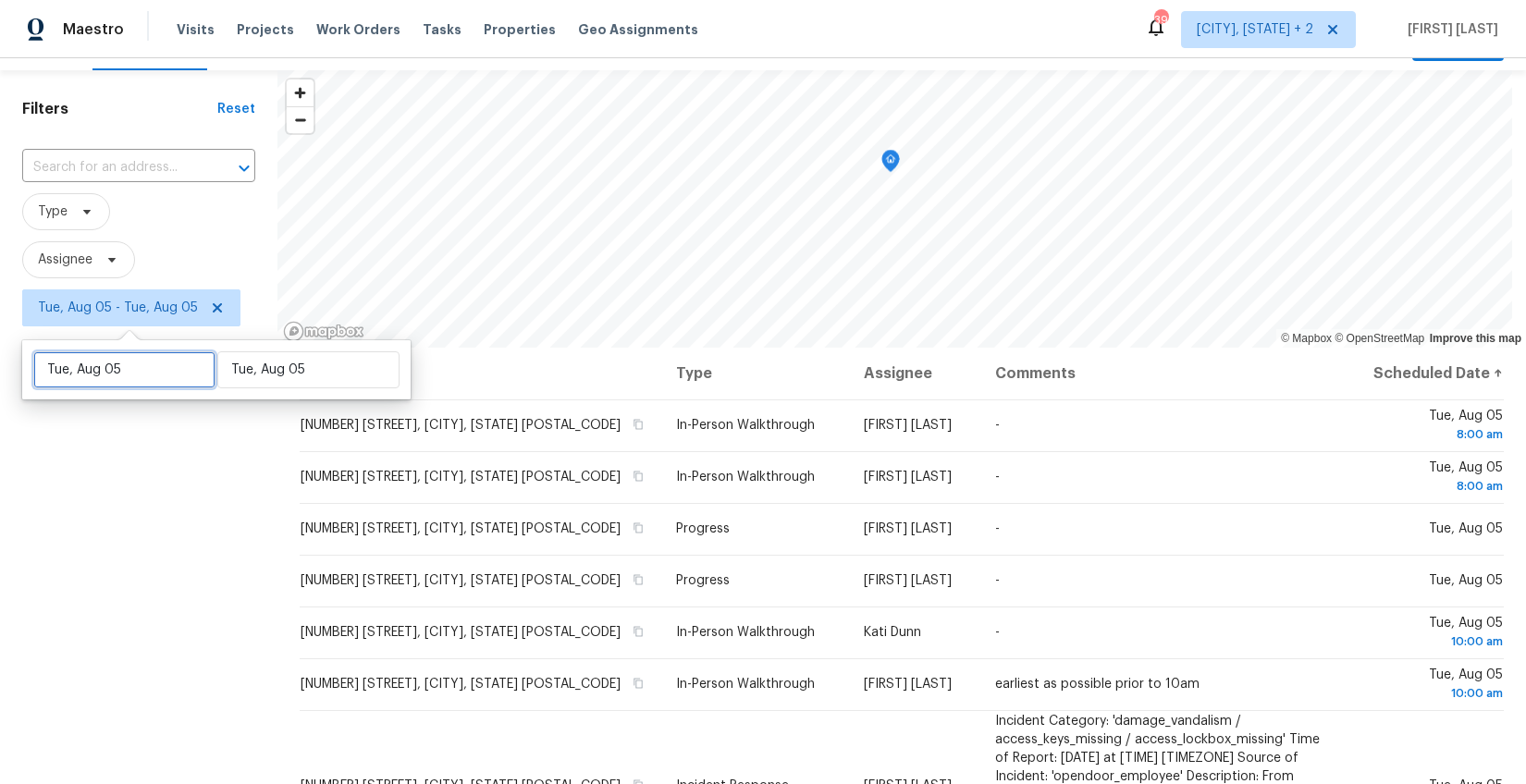 click on "Tue, Aug 05" at bounding box center (124, 370) 